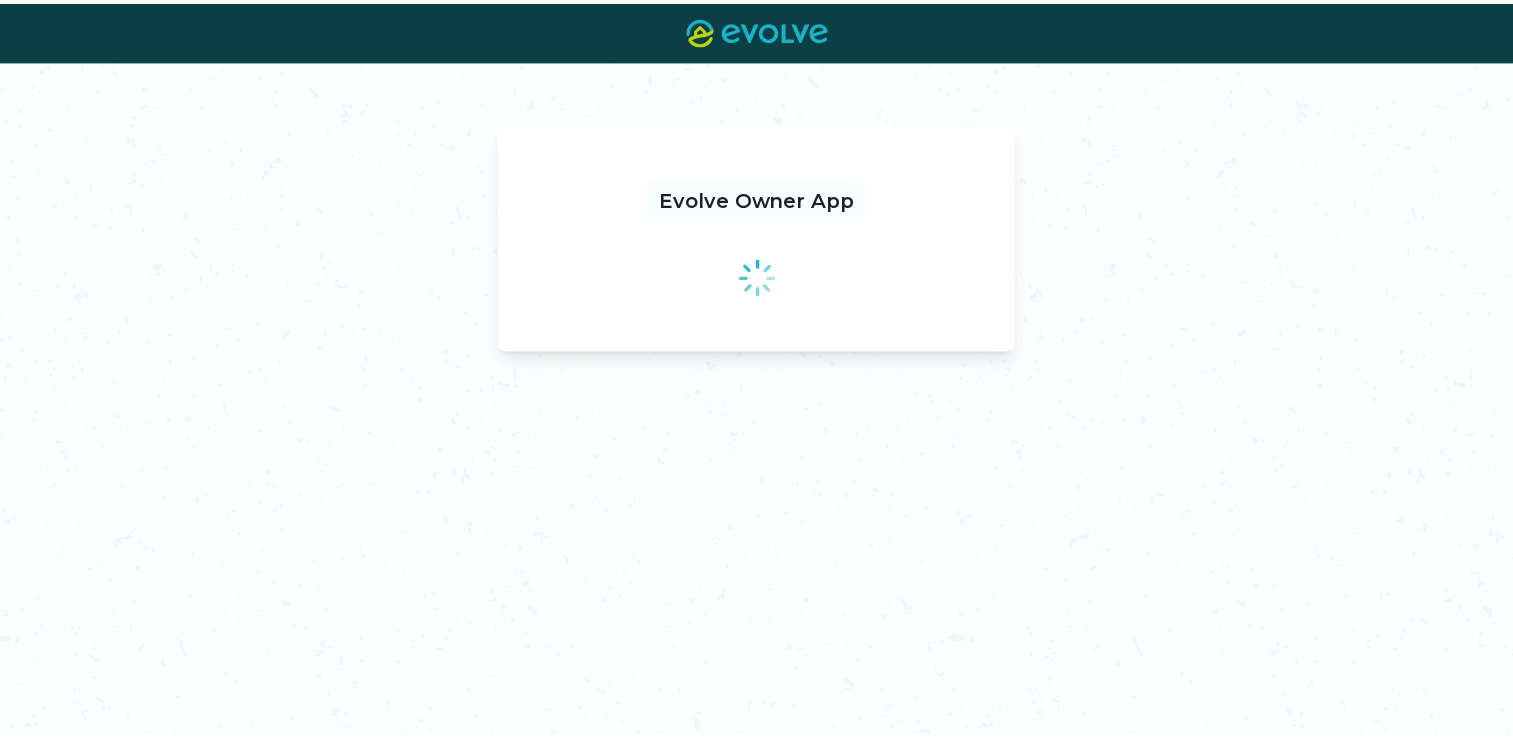scroll, scrollTop: 0, scrollLeft: 0, axis: both 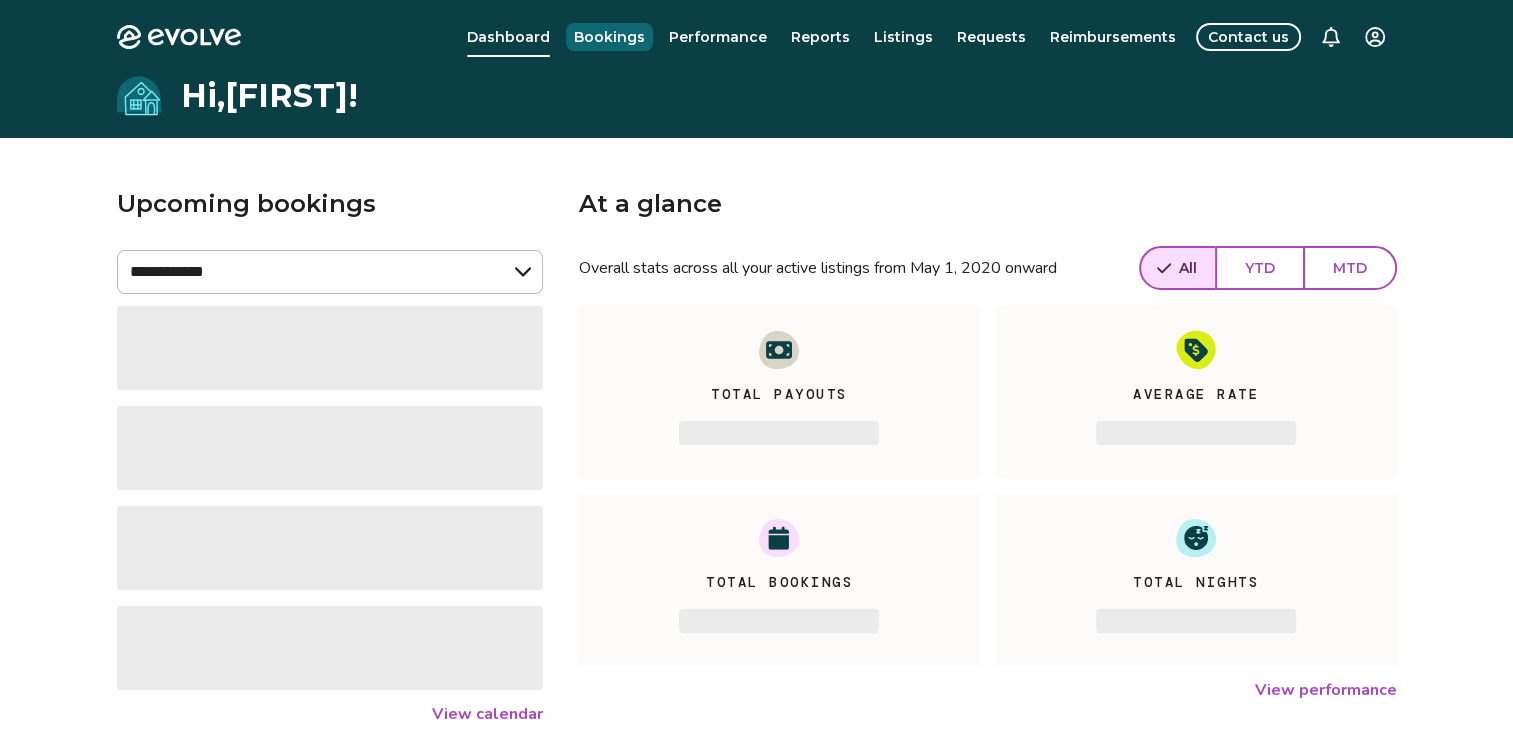 click on "Bookings" at bounding box center [609, 37] 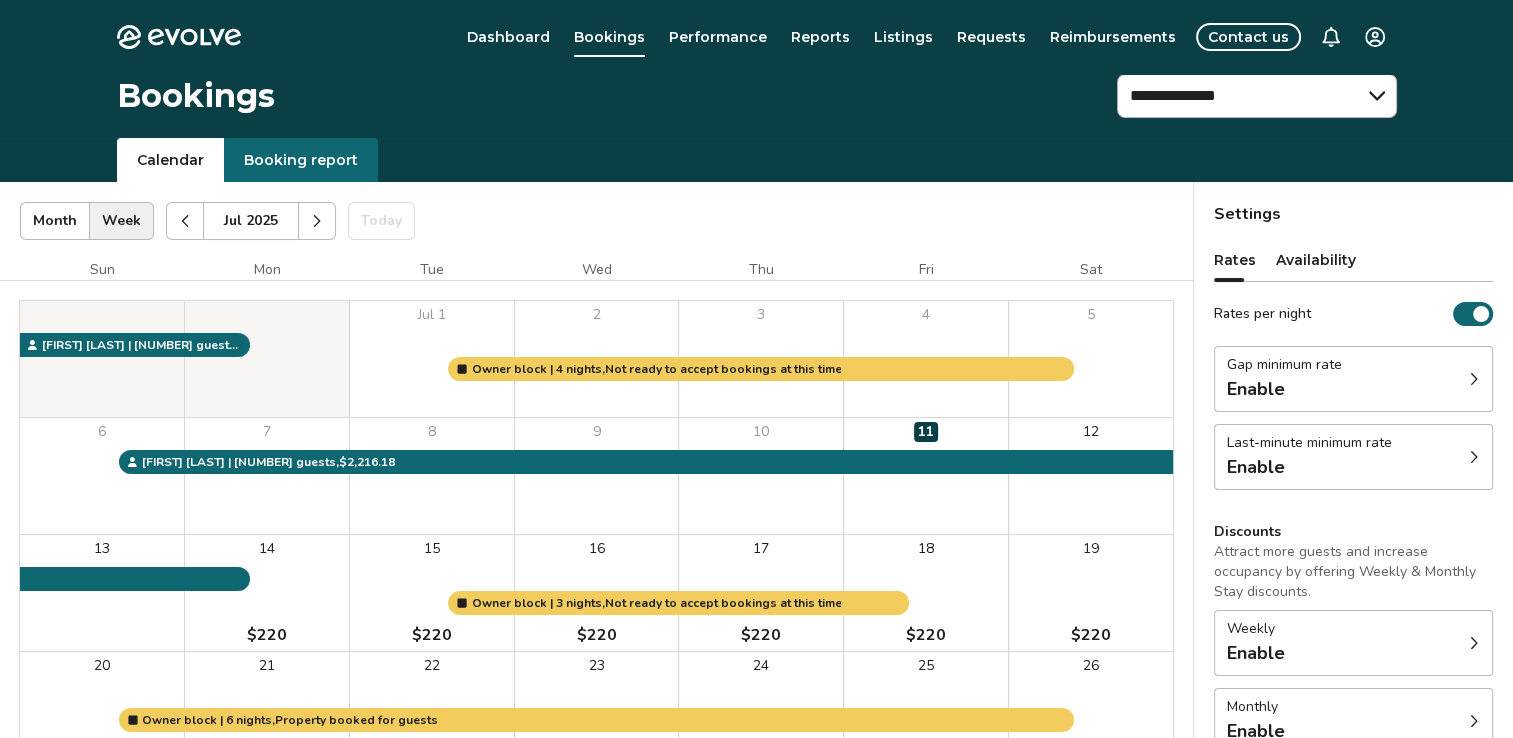 click 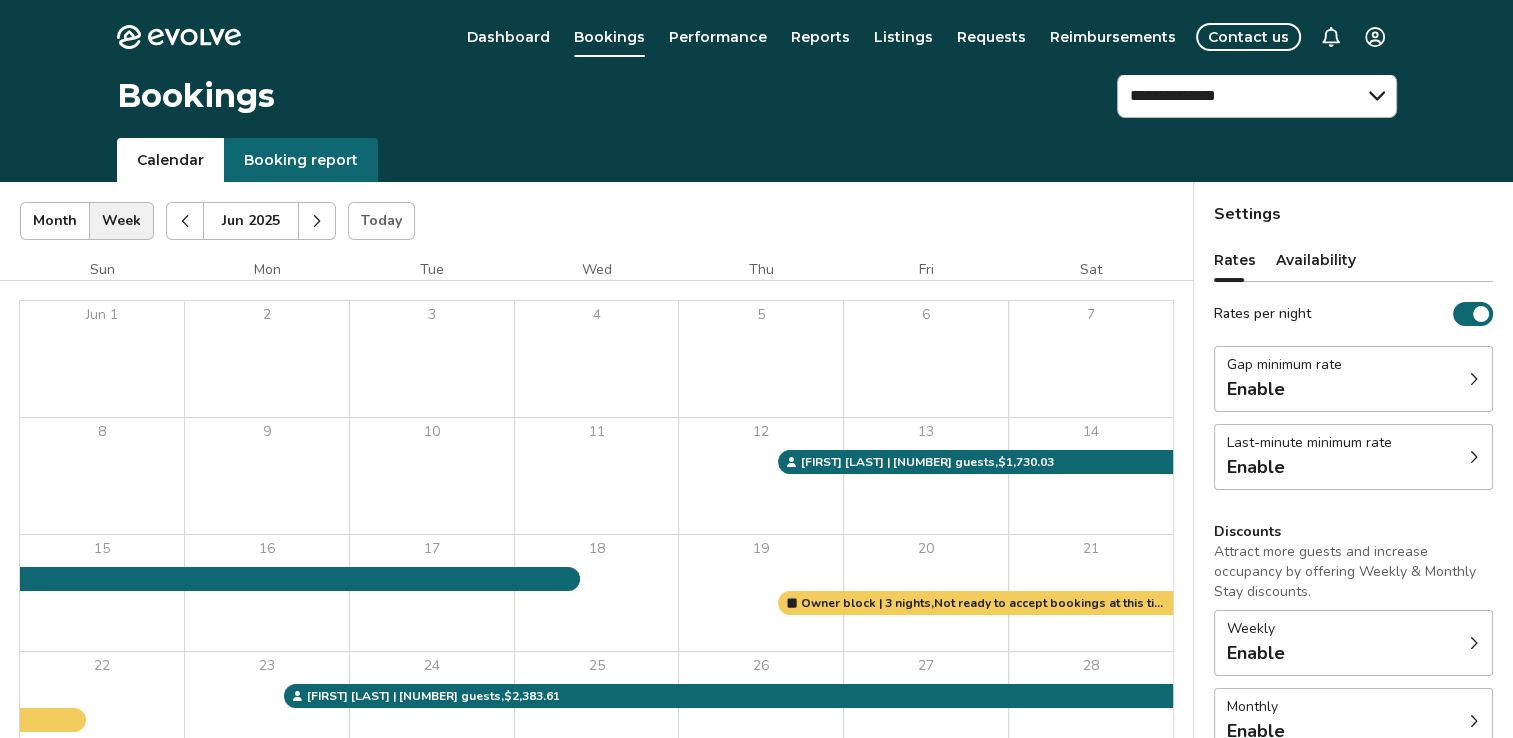 click 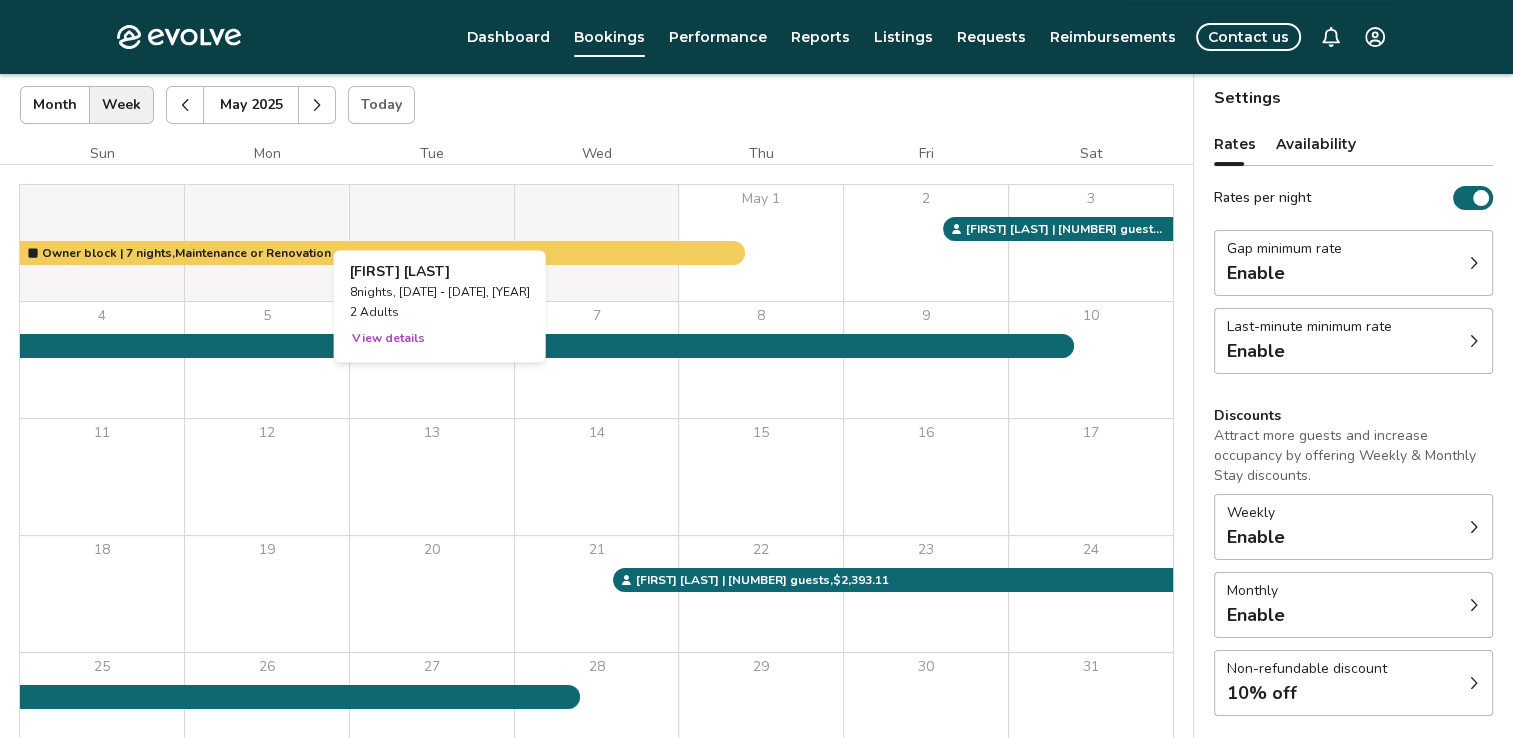 scroll, scrollTop: 0, scrollLeft: 0, axis: both 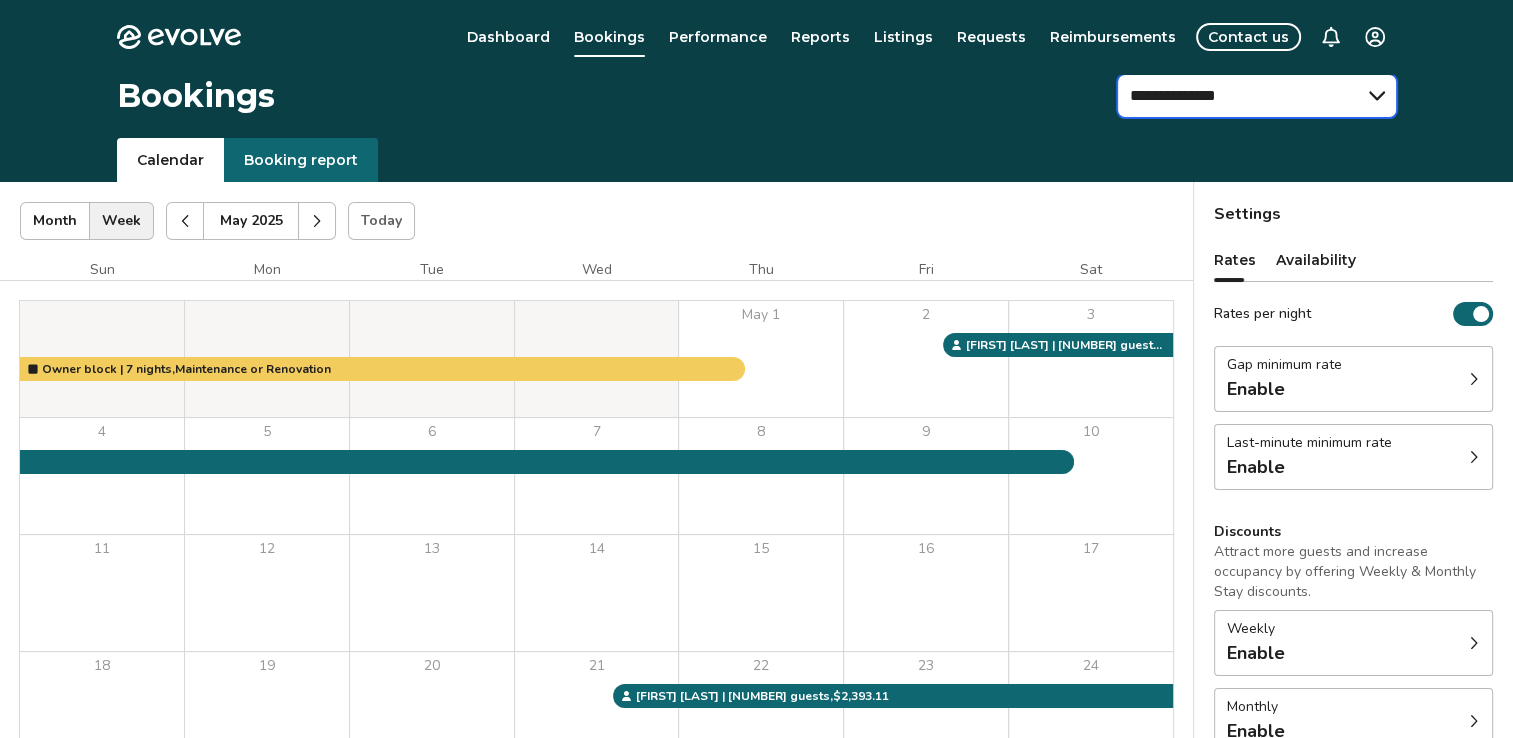 click on "**********" at bounding box center [1257, 96] 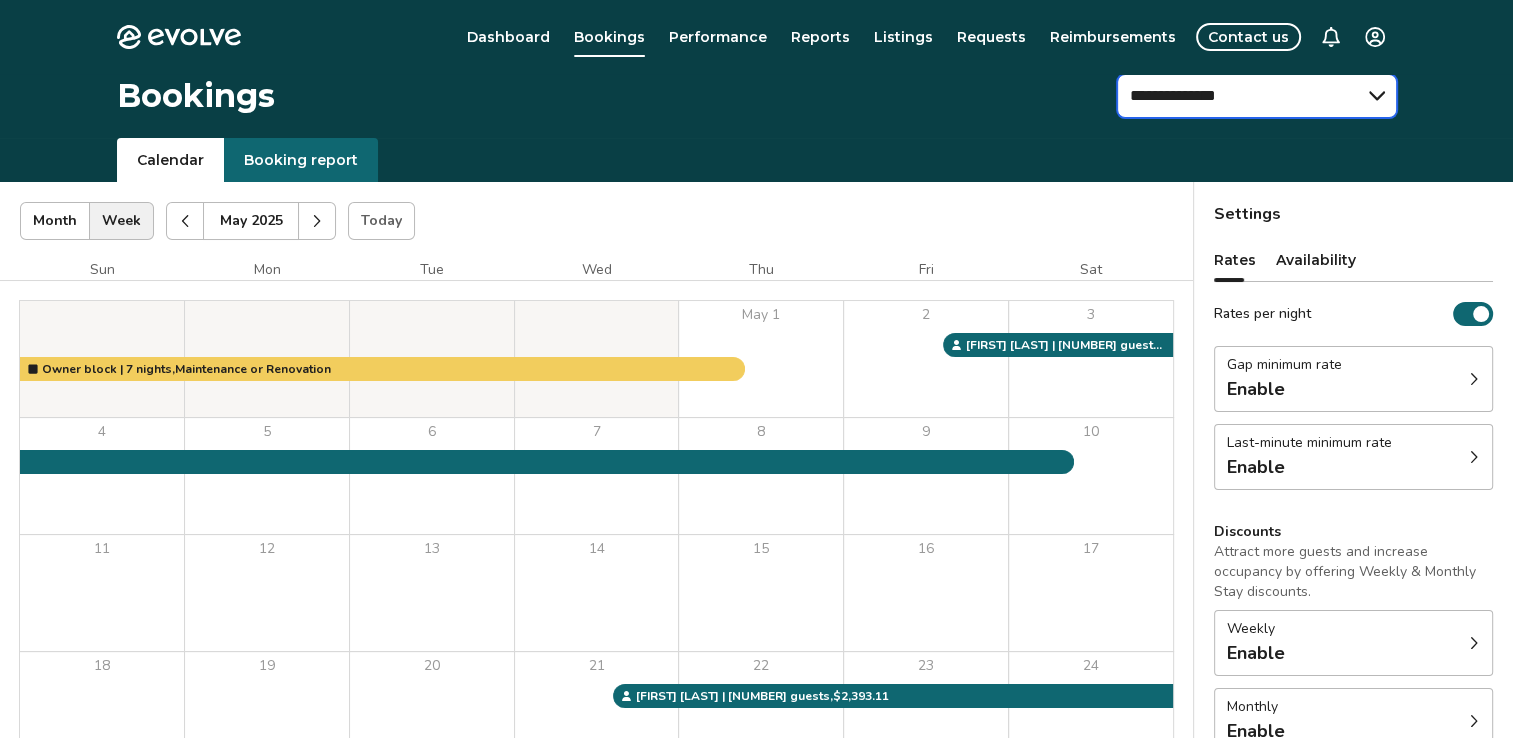 select on "**********" 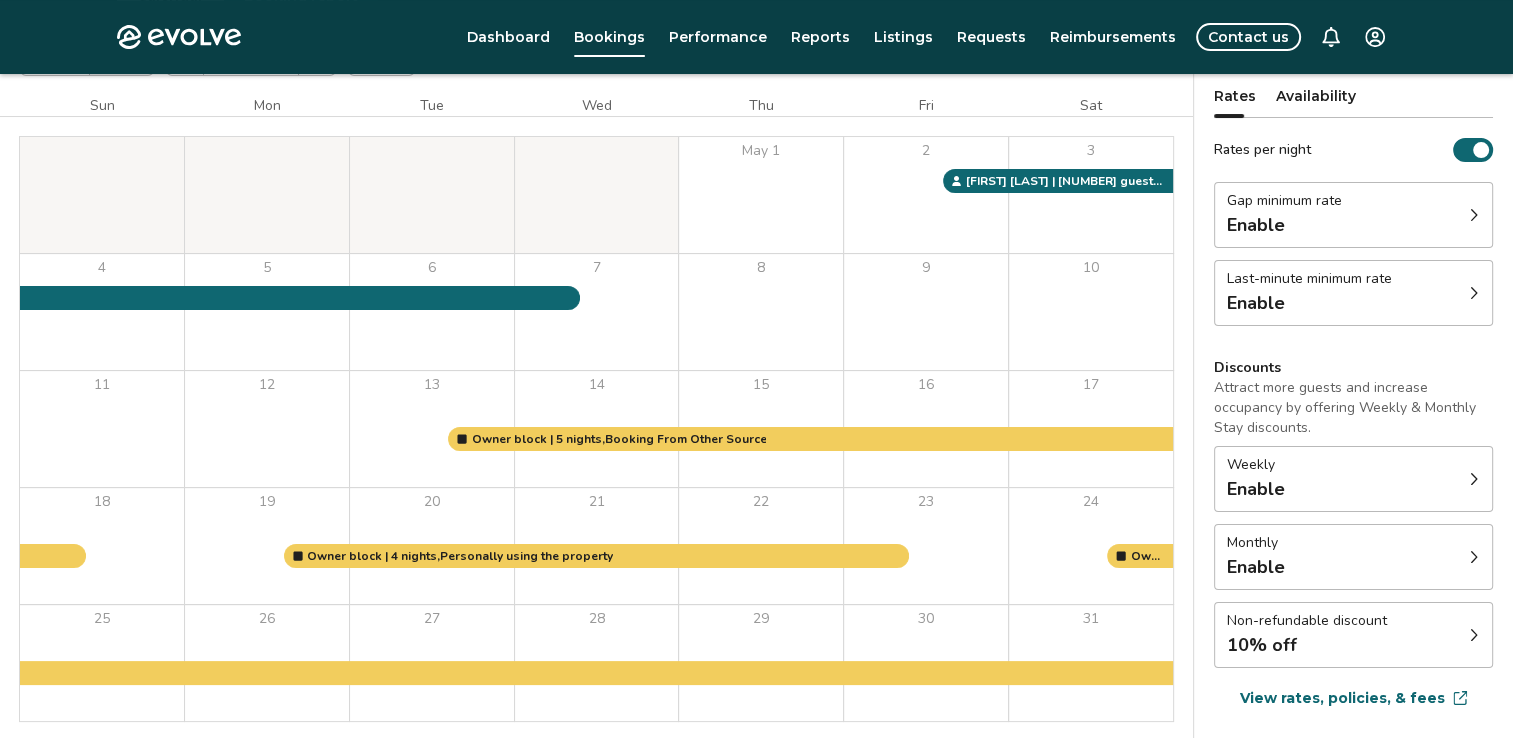 scroll, scrollTop: 198, scrollLeft: 0, axis: vertical 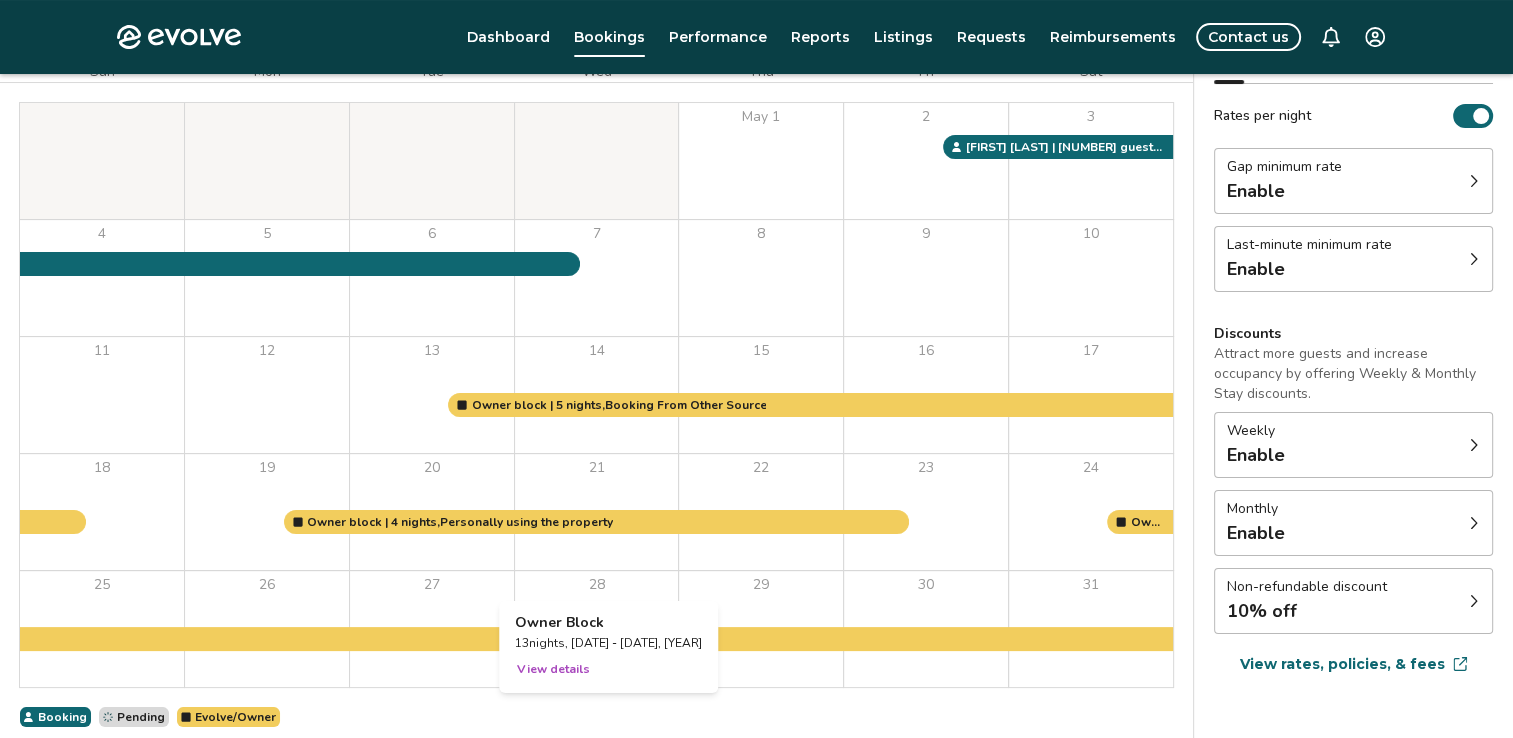 click on "View details" at bounding box center [553, 669] 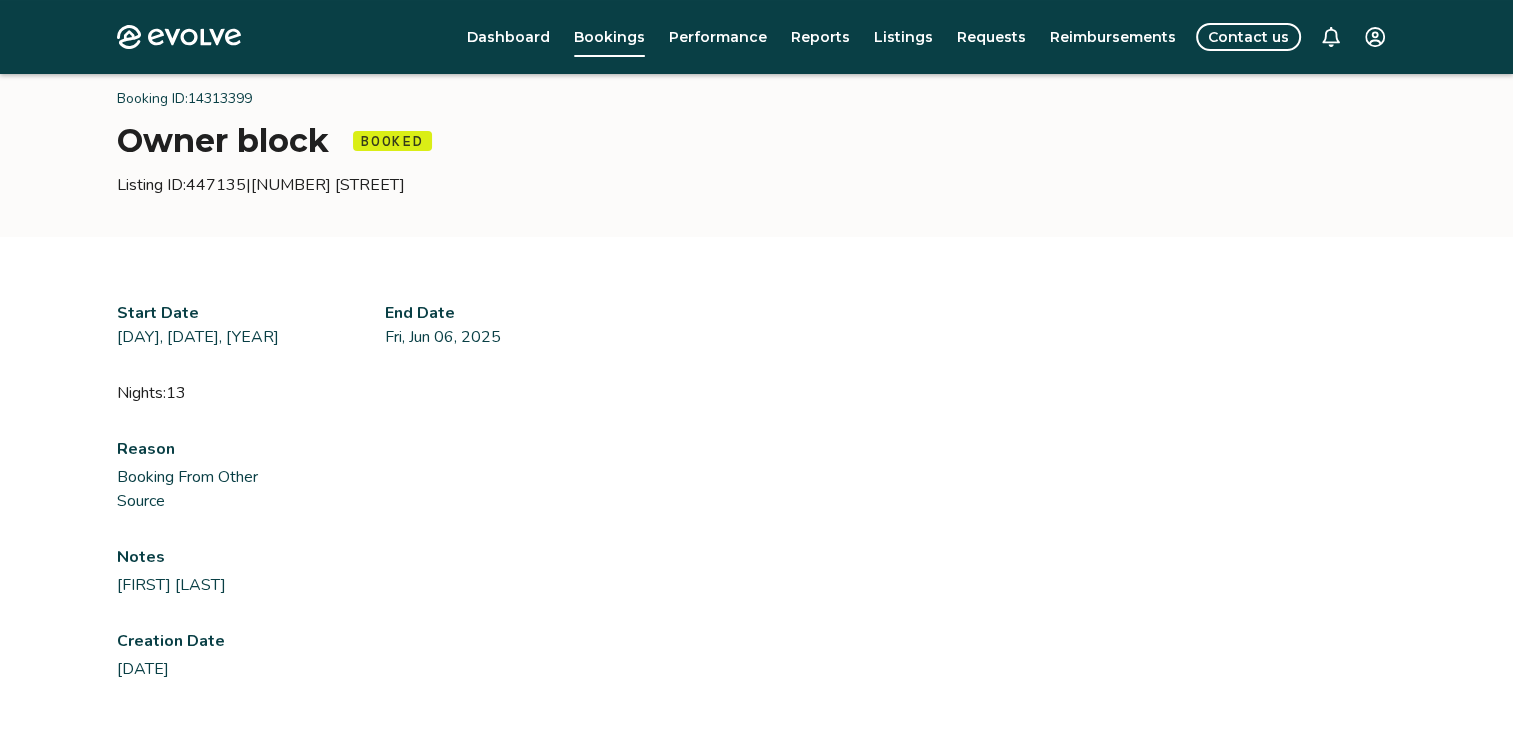 scroll, scrollTop: 96, scrollLeft: 0, axis: vertical 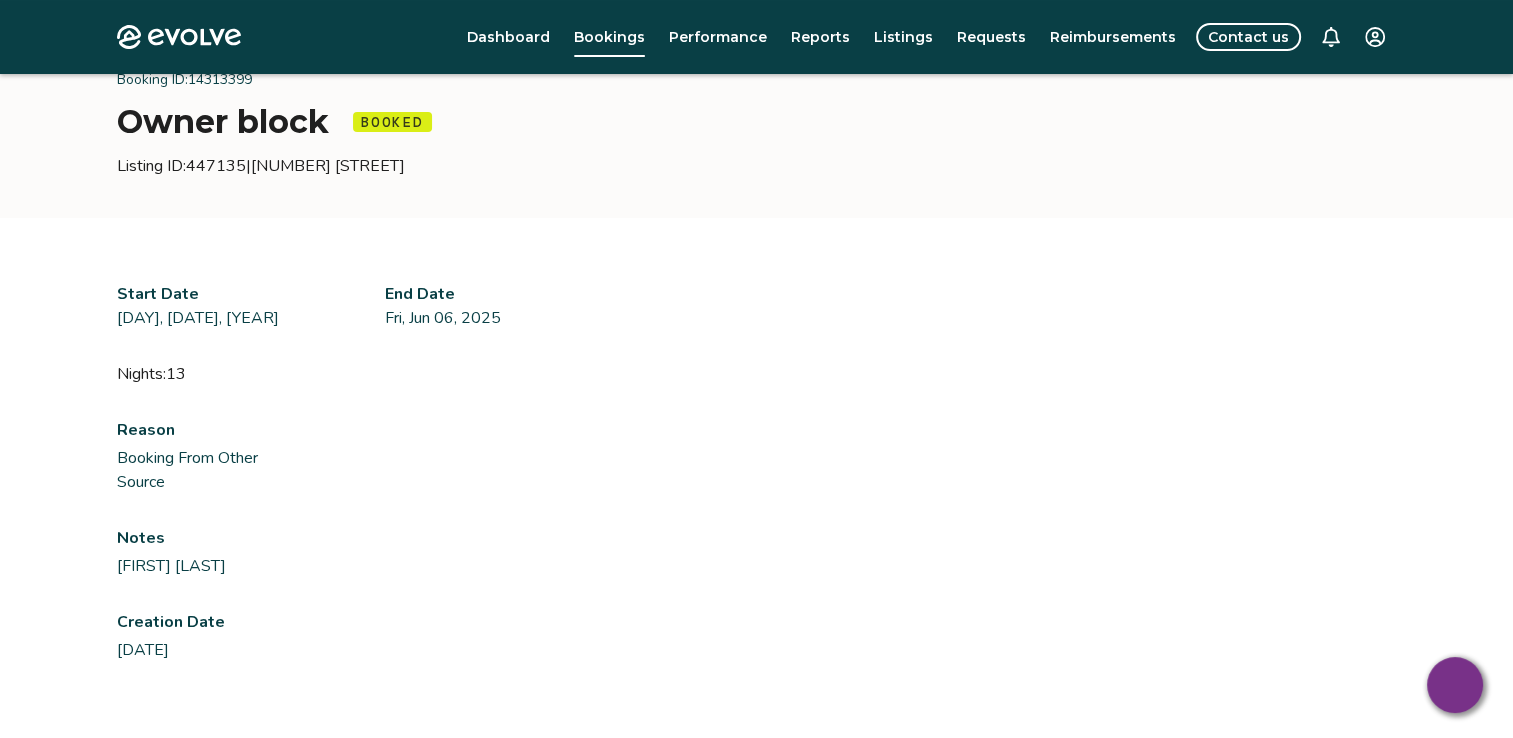 click on "Dashboard" at bounding box center [508, 37] 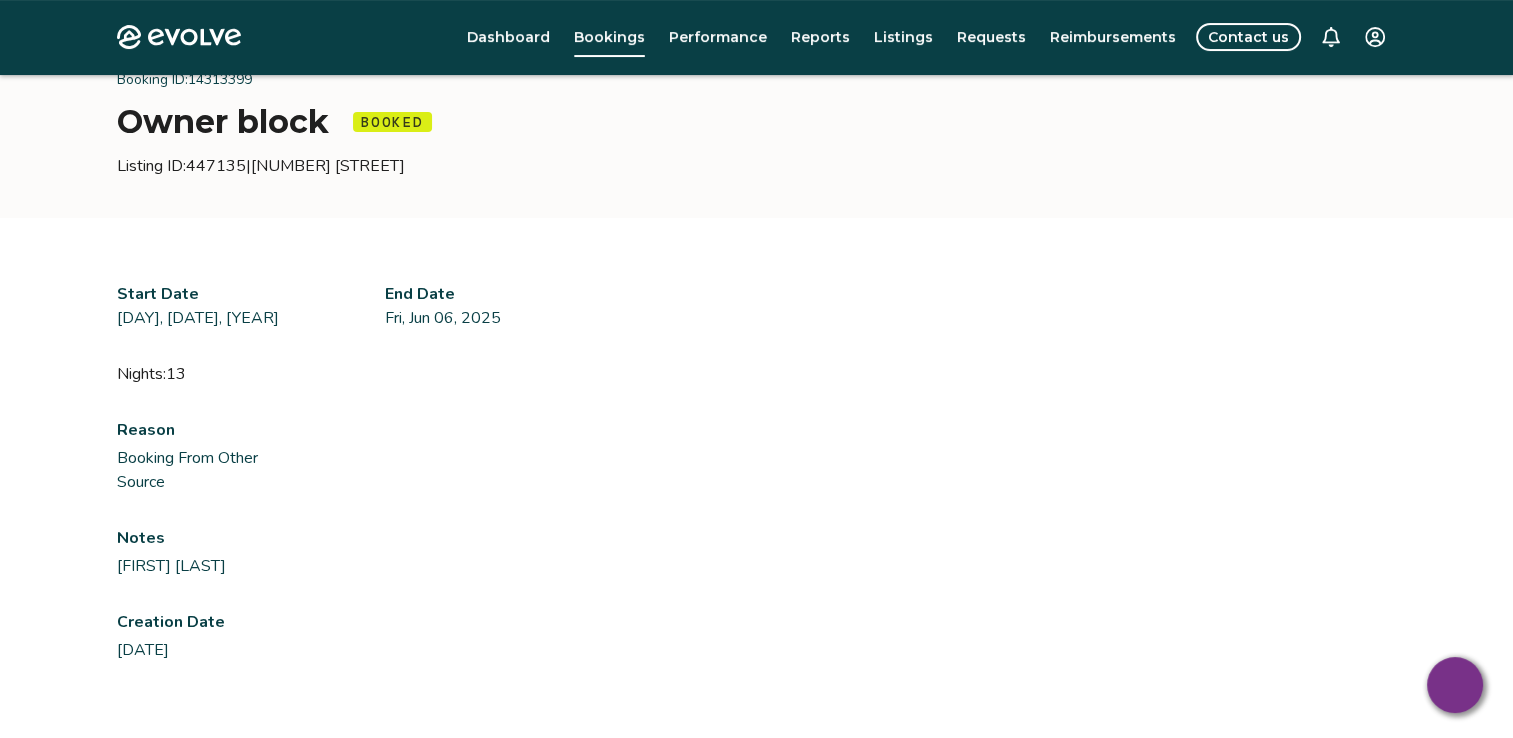 scroll, scrollTop: 0, scrollLeft: 0, axis: both 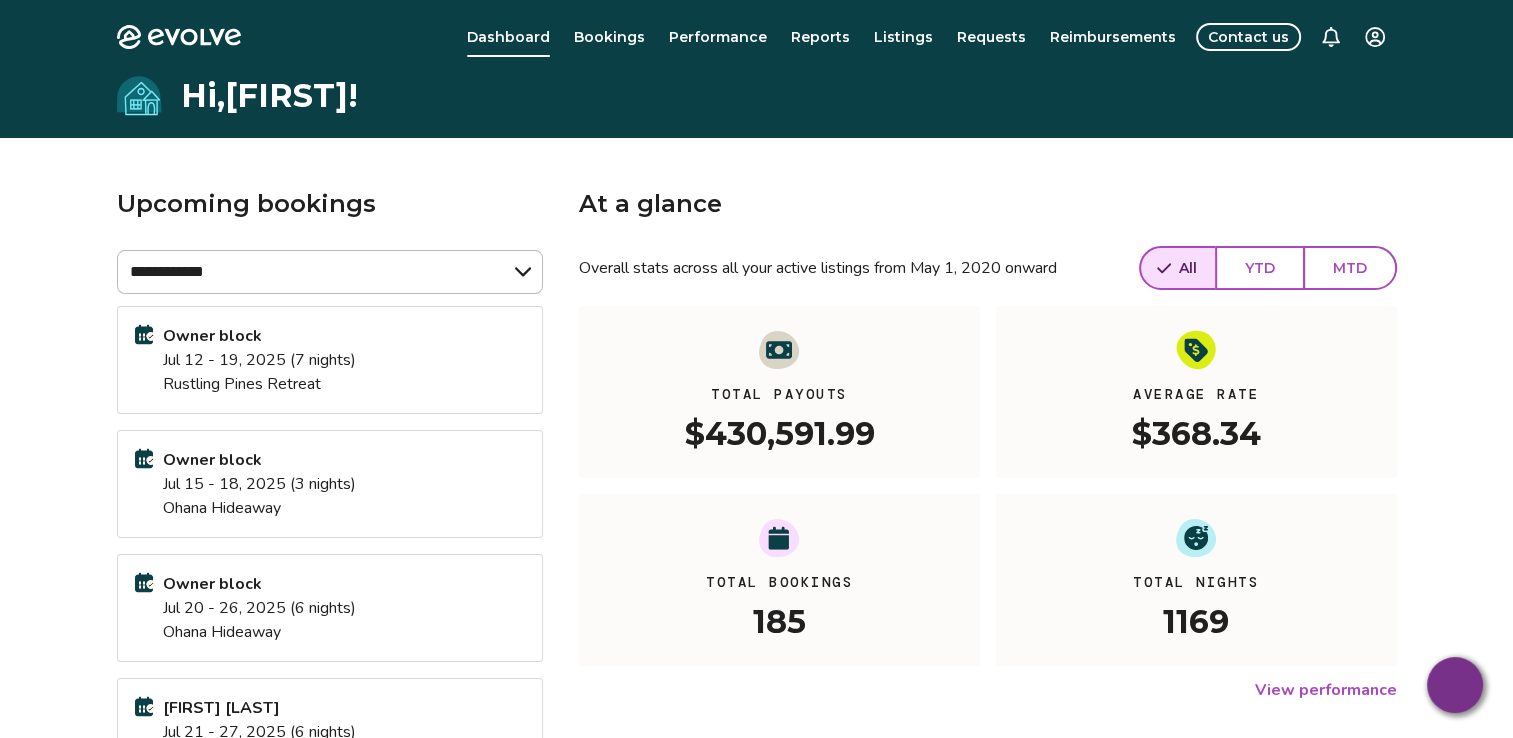 click on "Bookings" at bounding box center (609, 37) 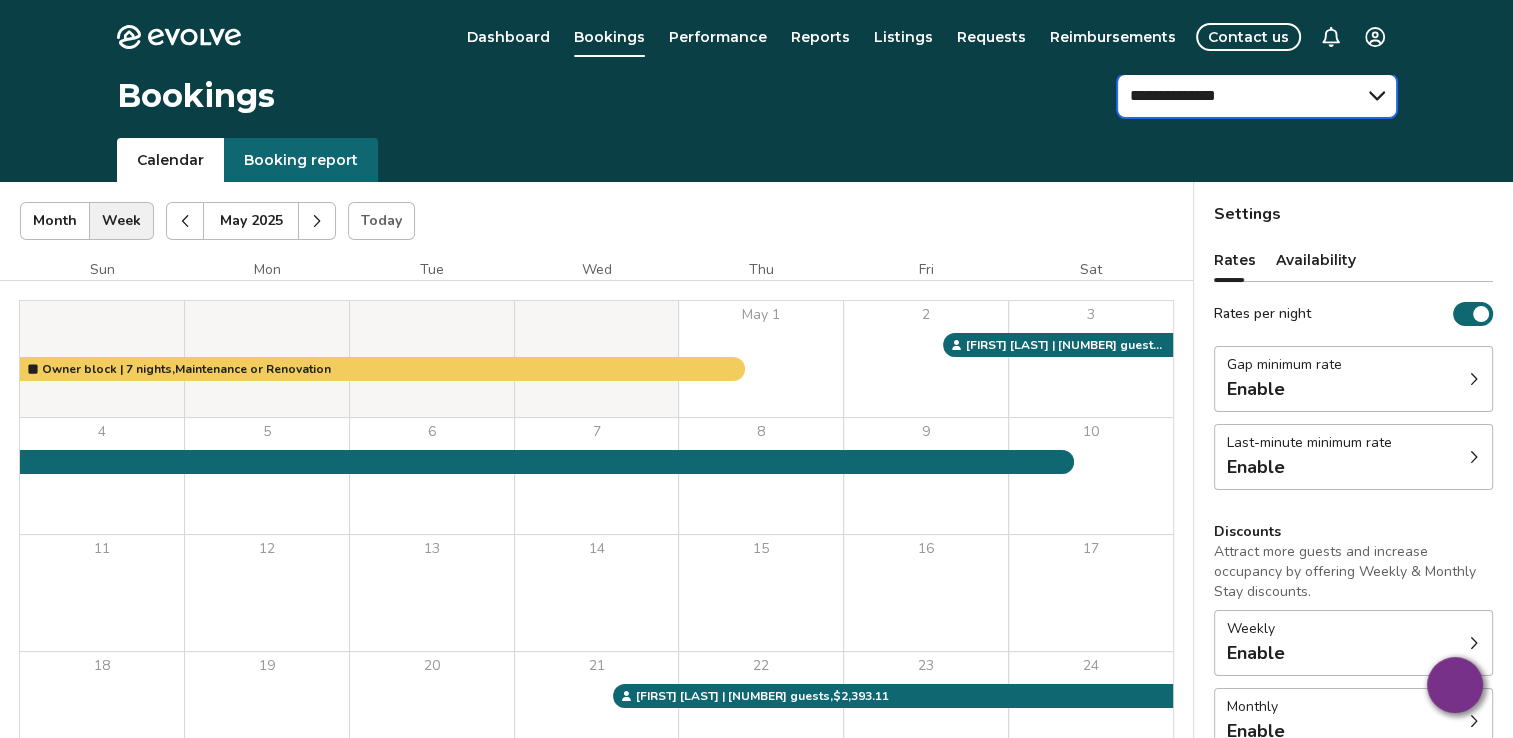 click on "**********" at bounding box center [1257, 96] 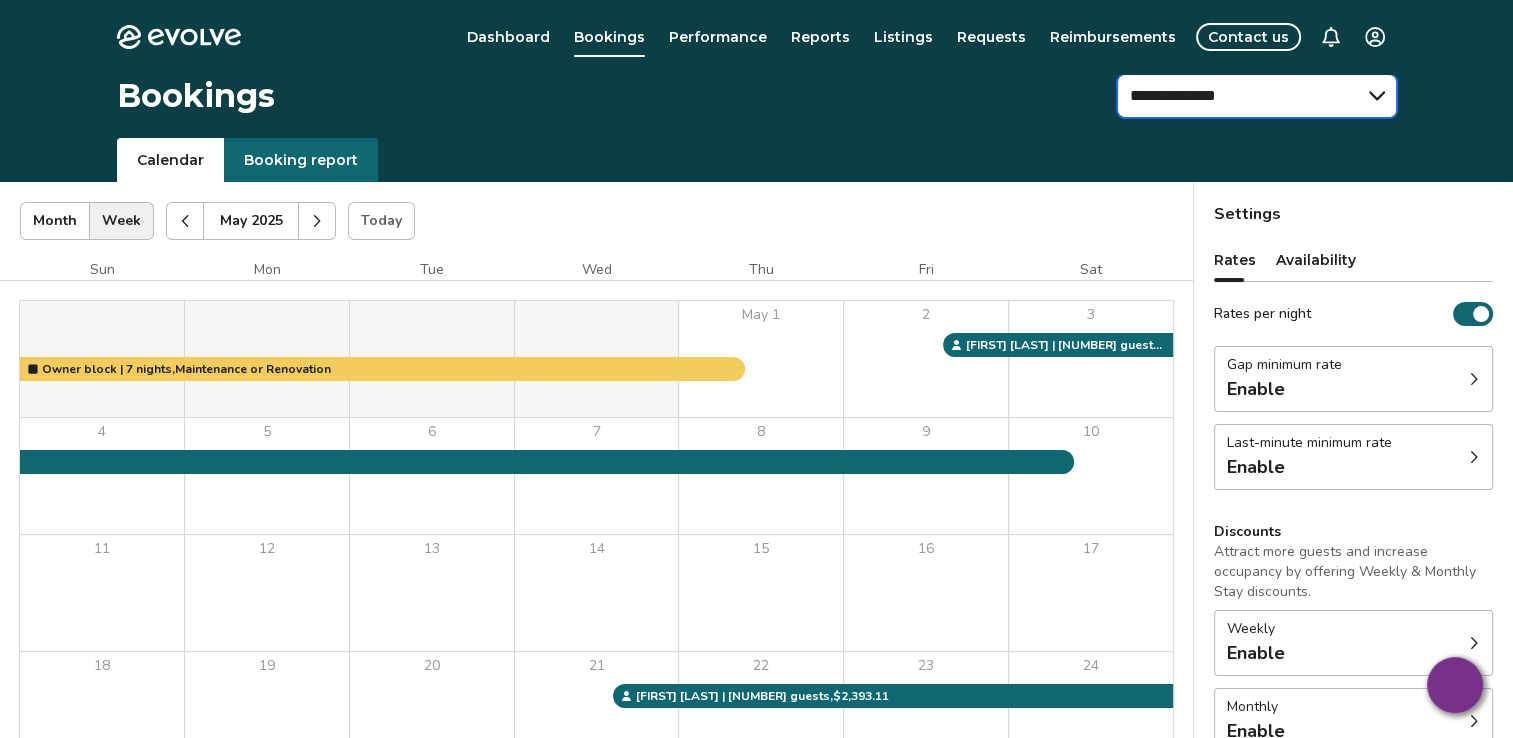 select on "**********" 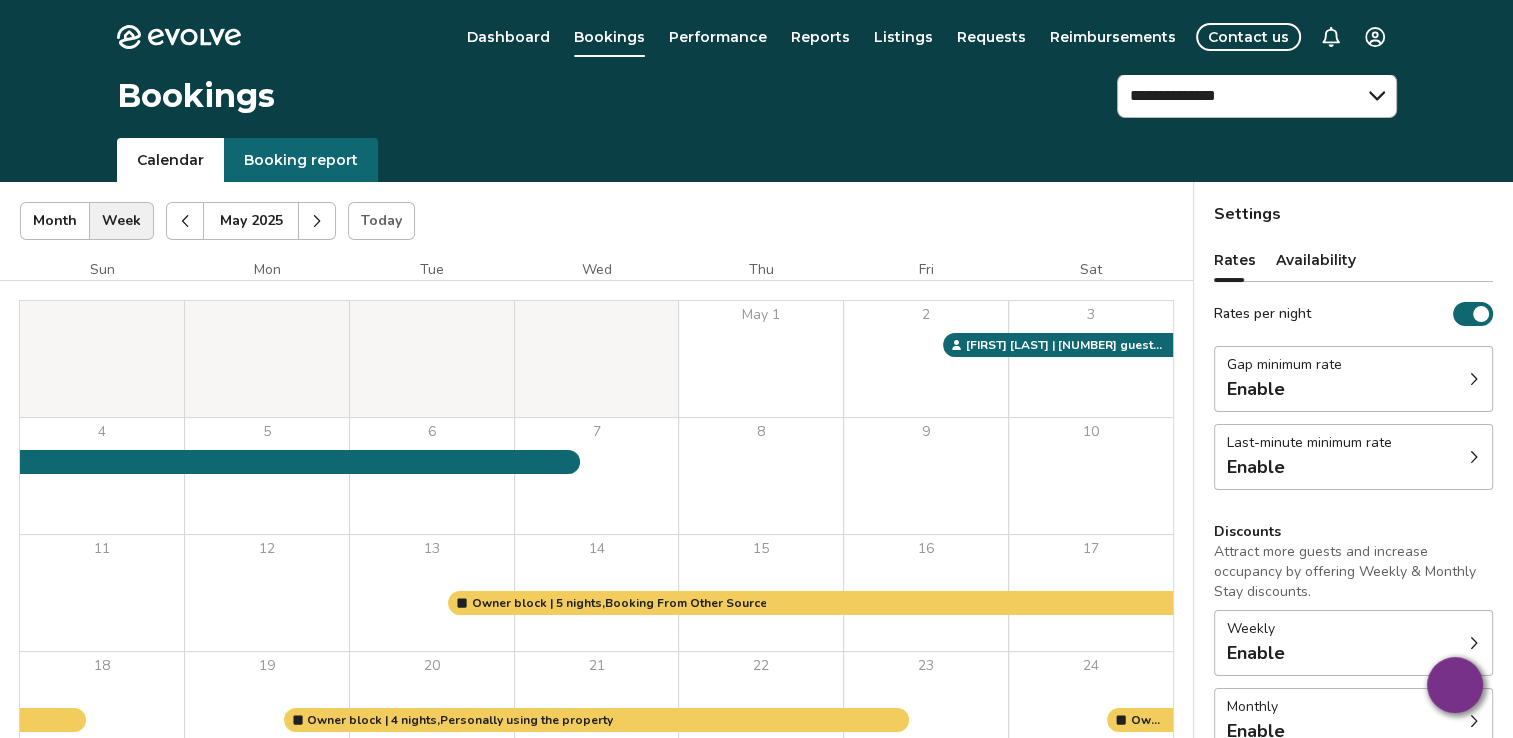 click 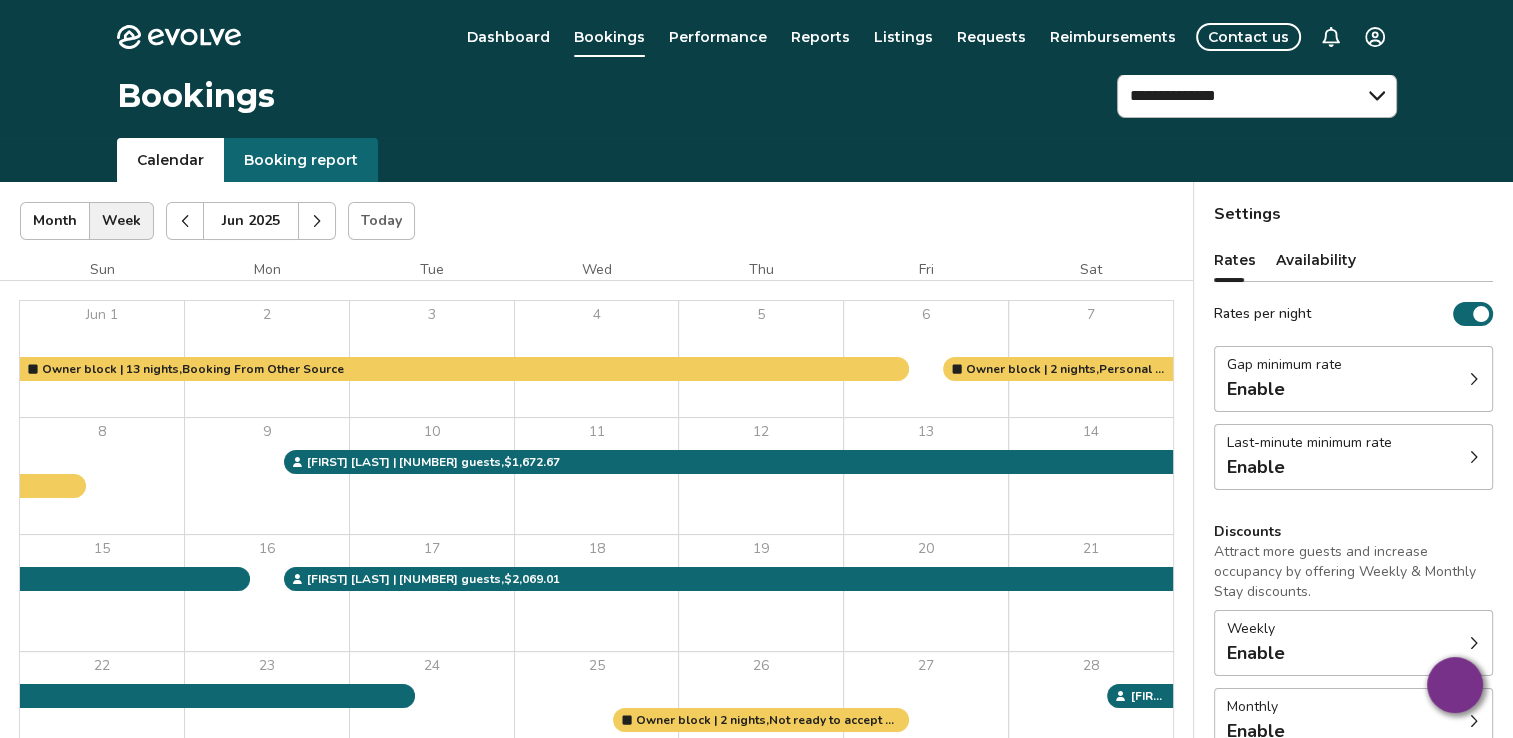 click 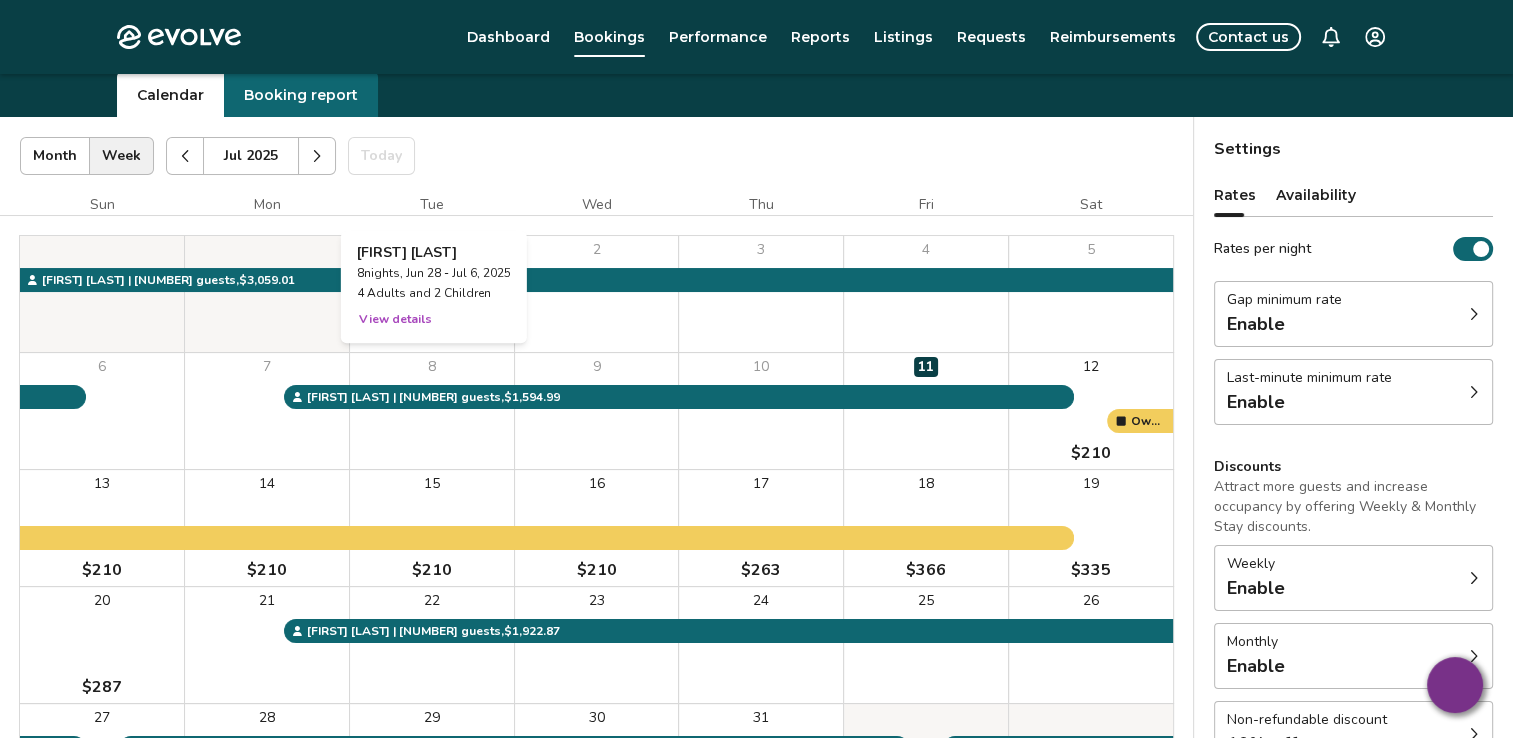 scroll, scrollTop: 100, scrollLeft: 0, axis: vertical 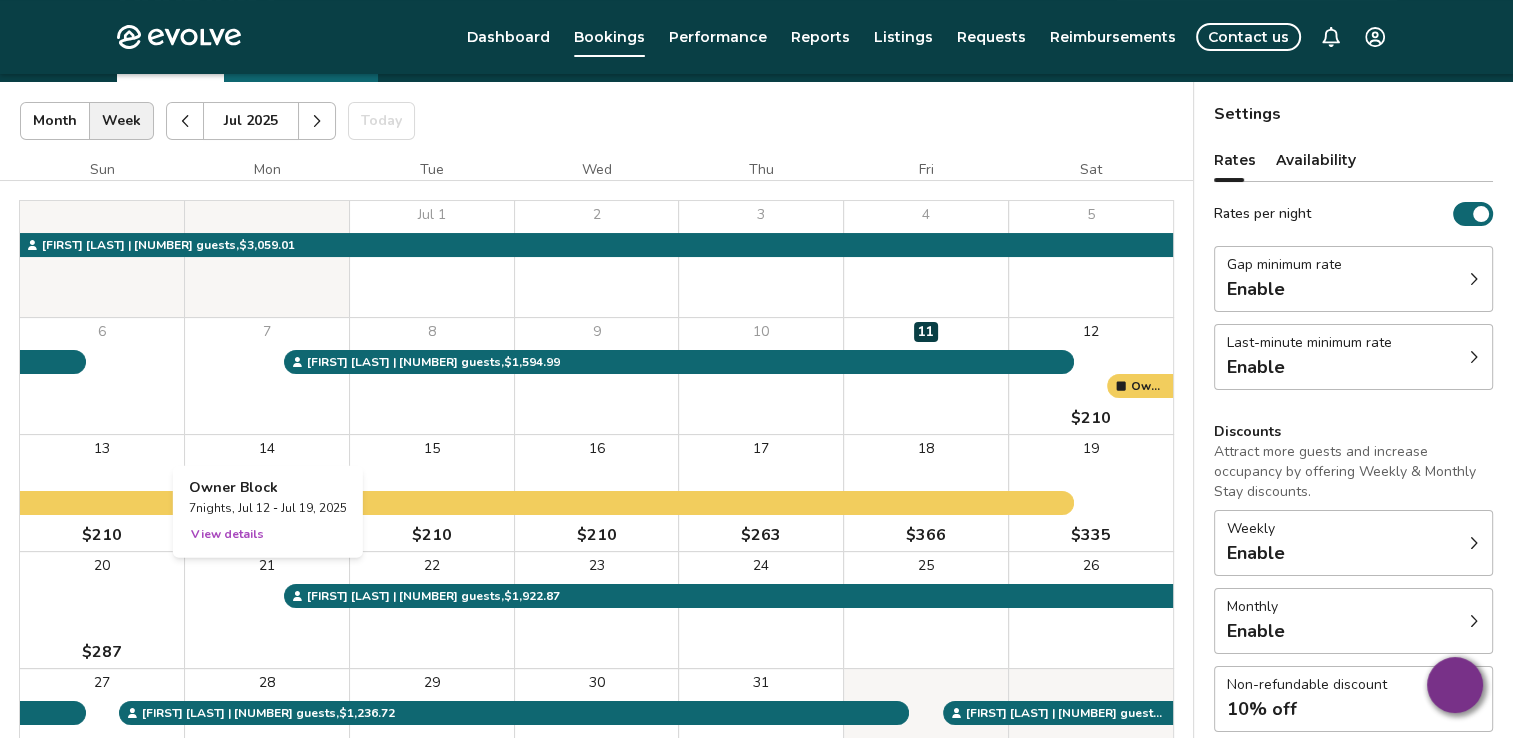 click on "View details" at bounding box center (227, 534) 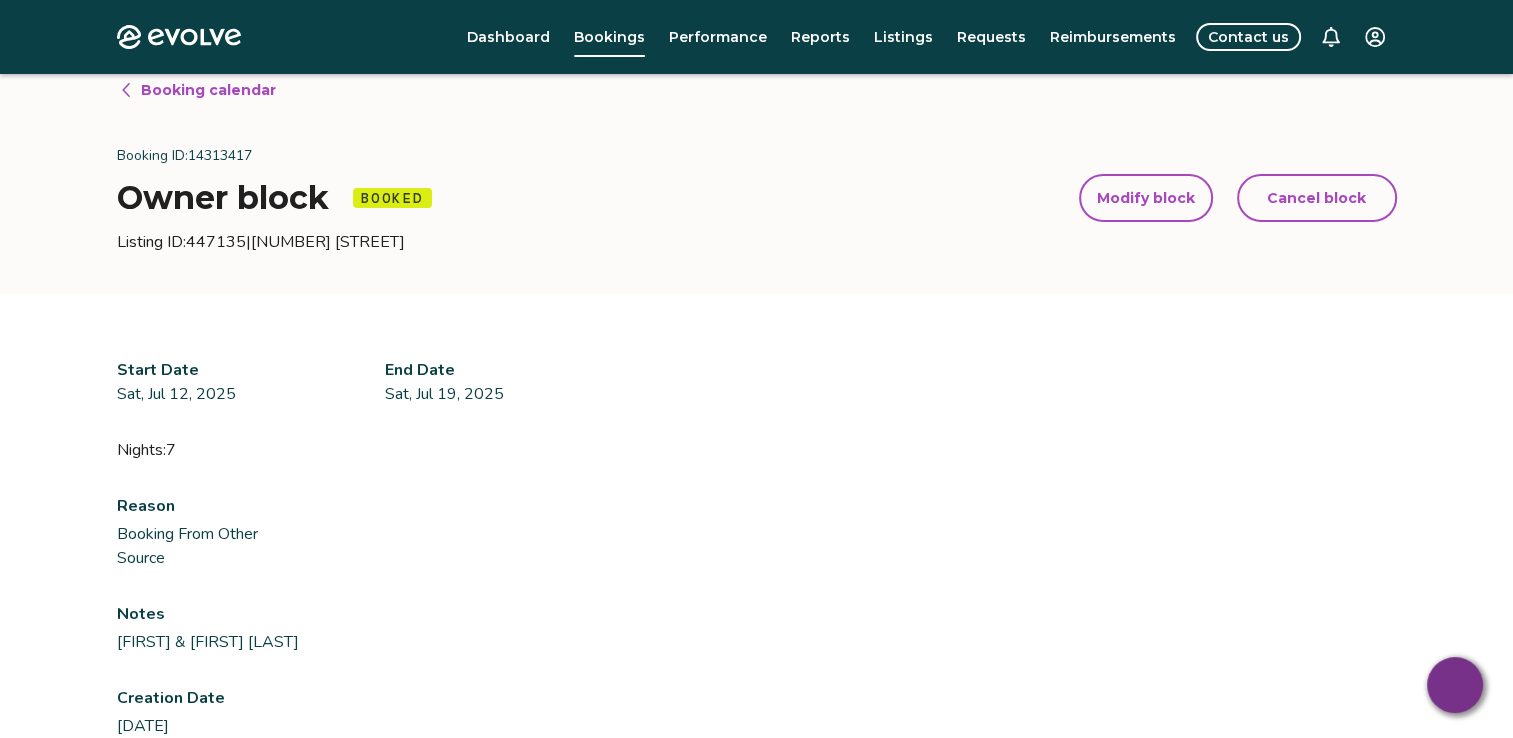 scroll, scrollTop: 0, scrollLeft: 0, axis: both 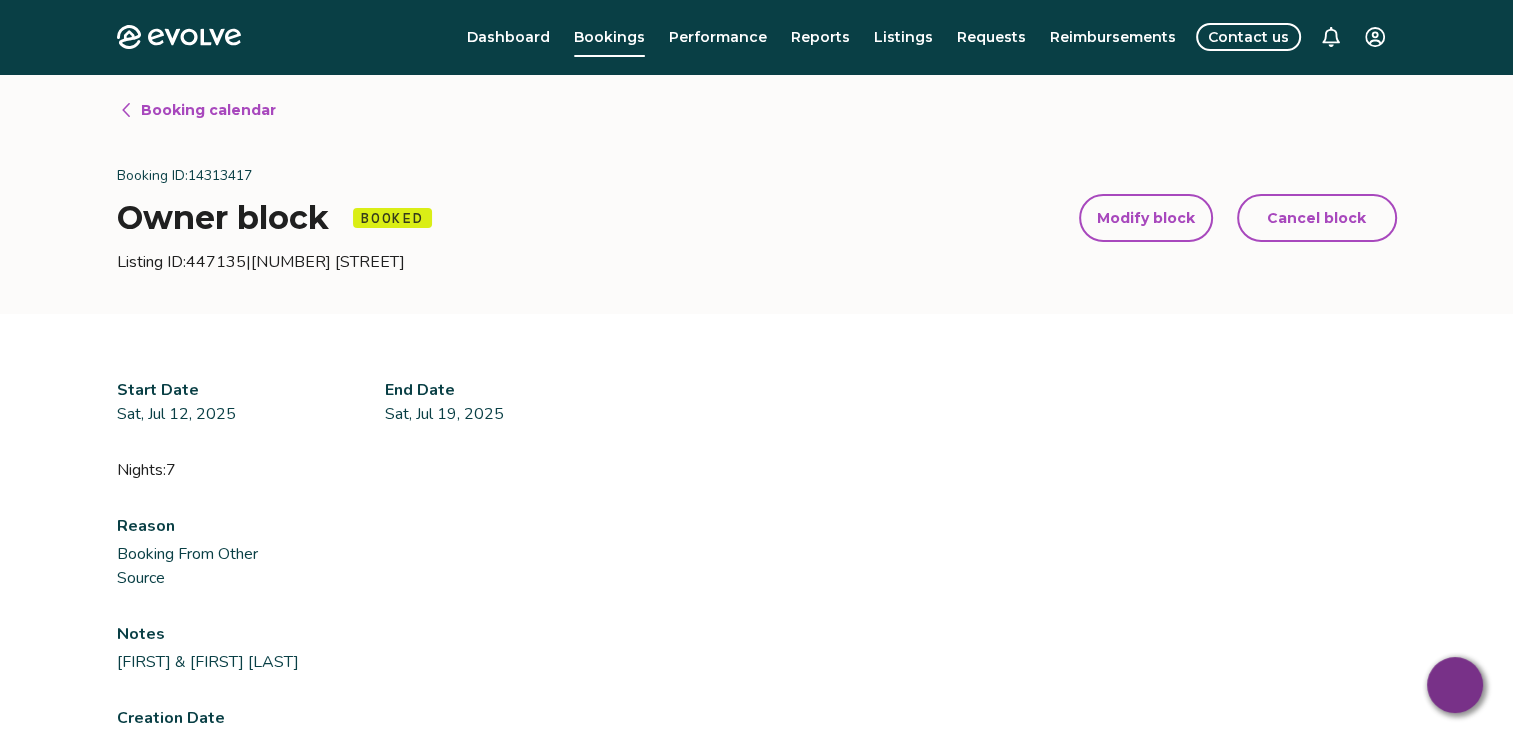 click on "Booking calendar" at bounding box center (208, 110) 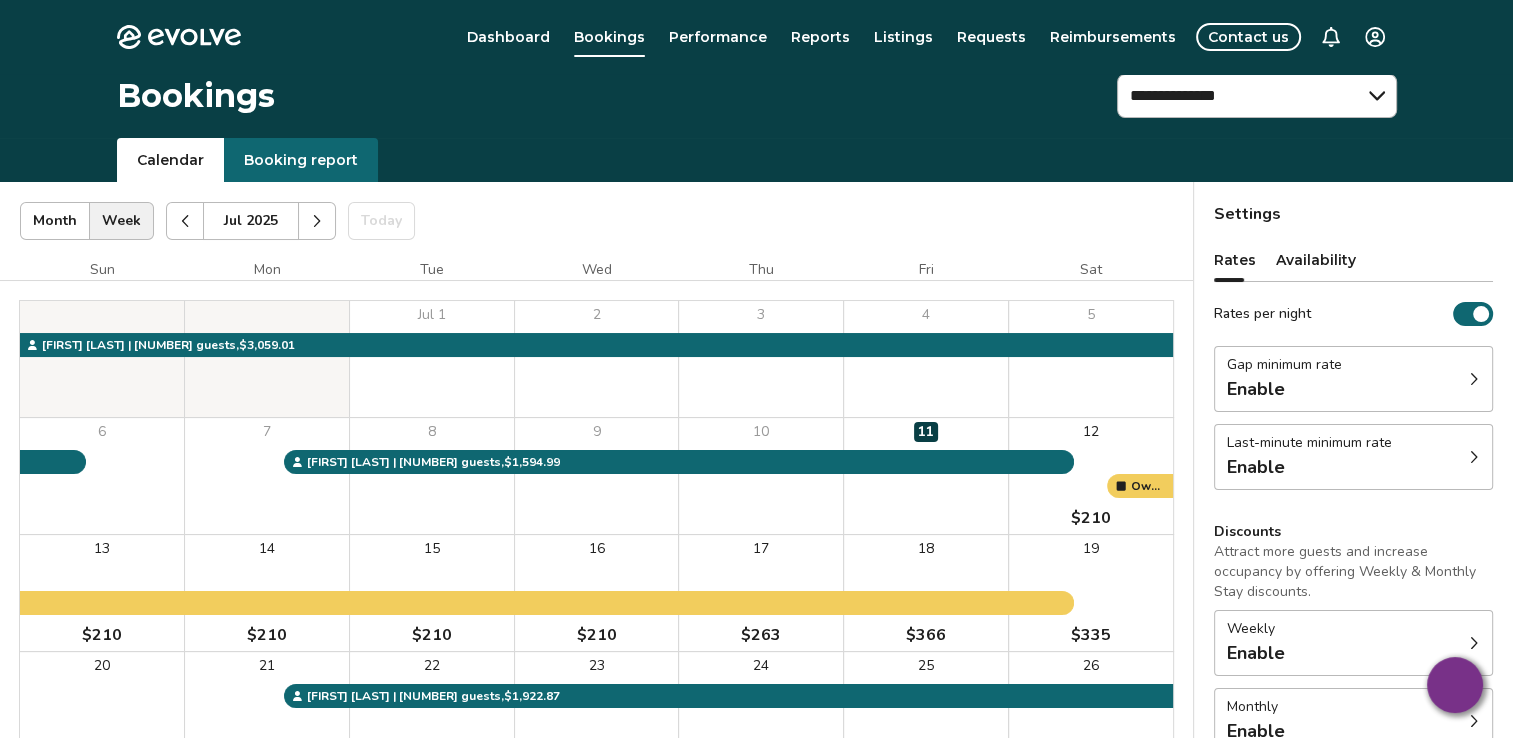 click 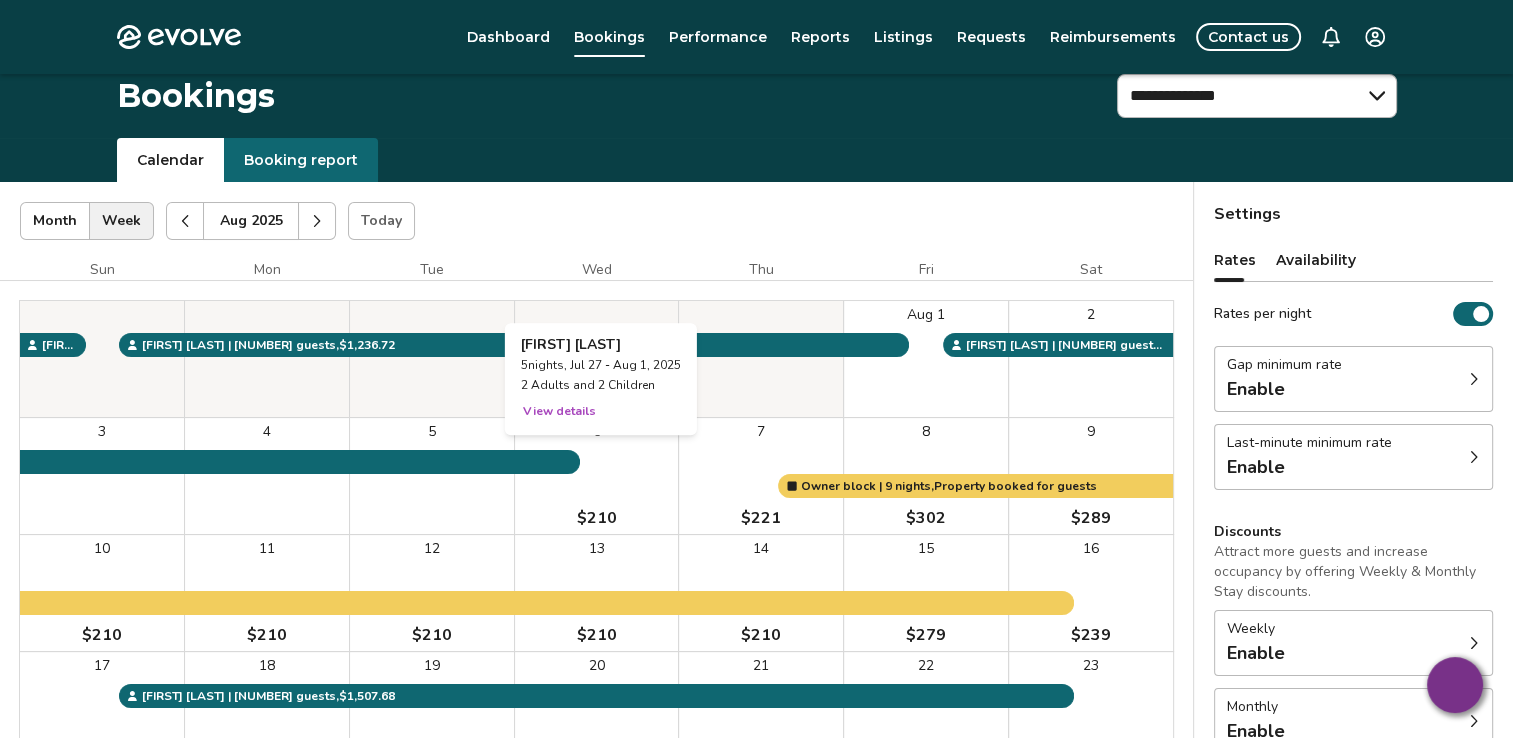 scroll, scrollTop: 300, scrollLeft: 0, axis: vertical 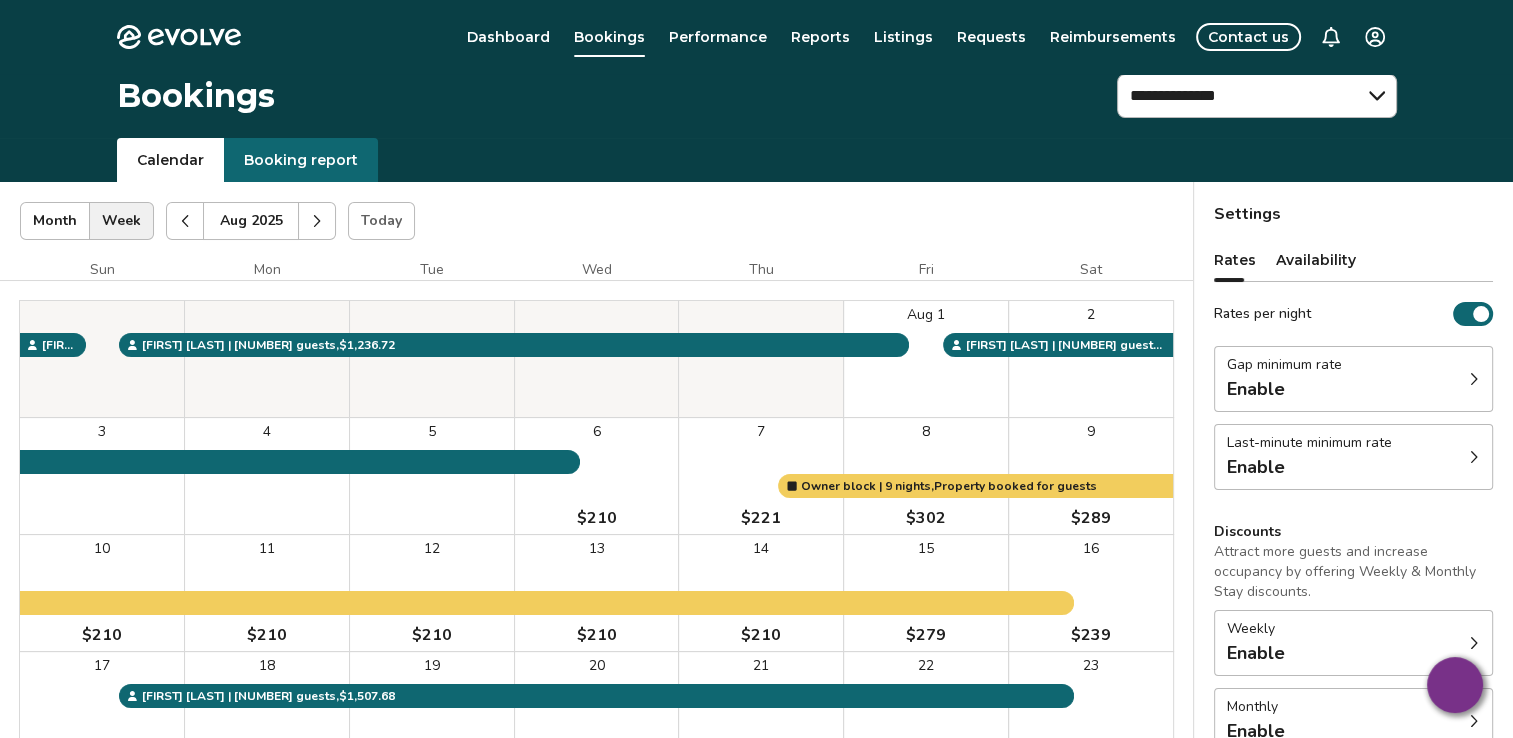 click on "Dashboard" at bounding box center (508, 37) 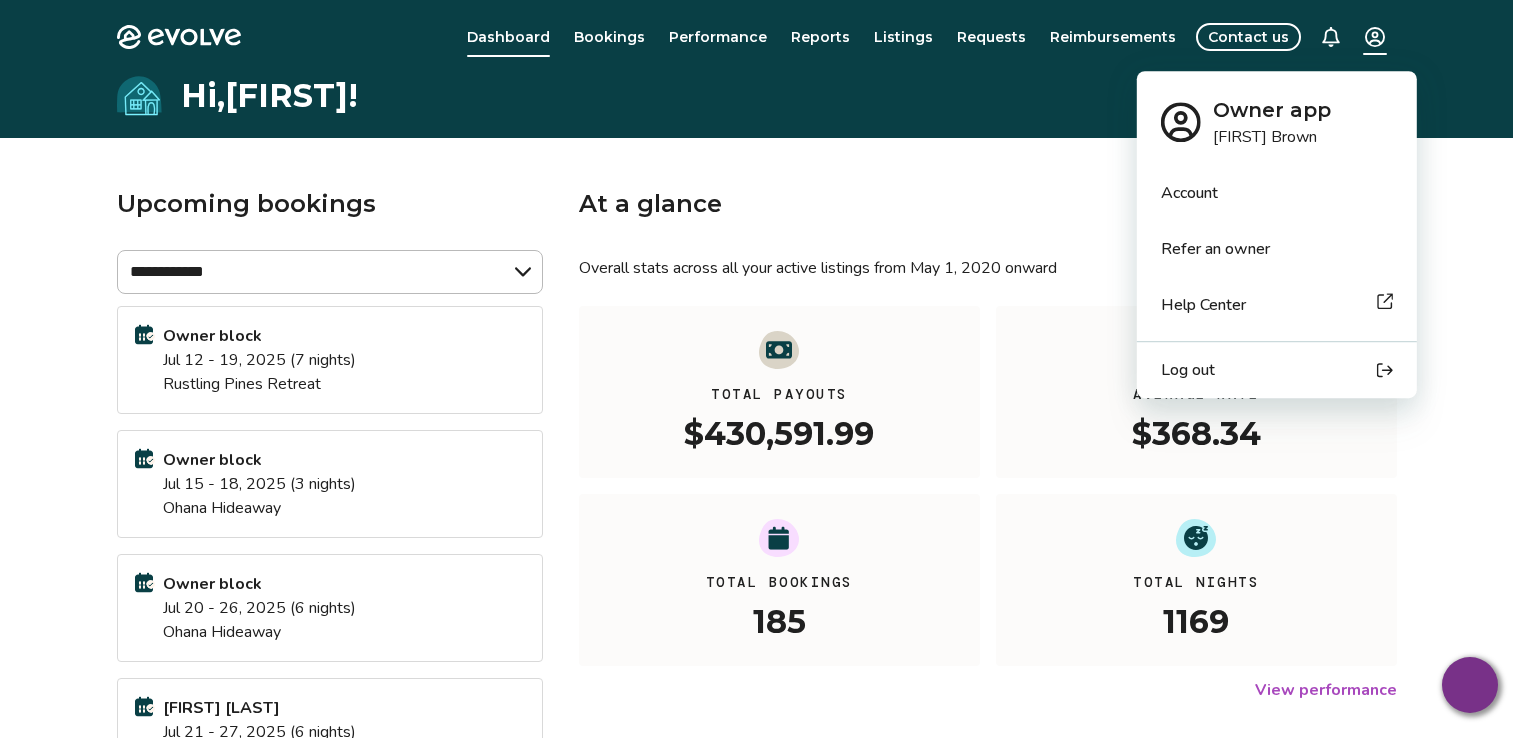 click on "**********" at bounding box center (764, 563) 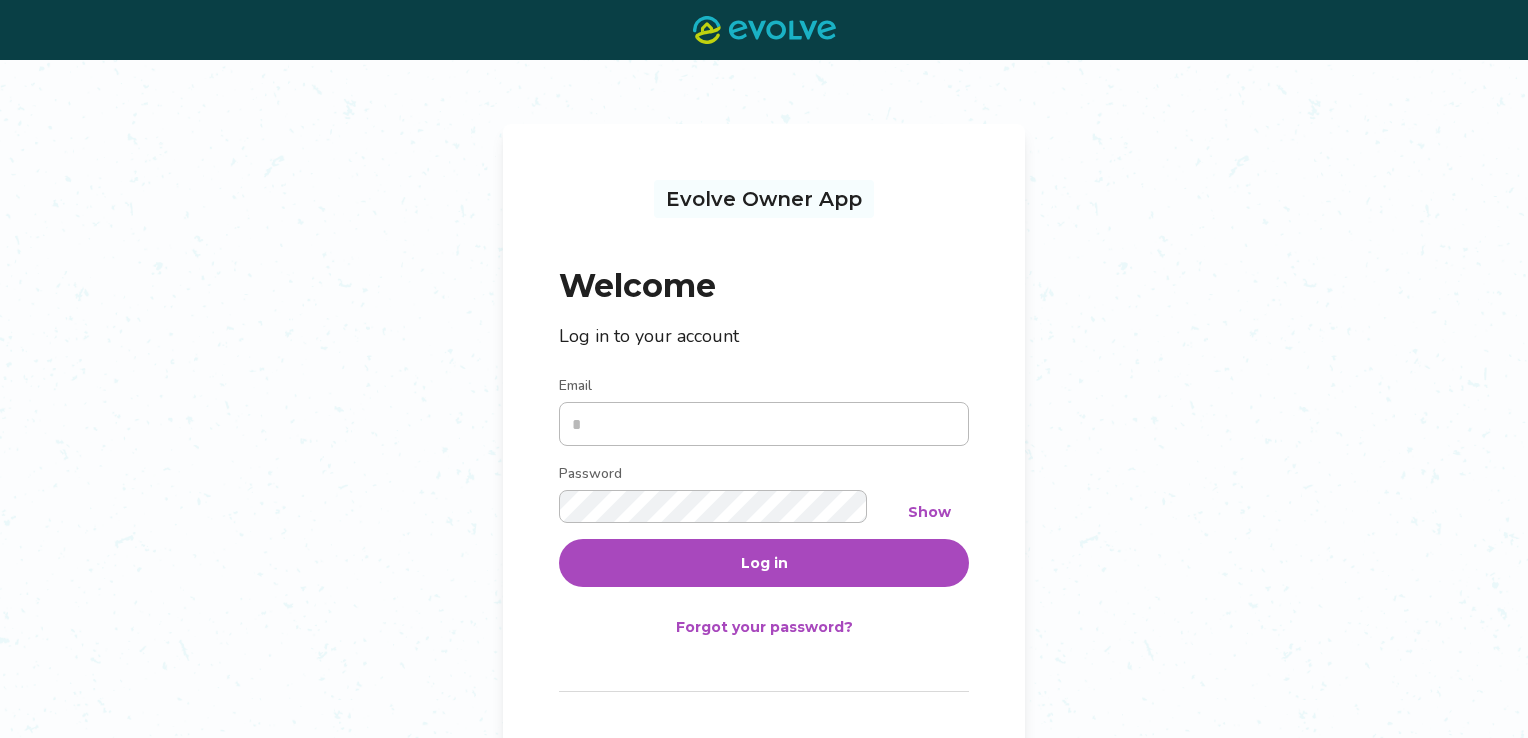 scroll, scrollTop: 0, scrollLeft: 0, axis: both 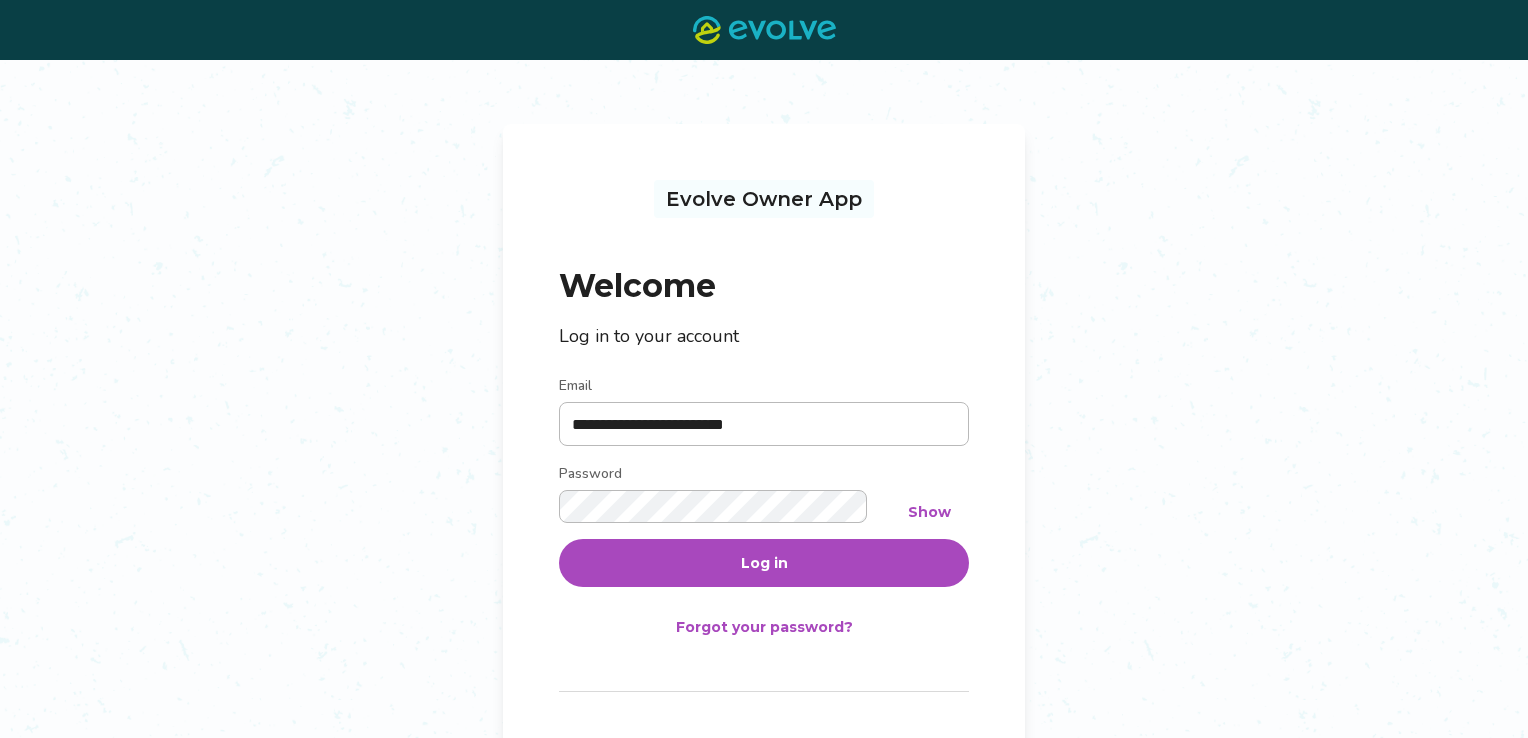 click on "Log in" at bounding box center [764, 563] 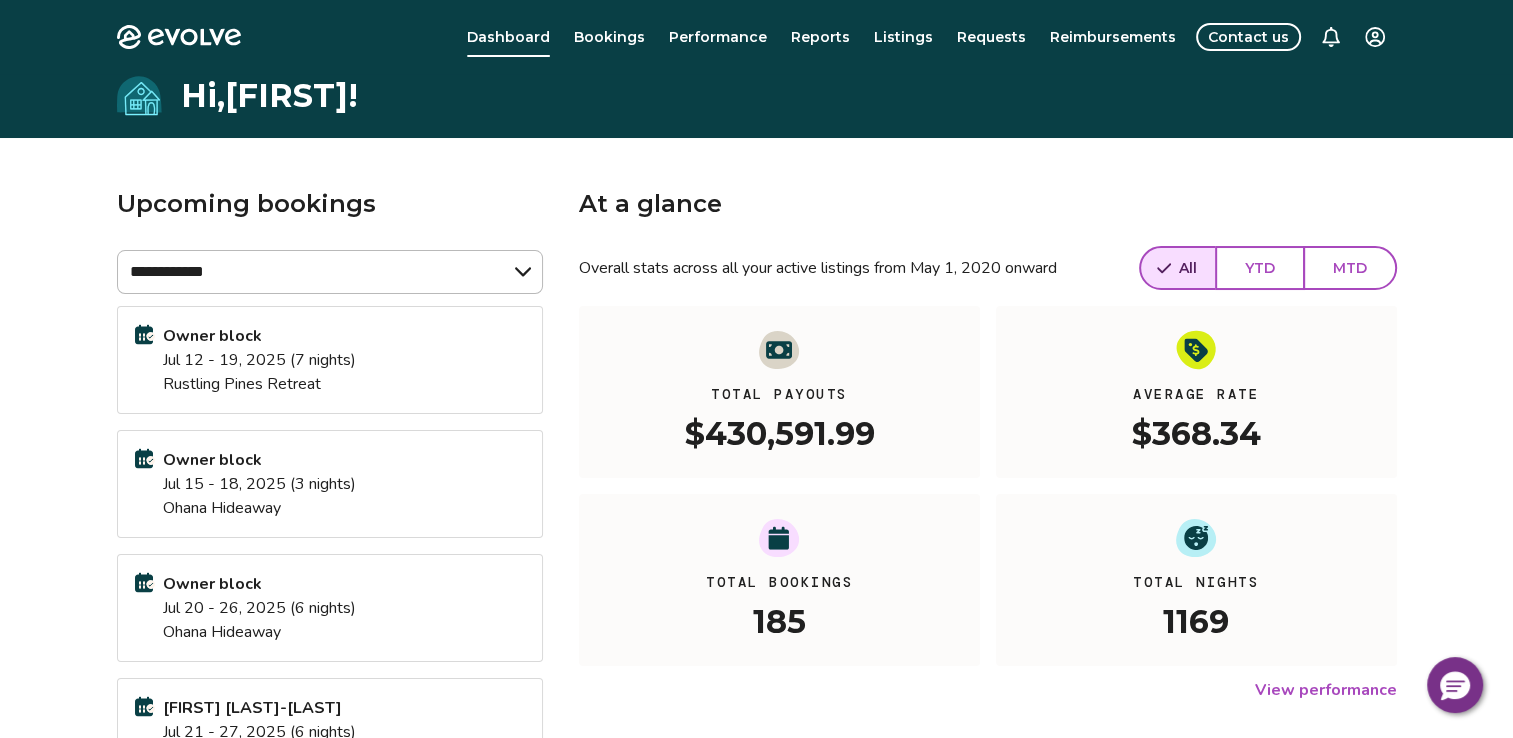 click on "Bookings" at bounding box center [609, 37] 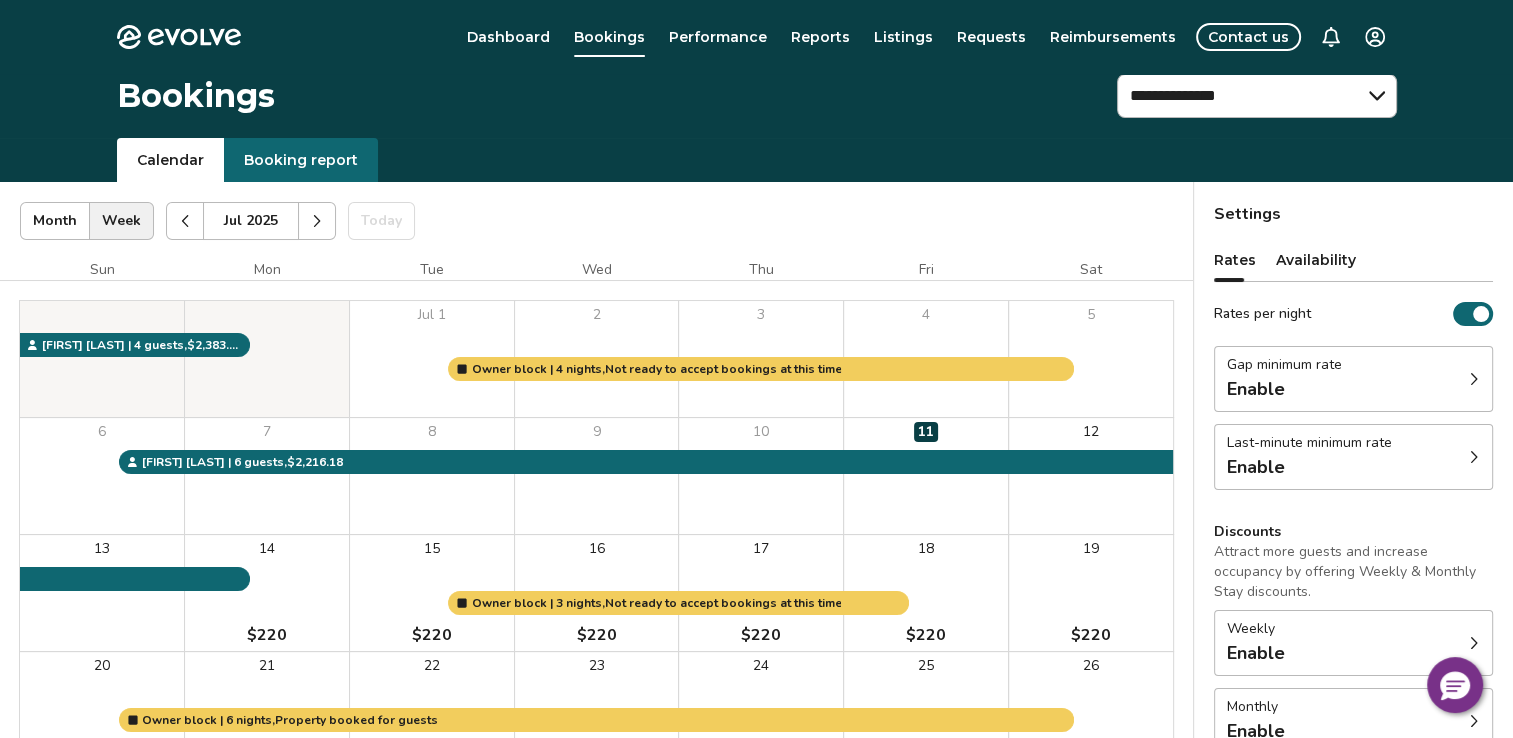 click 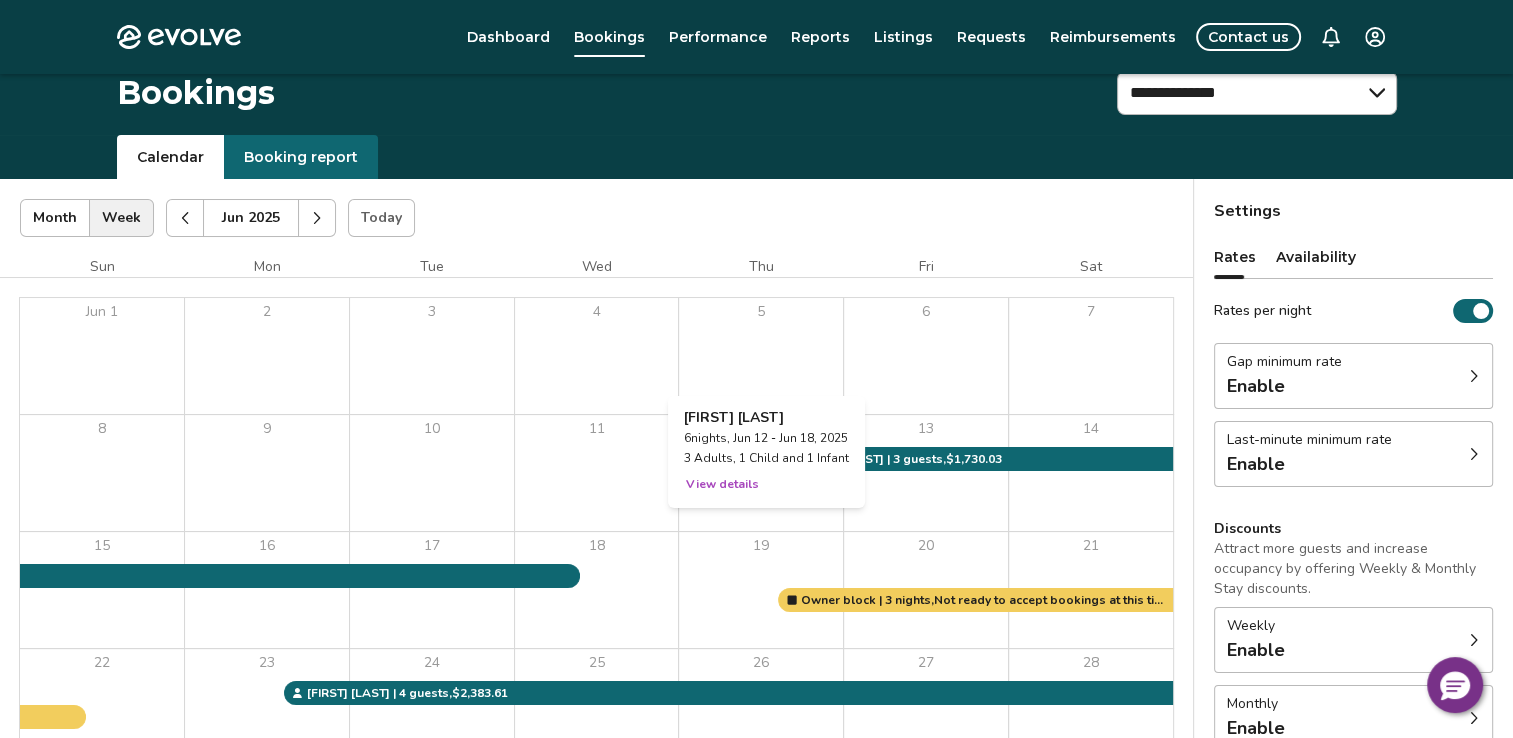 scroll, scrollTop: 0, scrollLeft: 0, axis: both 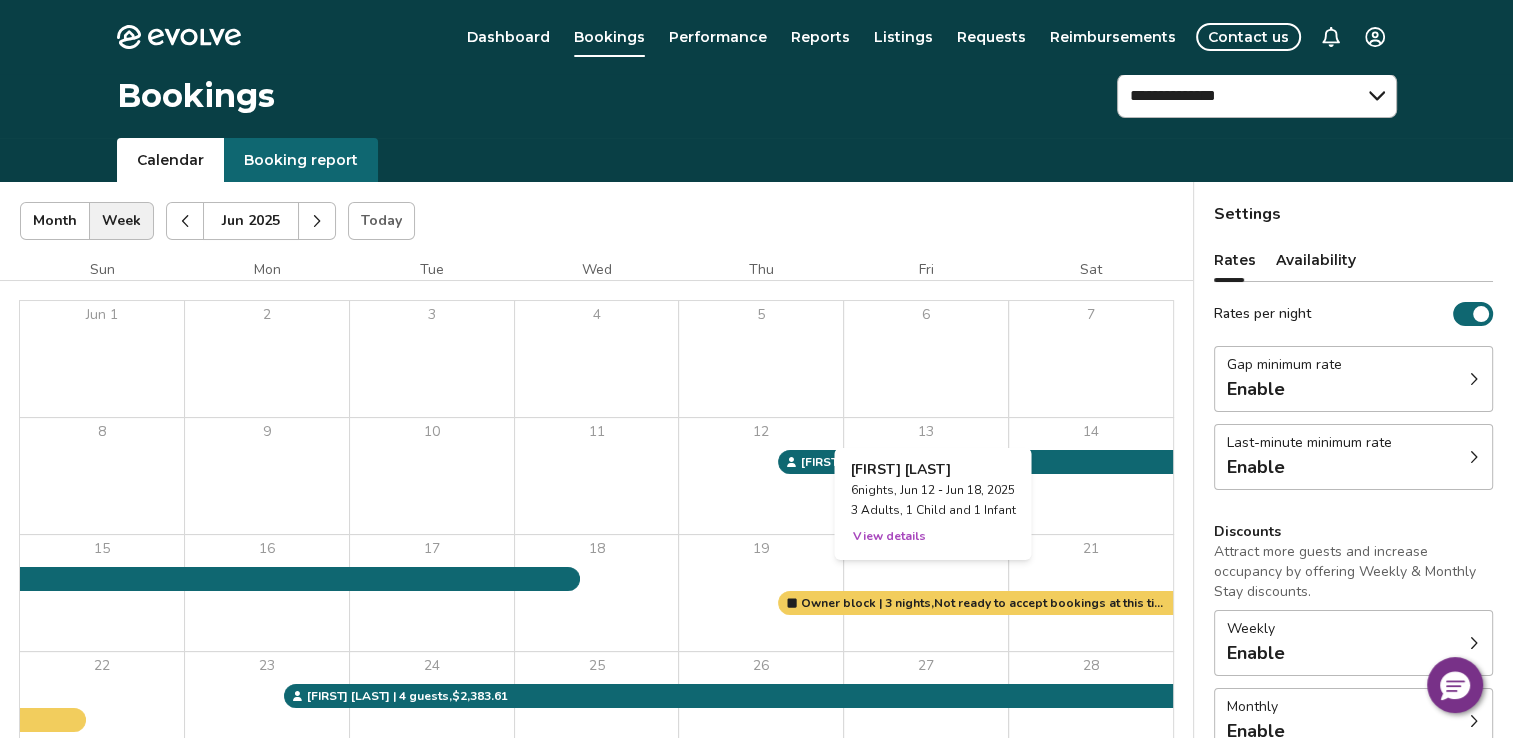 click on "View details" at bounding box center (888, 536) 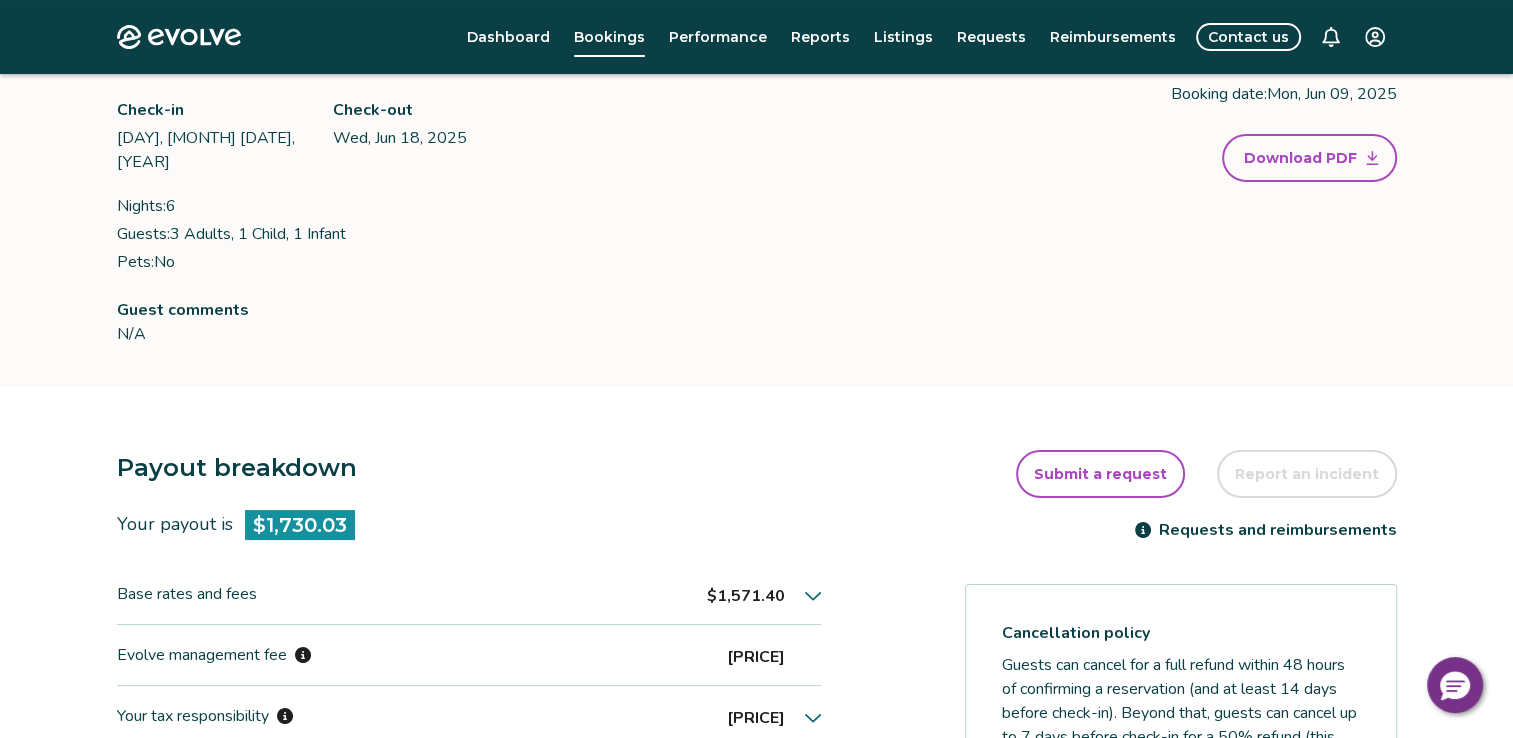 scroll, scrollTop: 200, scrollLeft: 0, axis: vertical 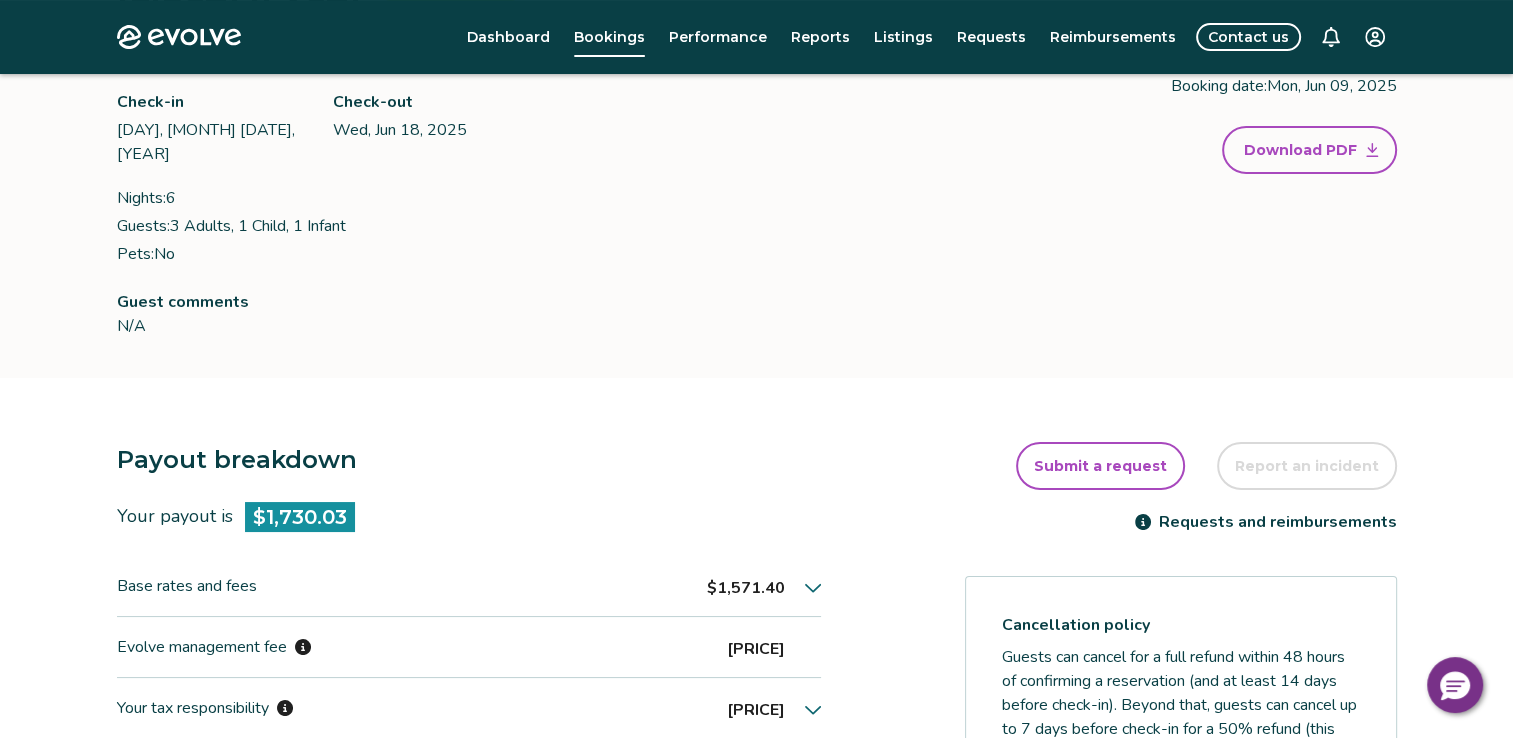 click 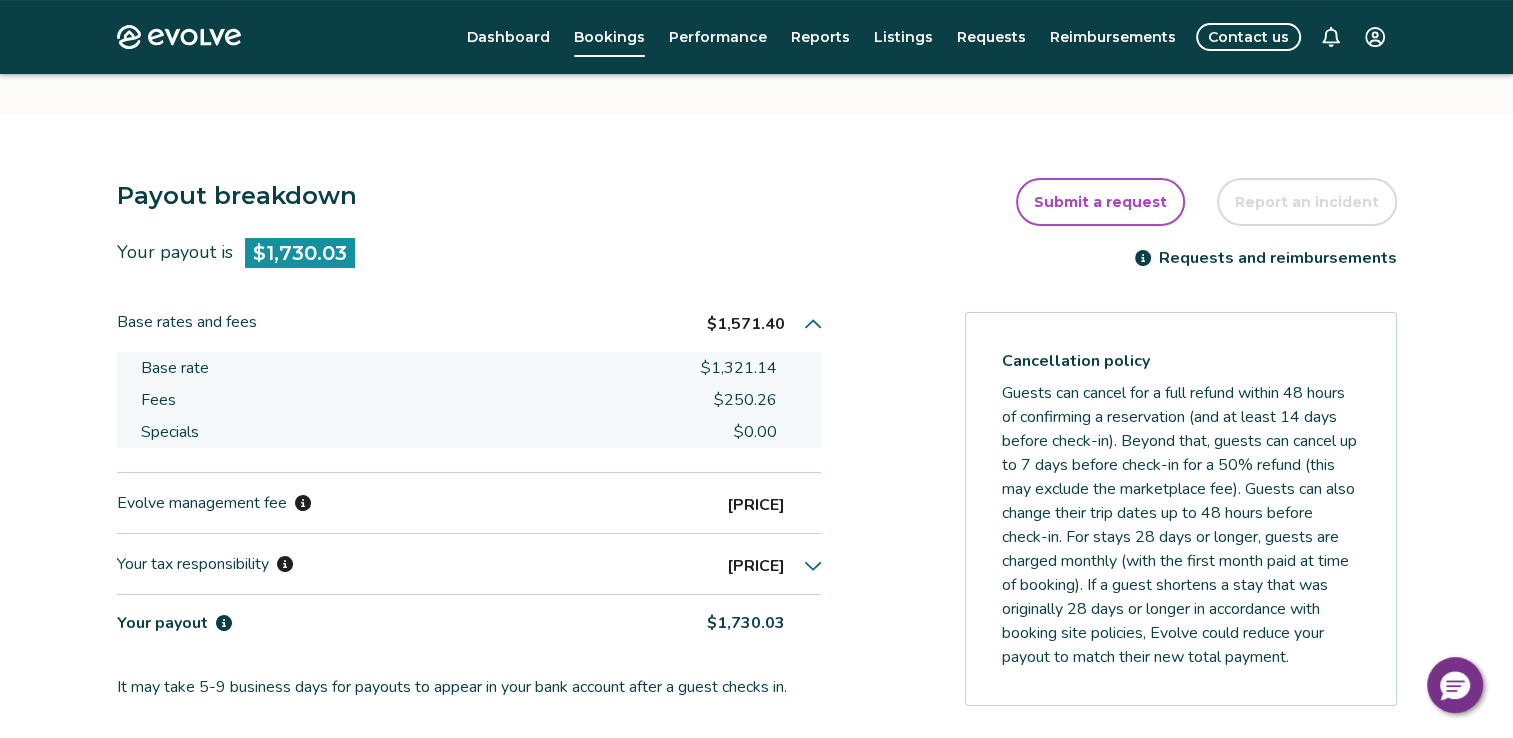 scroll, scrollTop: 500, scrollLeft: 0, axis: vertical 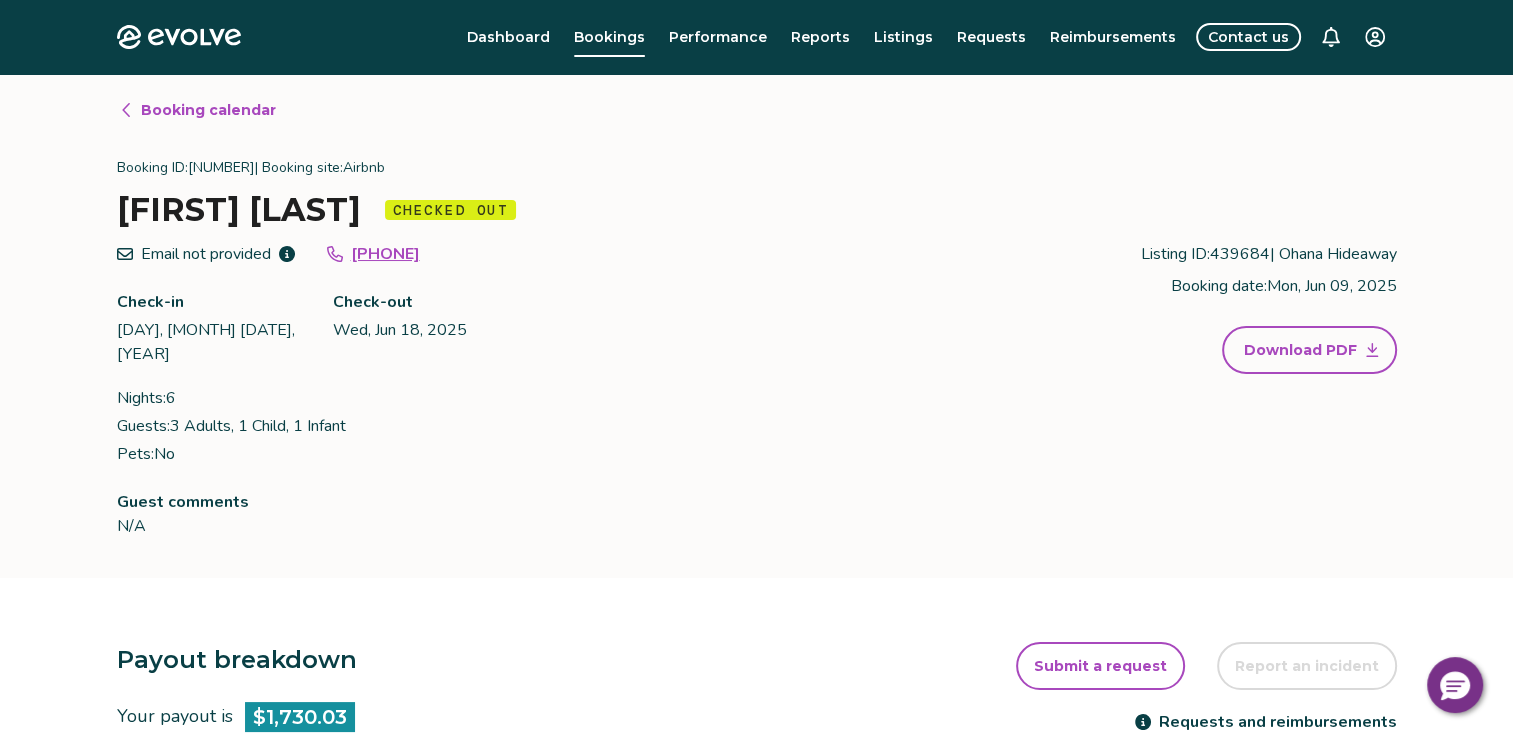 click on "Booking calendar" at bounding box center [208, 110] 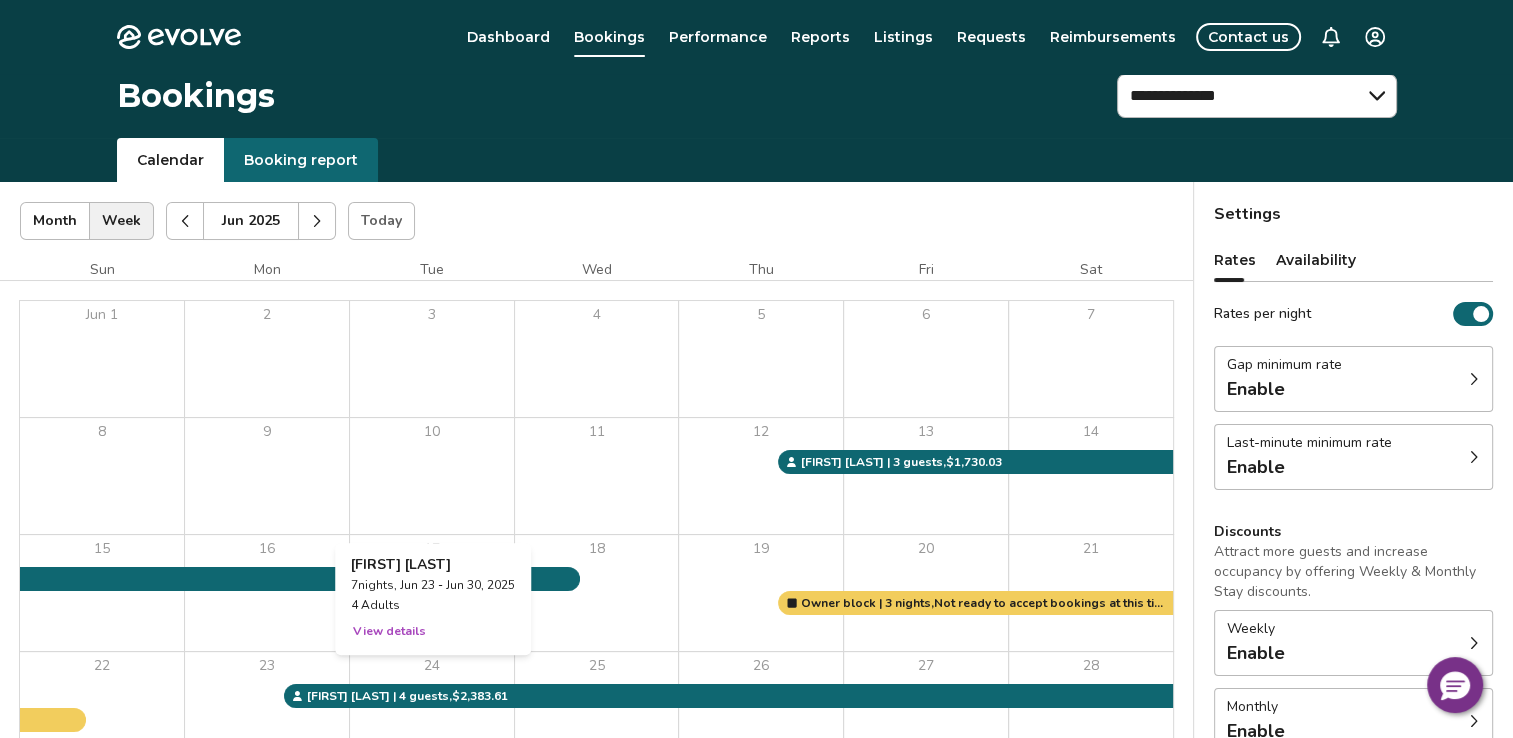 click on "View details" at bounding box center (389, 631) 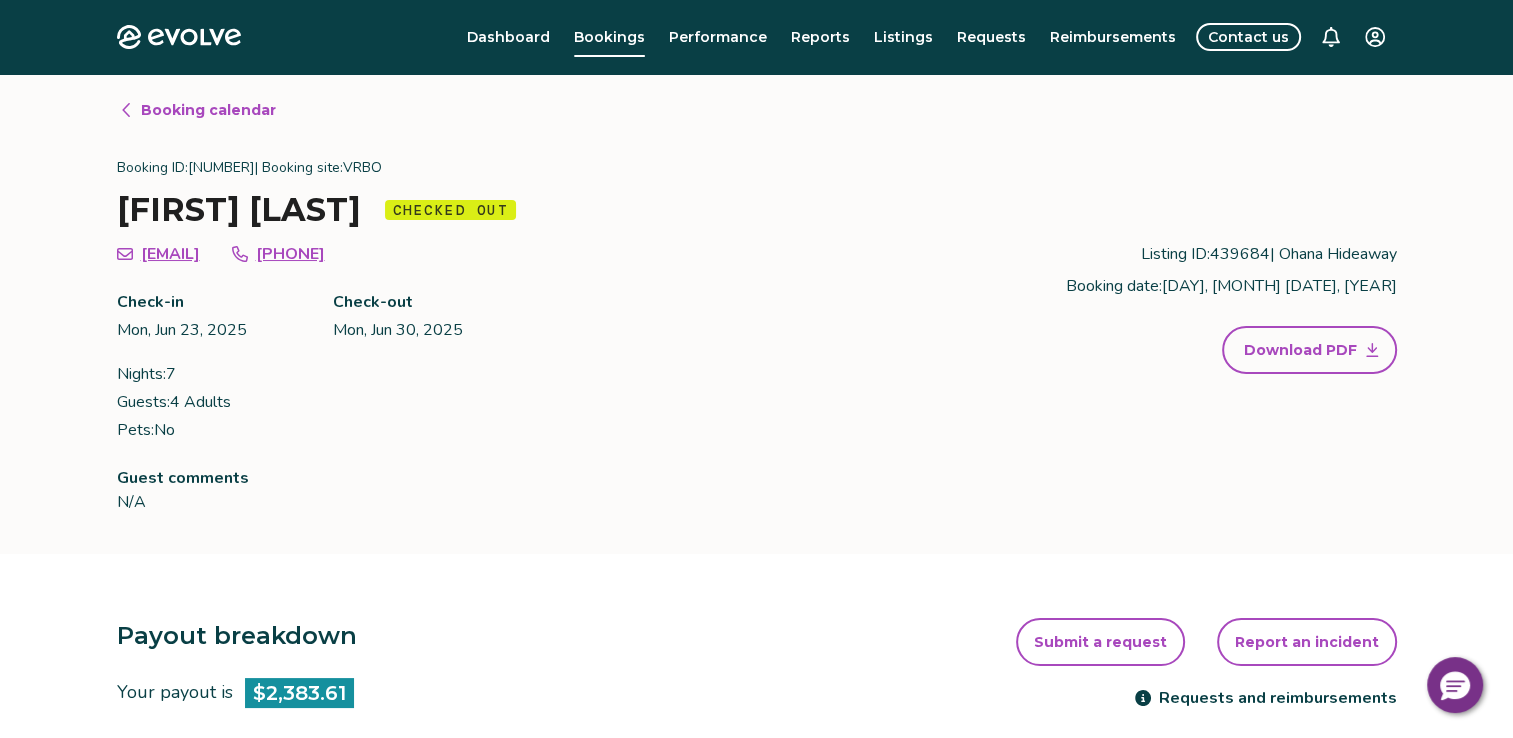 click 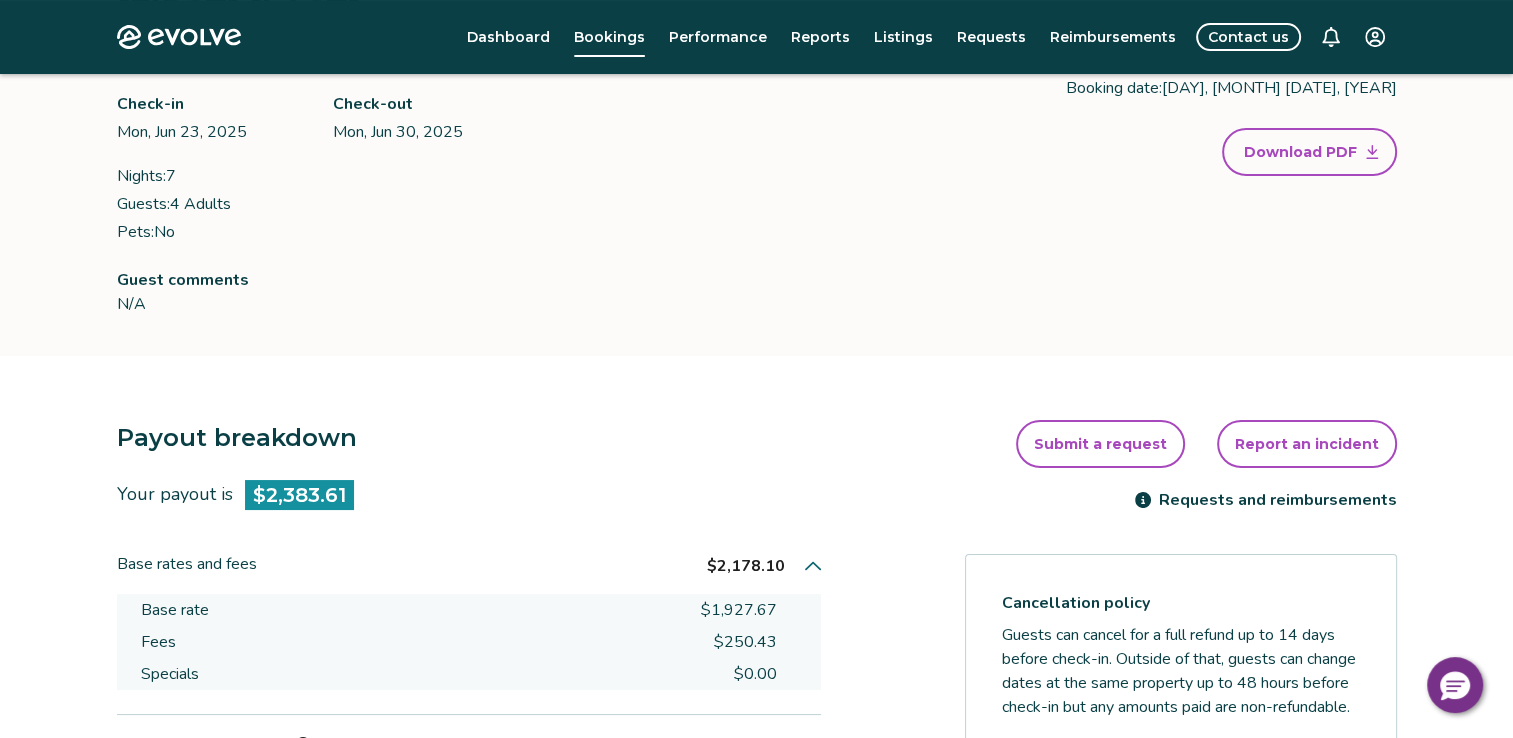 scroll, scrollTop: 200, scrollLeft: 0, axis: vertical 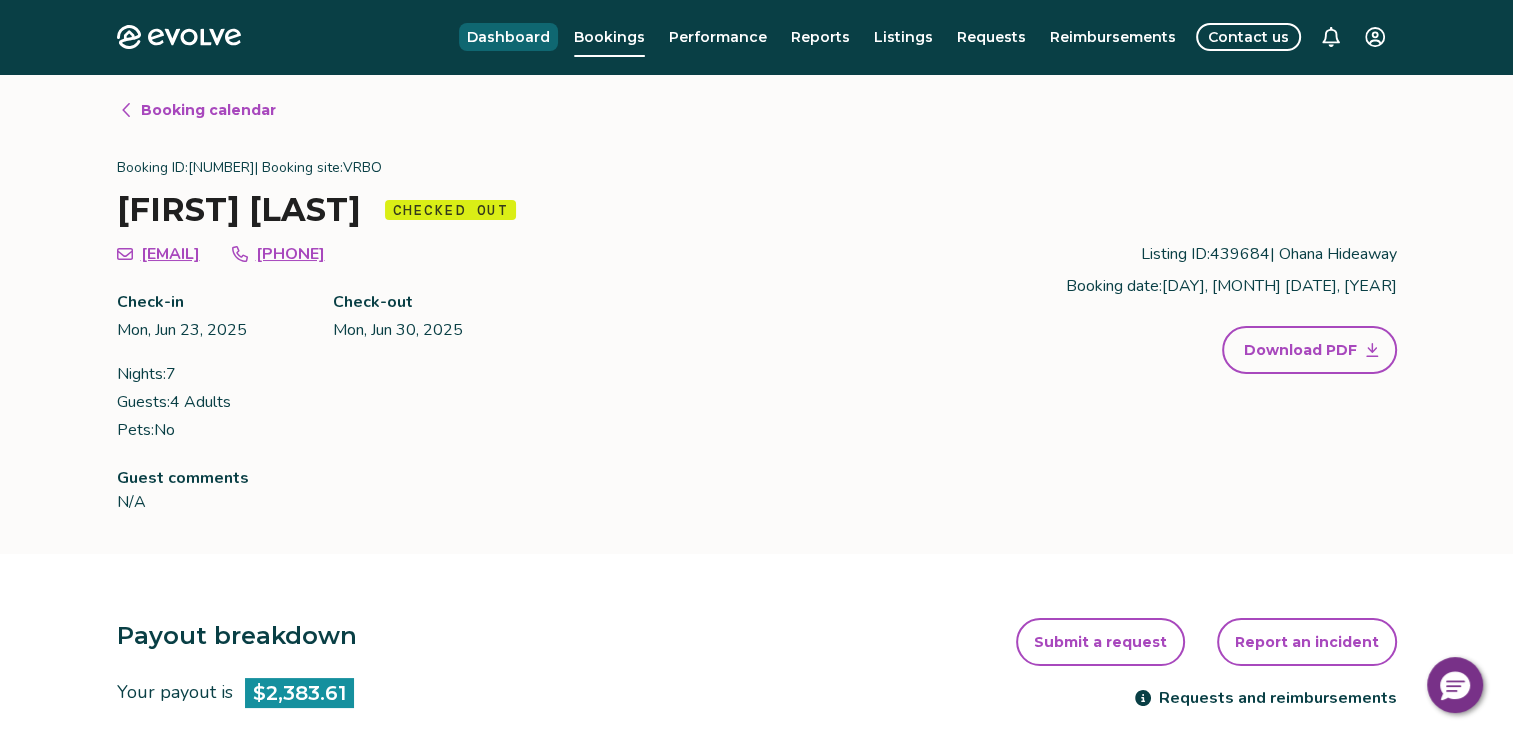 click on "Dashboard" at bounding box center [508, 37] 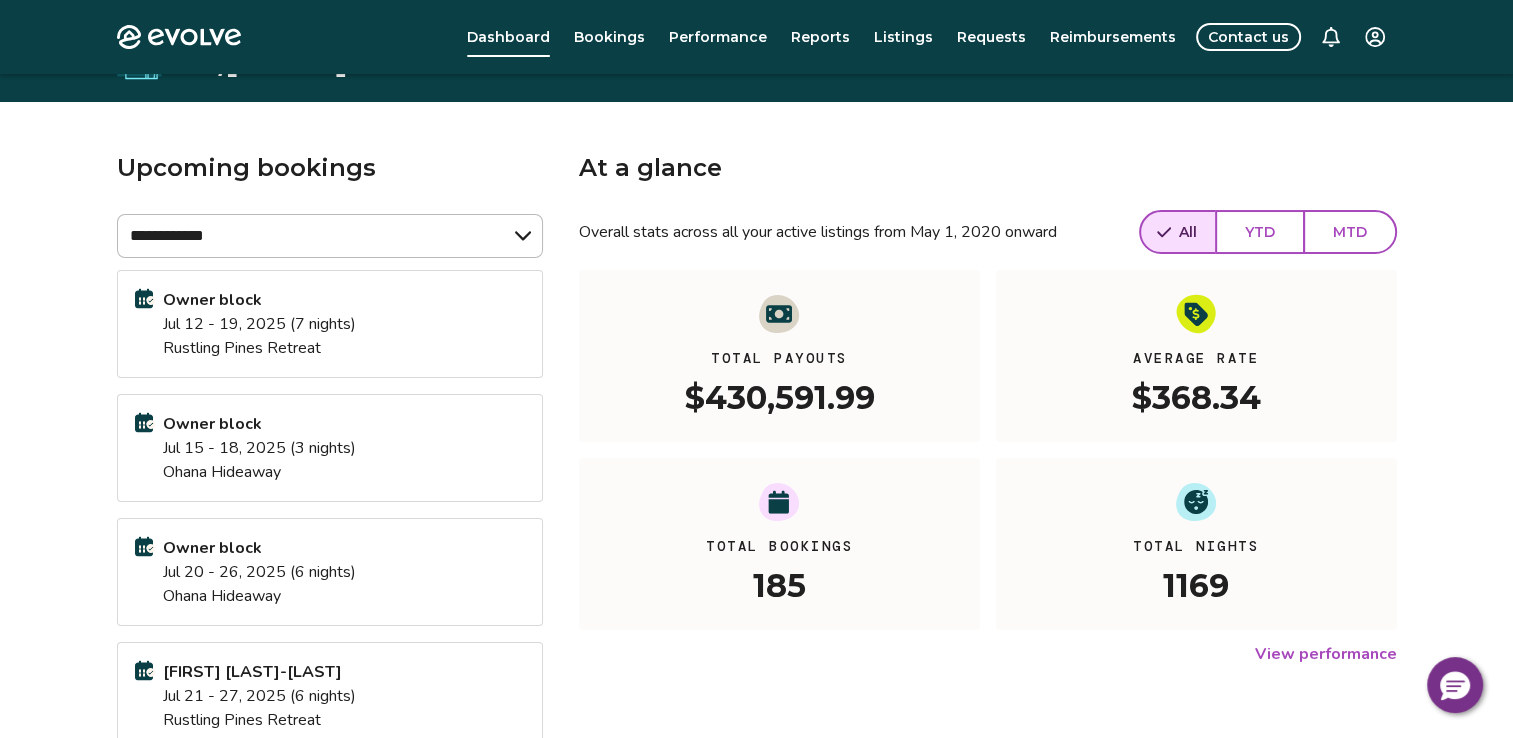 scroll, scrollTop: 0, scrollLeft: 0, axis: both 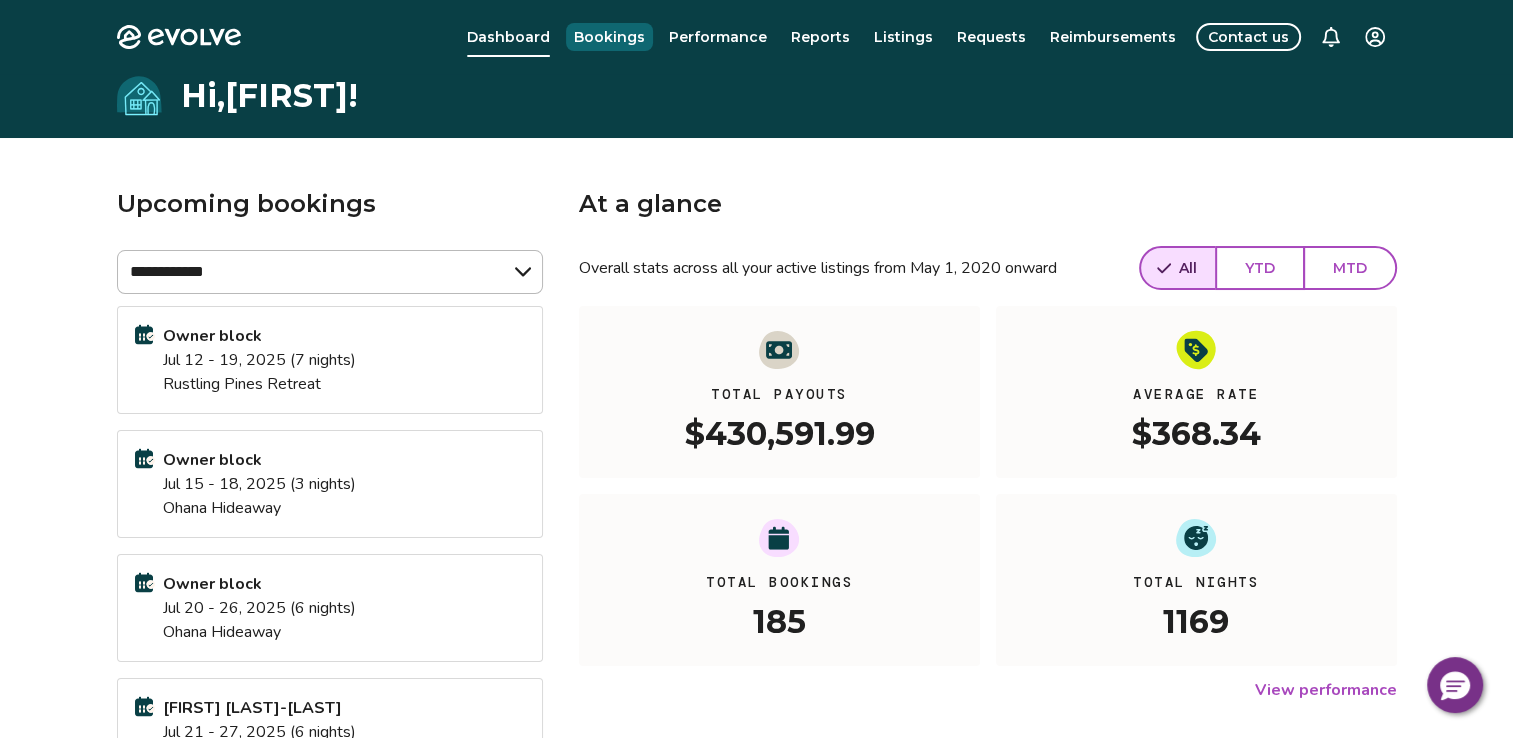 click on "Bookings" at bounding box center [609, 37] 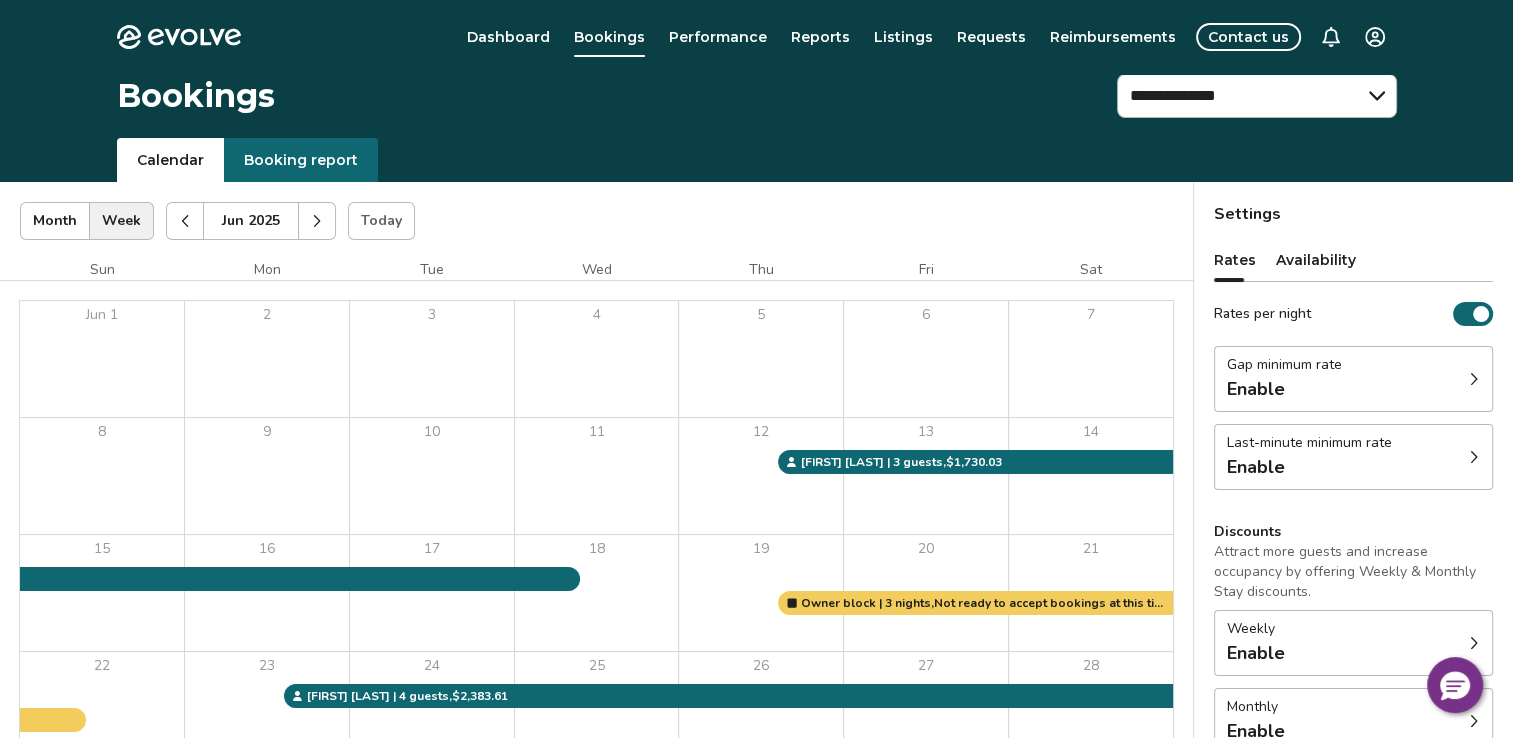 click at bounding box center (317, 221) 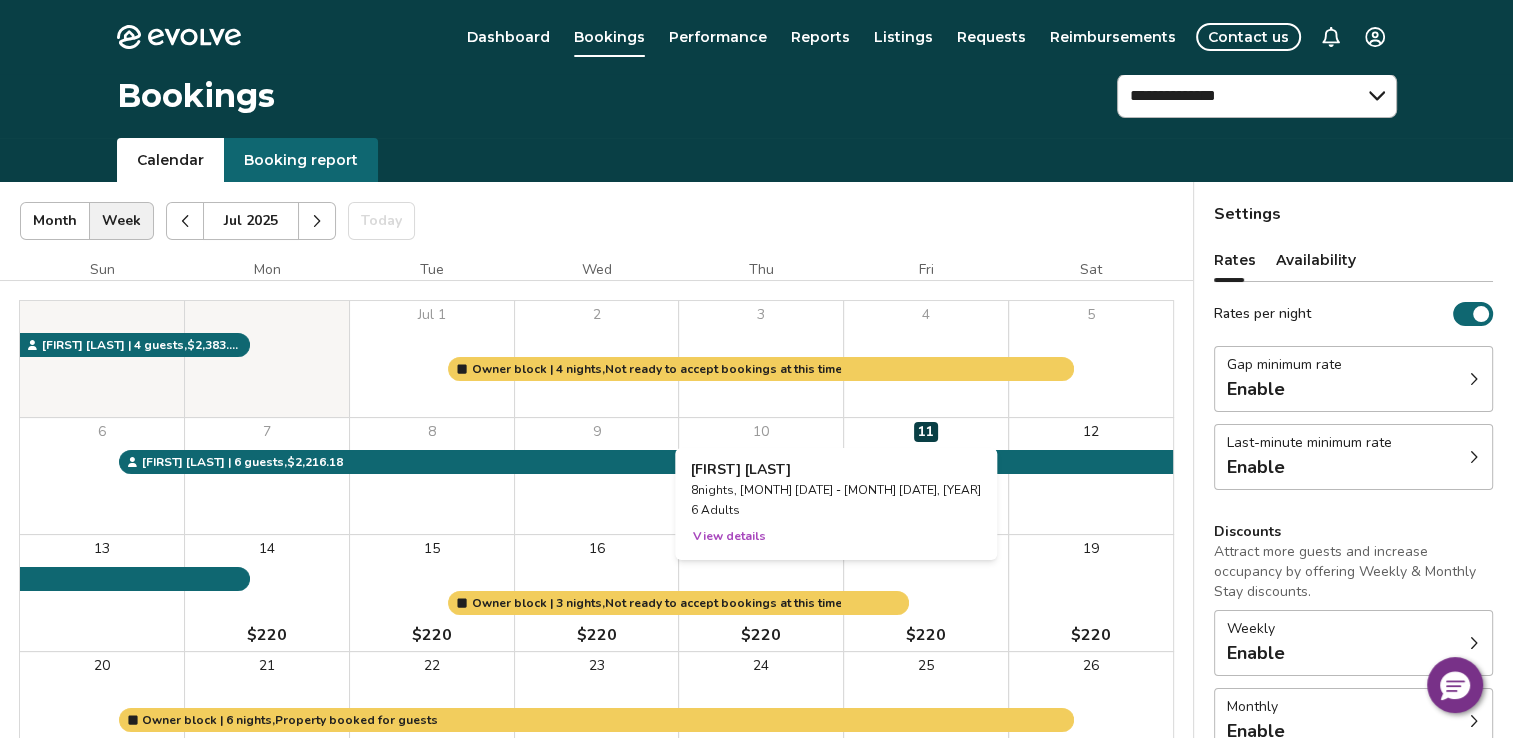click on "View details" at bounding box center [729, 536] 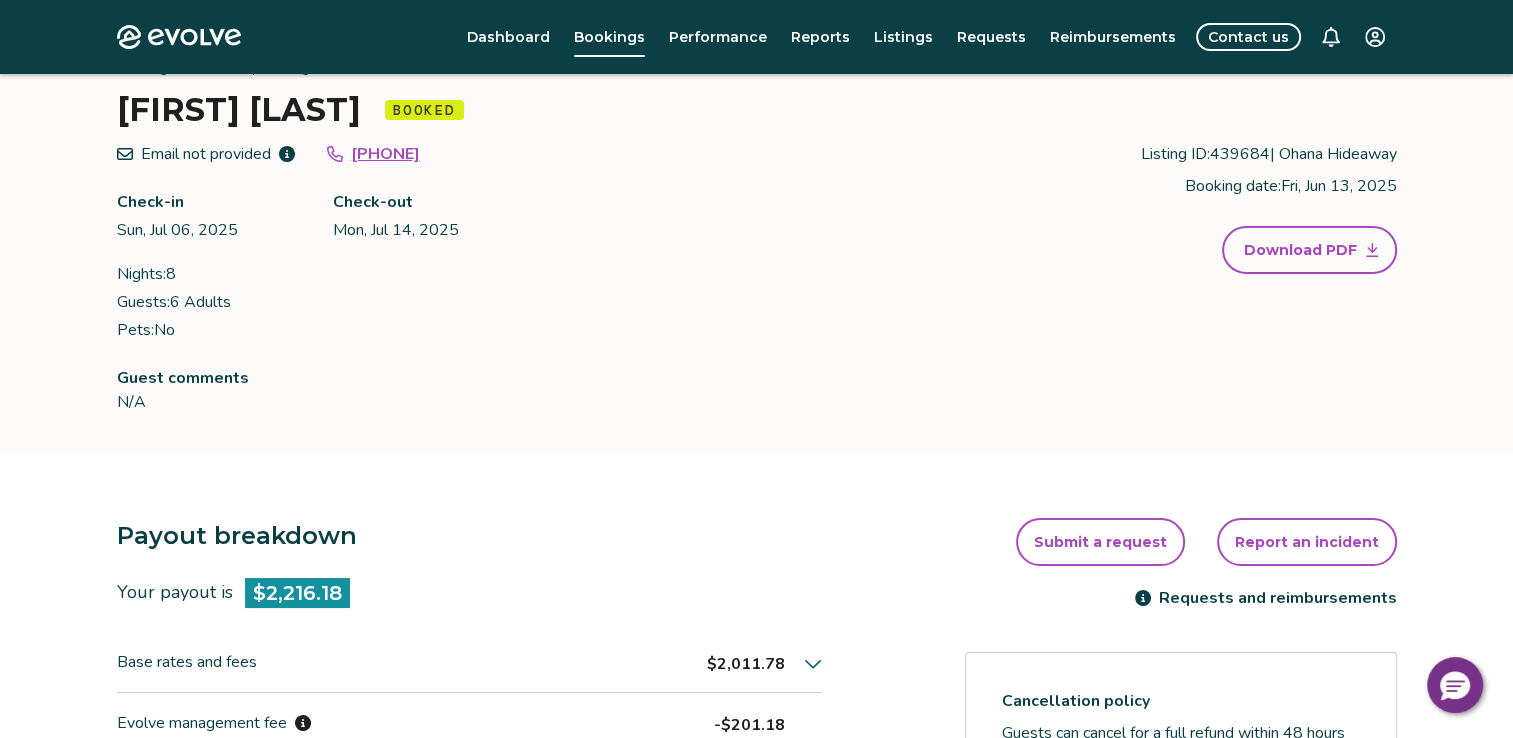 scroll, scrollTop: 200, scrollLeft: 0, axis: vertical 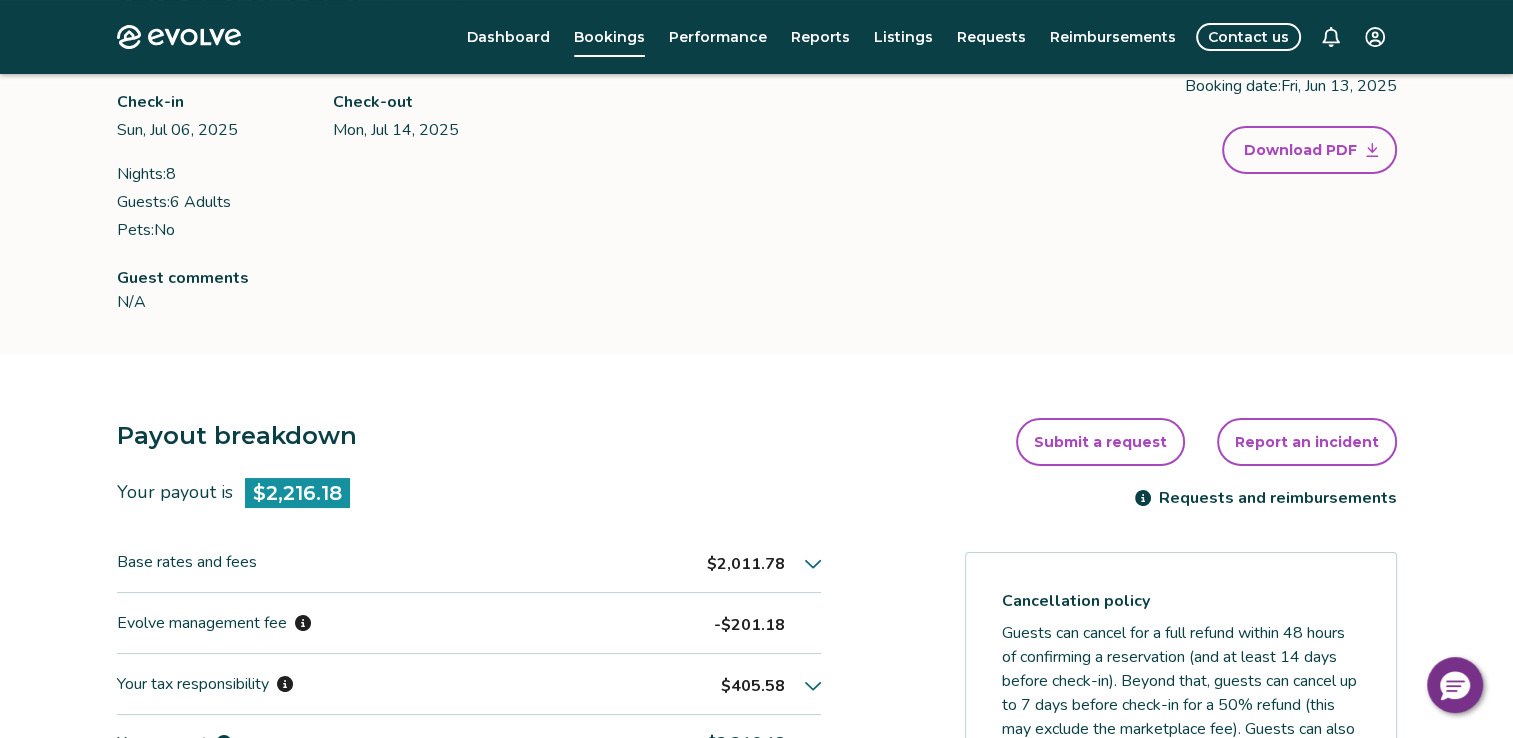 click 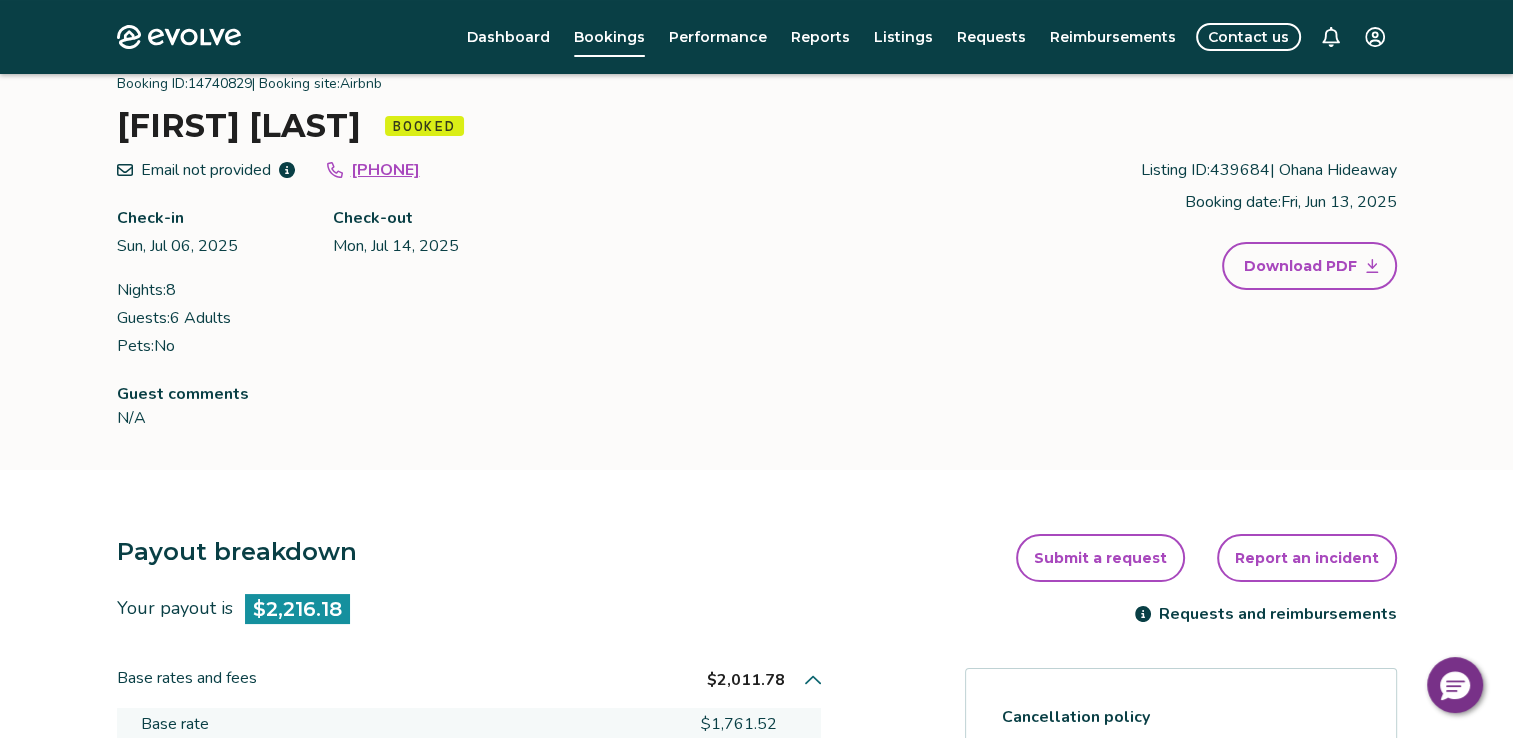 scroll, scrollTop: 0, scrollLeft: 0, axis: both 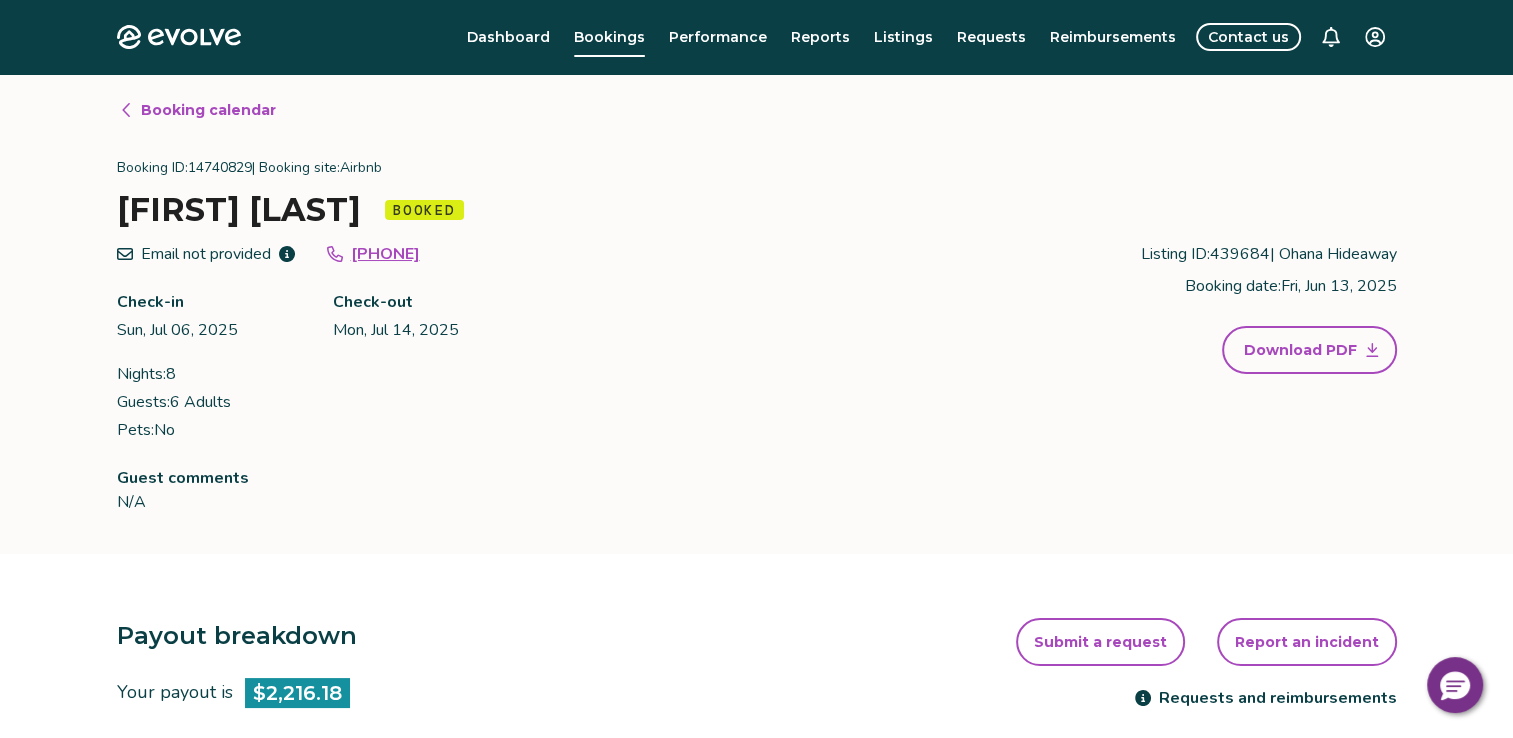 click on "Booking calendar" at bounding box center [208, 110] 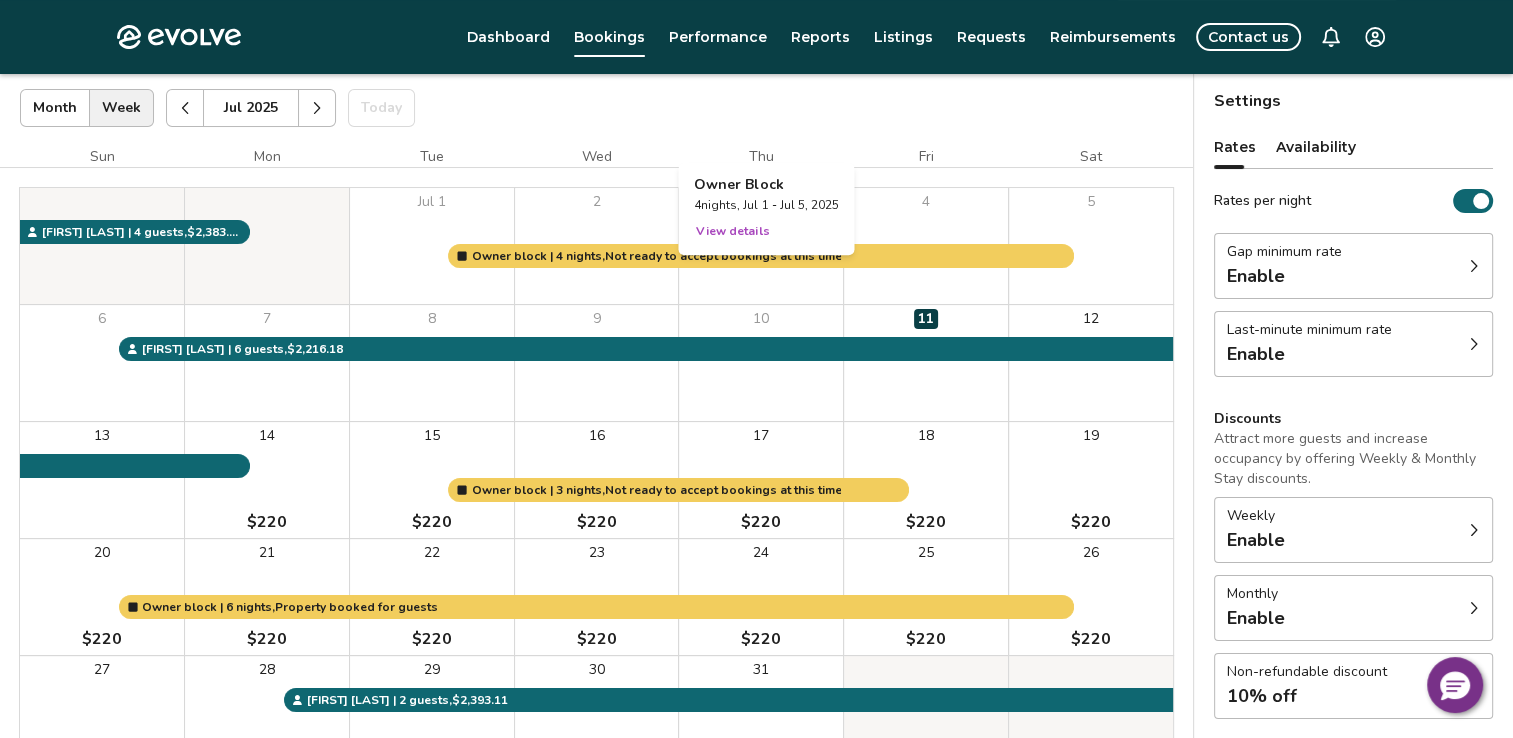 scroll, scrollTop: 198, scrollLeft: 0, axis: vertical 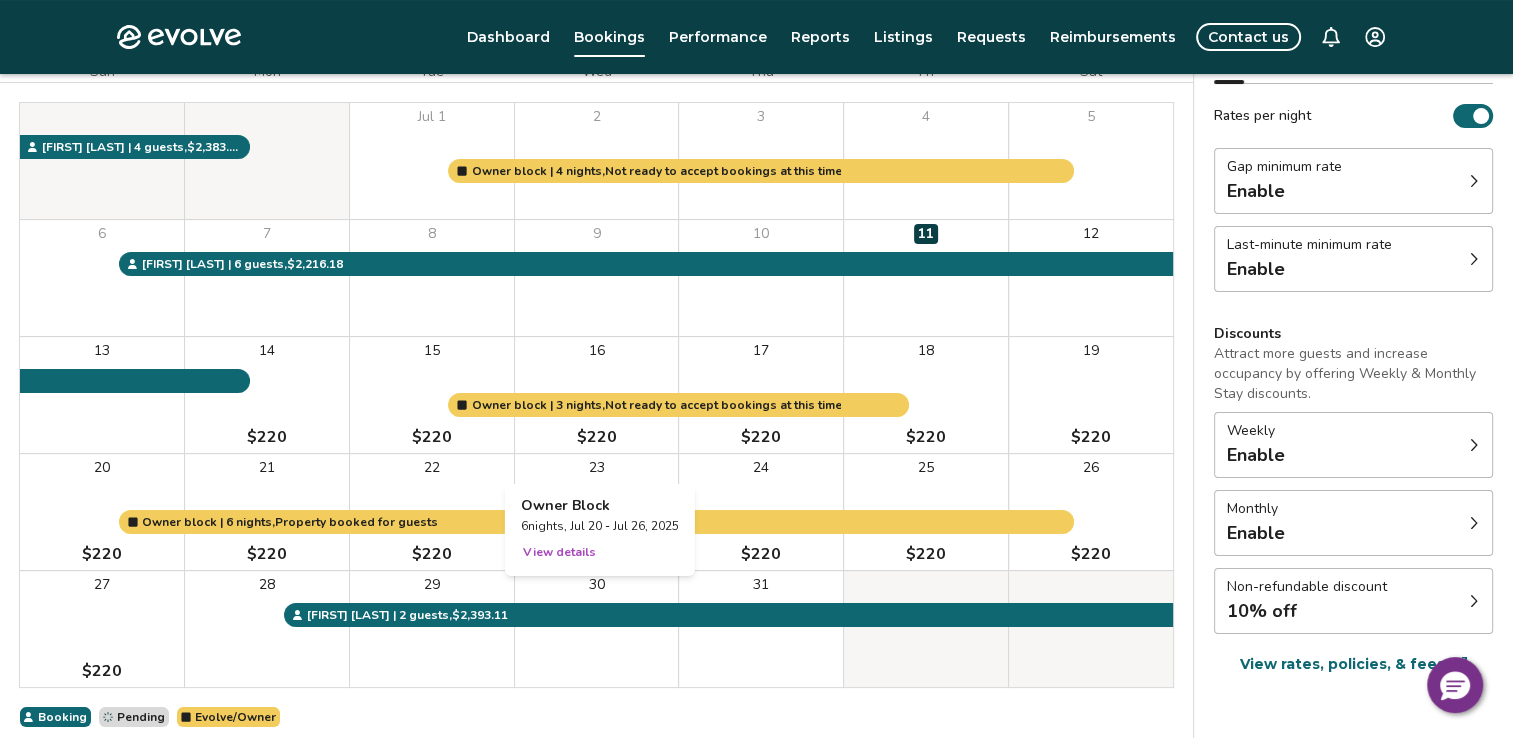 click at bounding box center (597, 512) 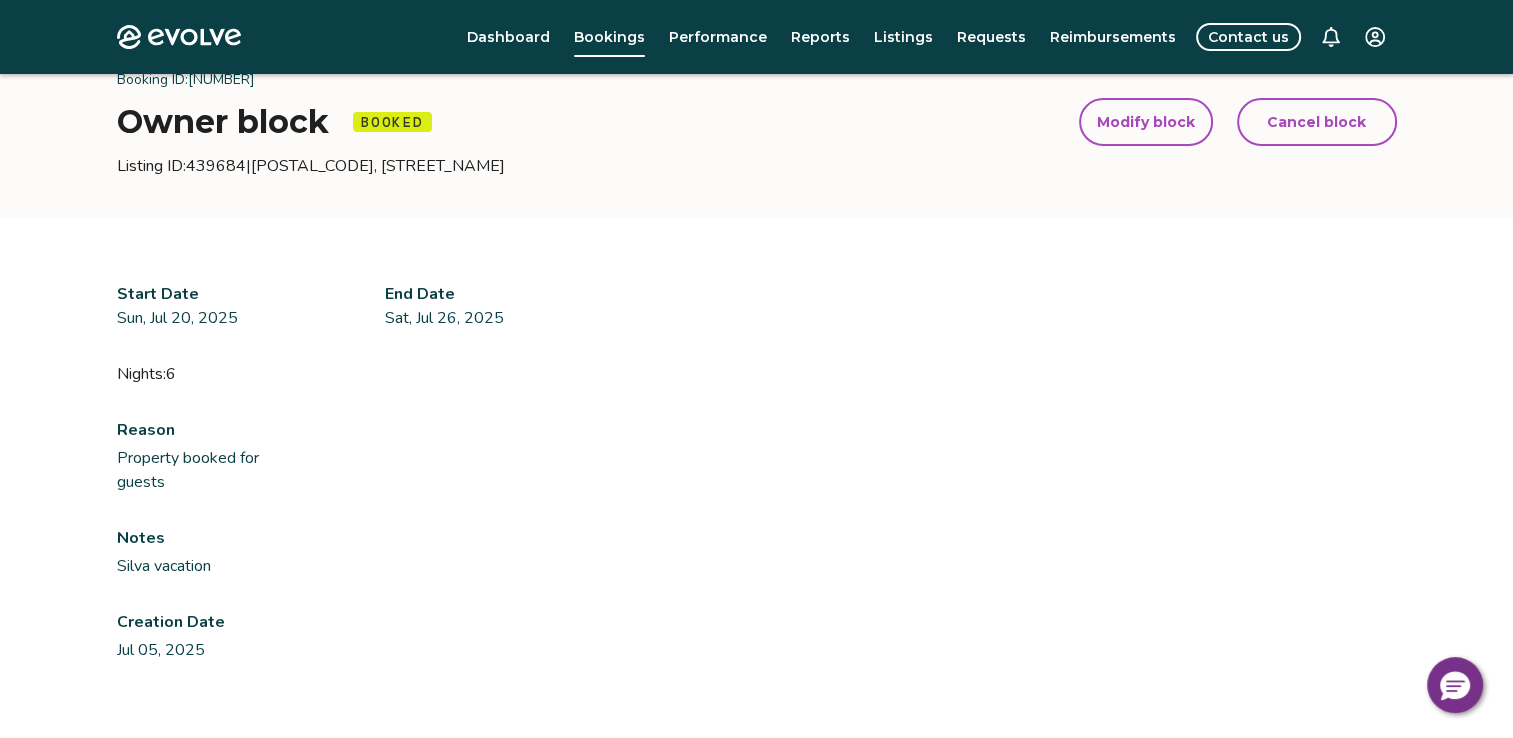 scroll, scrollTop: 0, scrollLeft: 0, axis: both 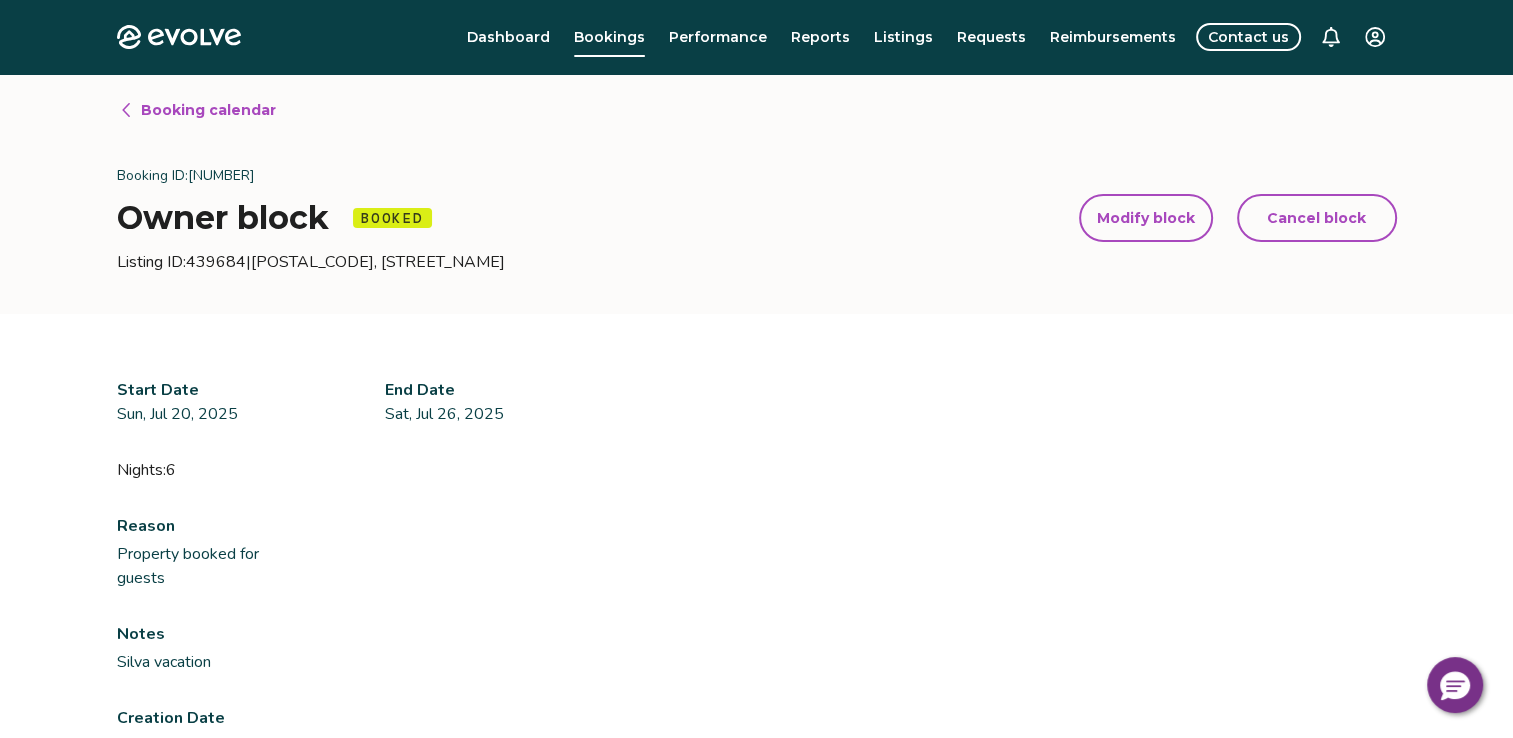 click on "Booking calendar" at bounding box center [208, 110] 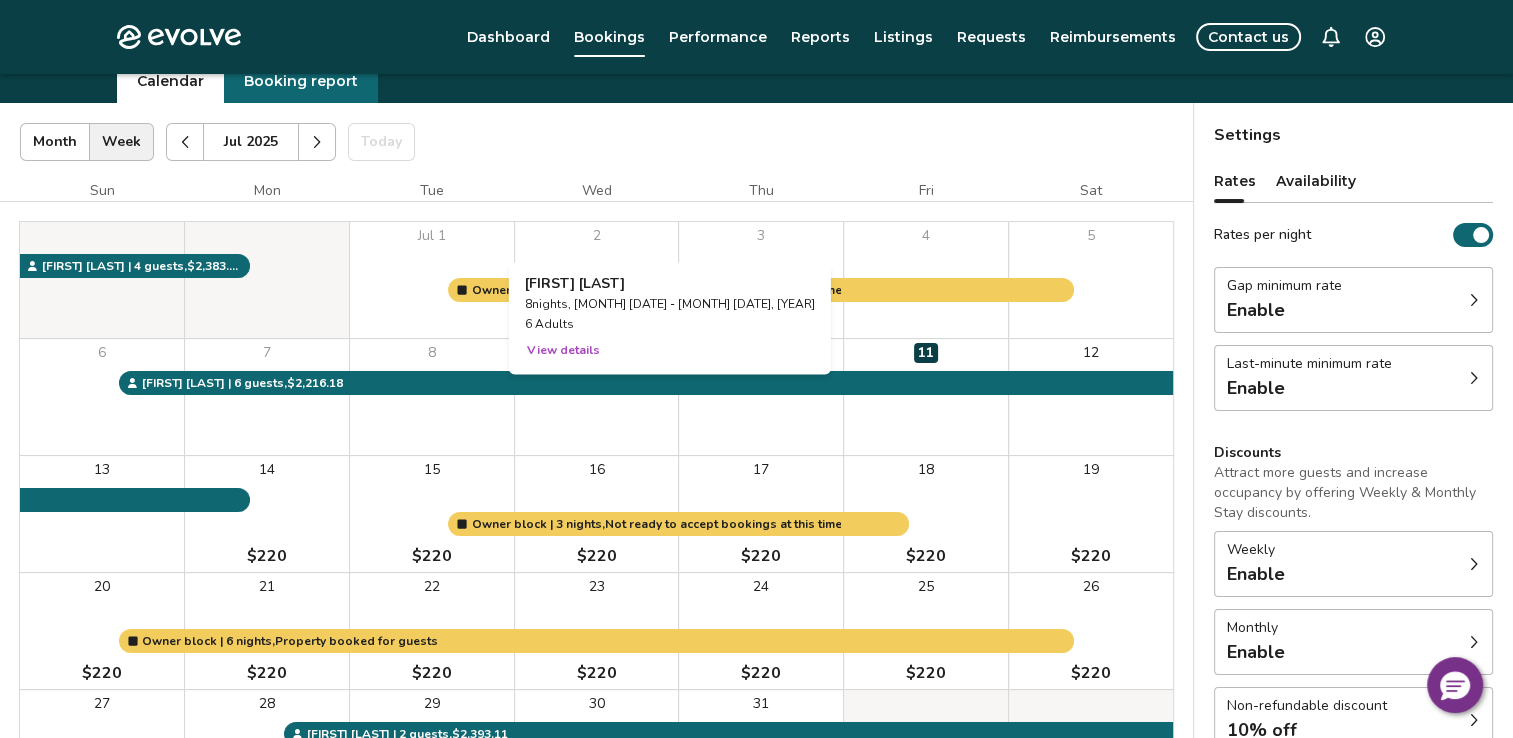 scroll, scrollTop: 198, scrollLeft: 0, axis: vertical 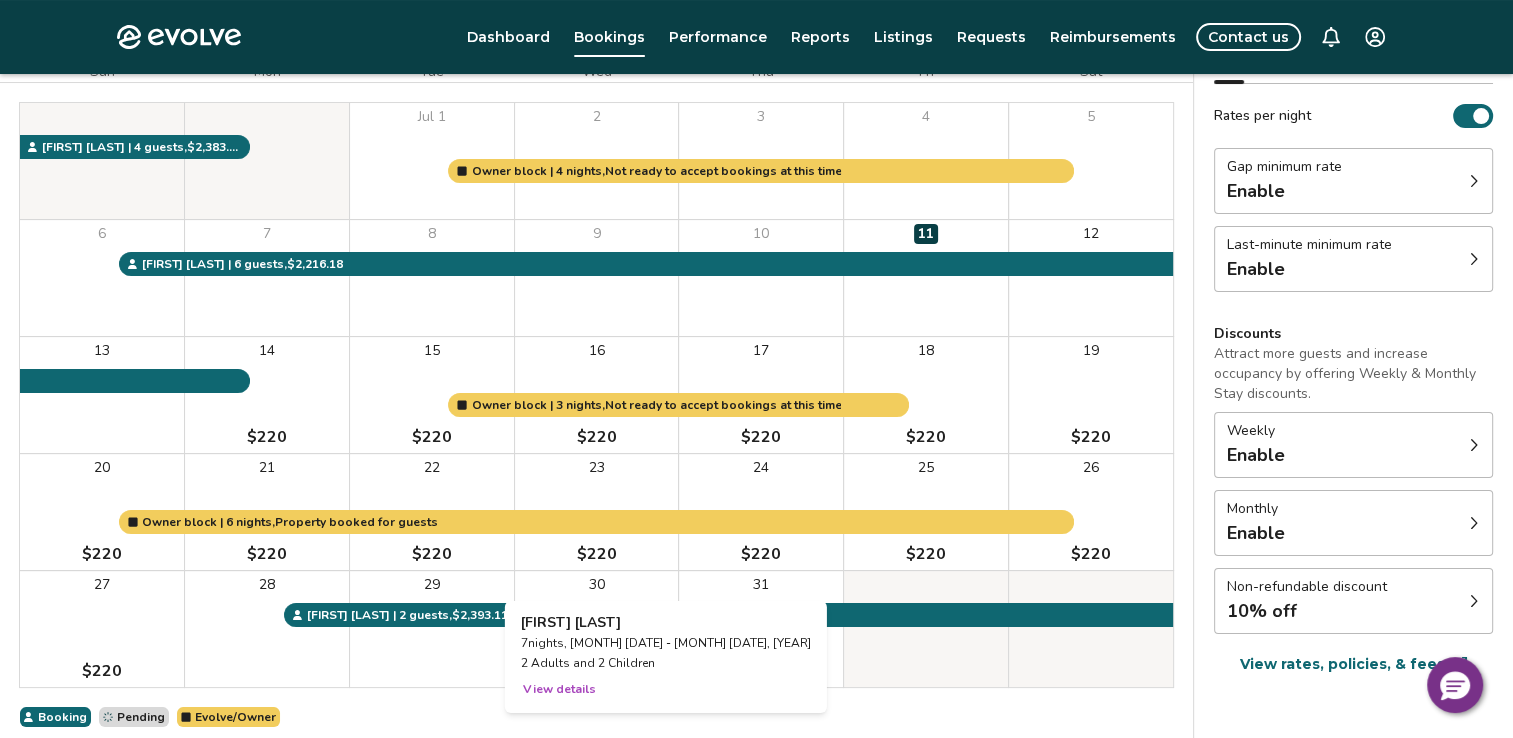 click on "View details" at bounding box center (559, 689) 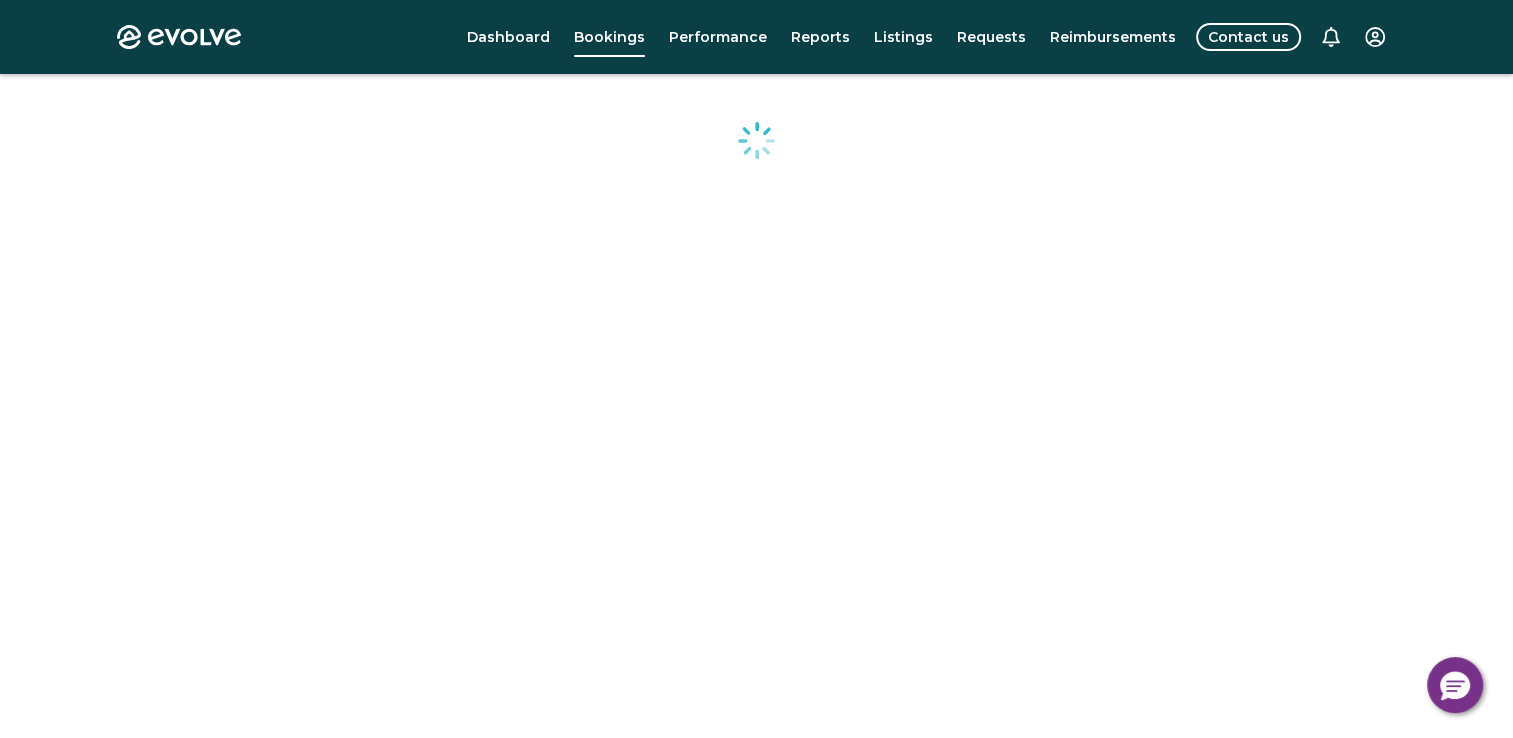 scroll, scrollTop: 139, scrollLeft: 0, axis: vertical 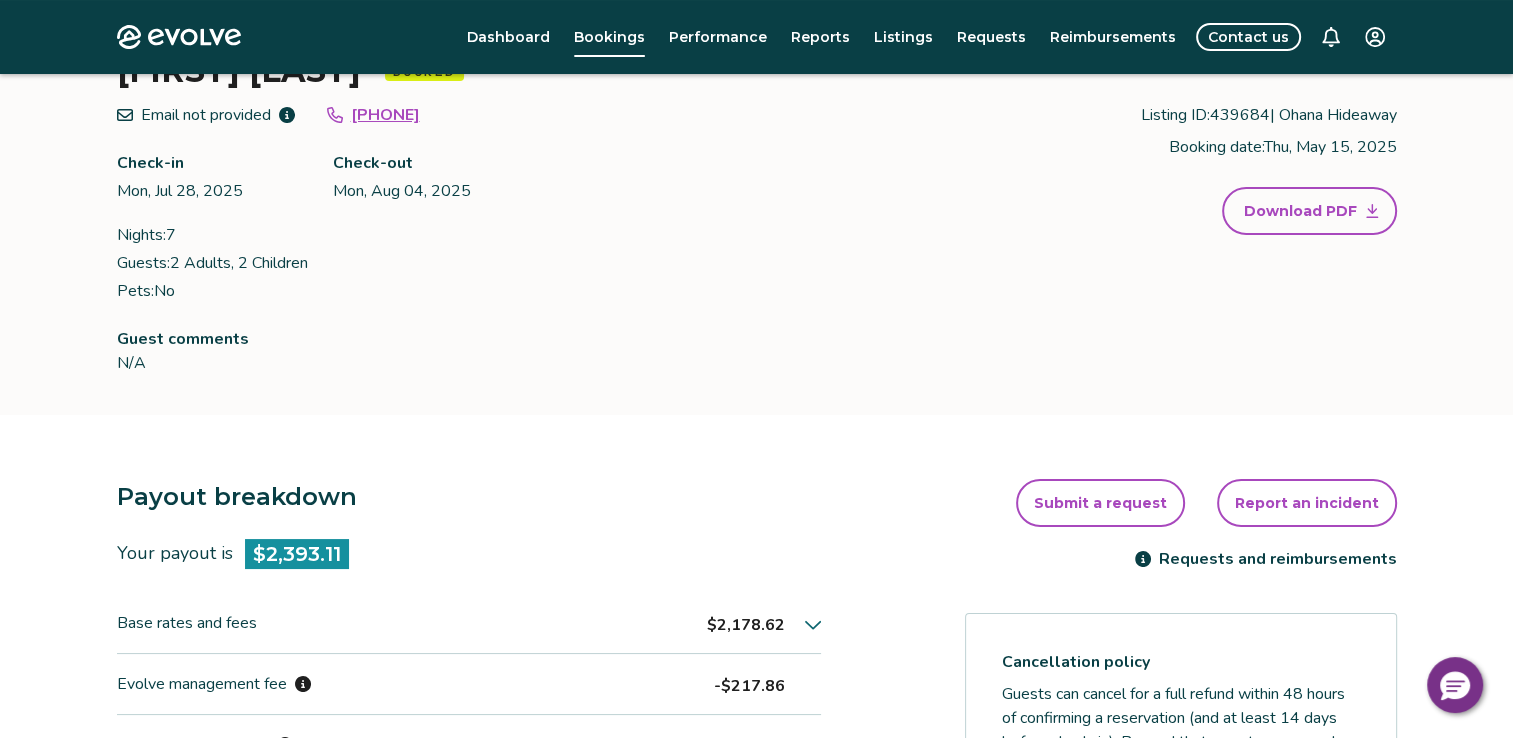 click 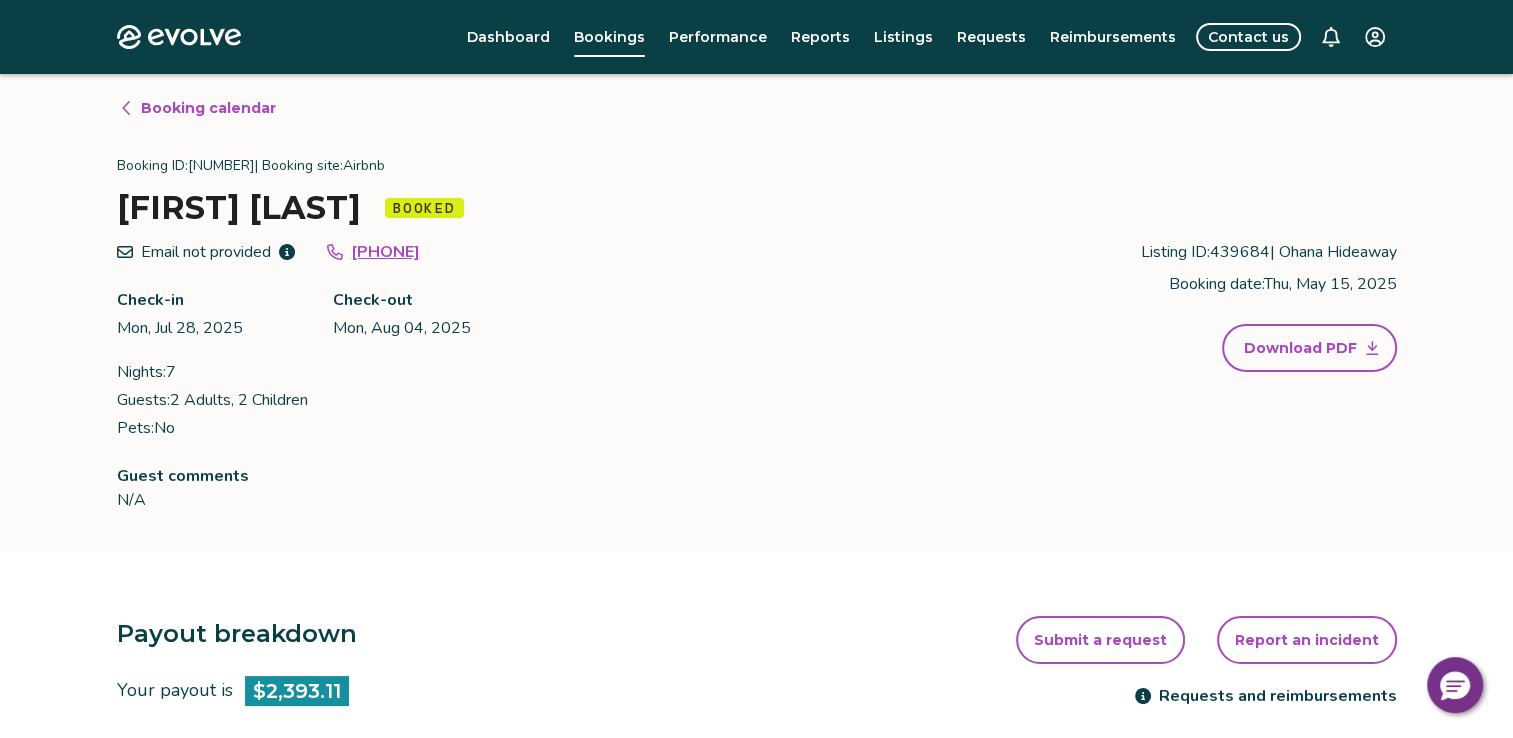 scroll, scrollTop: 0, scrollLeft: 0, axis: both 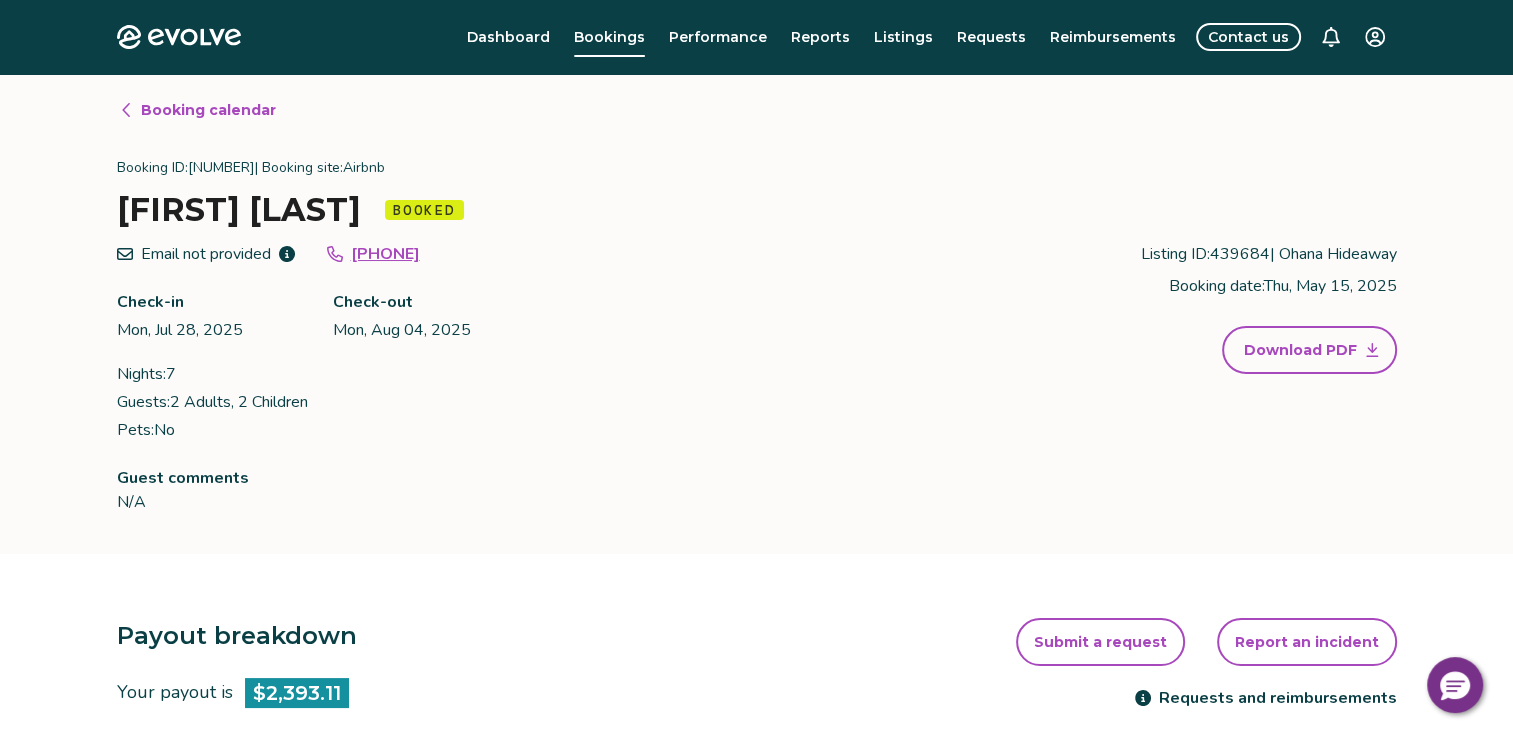 click on "Booking calendar" at bounding box center [208, 110] 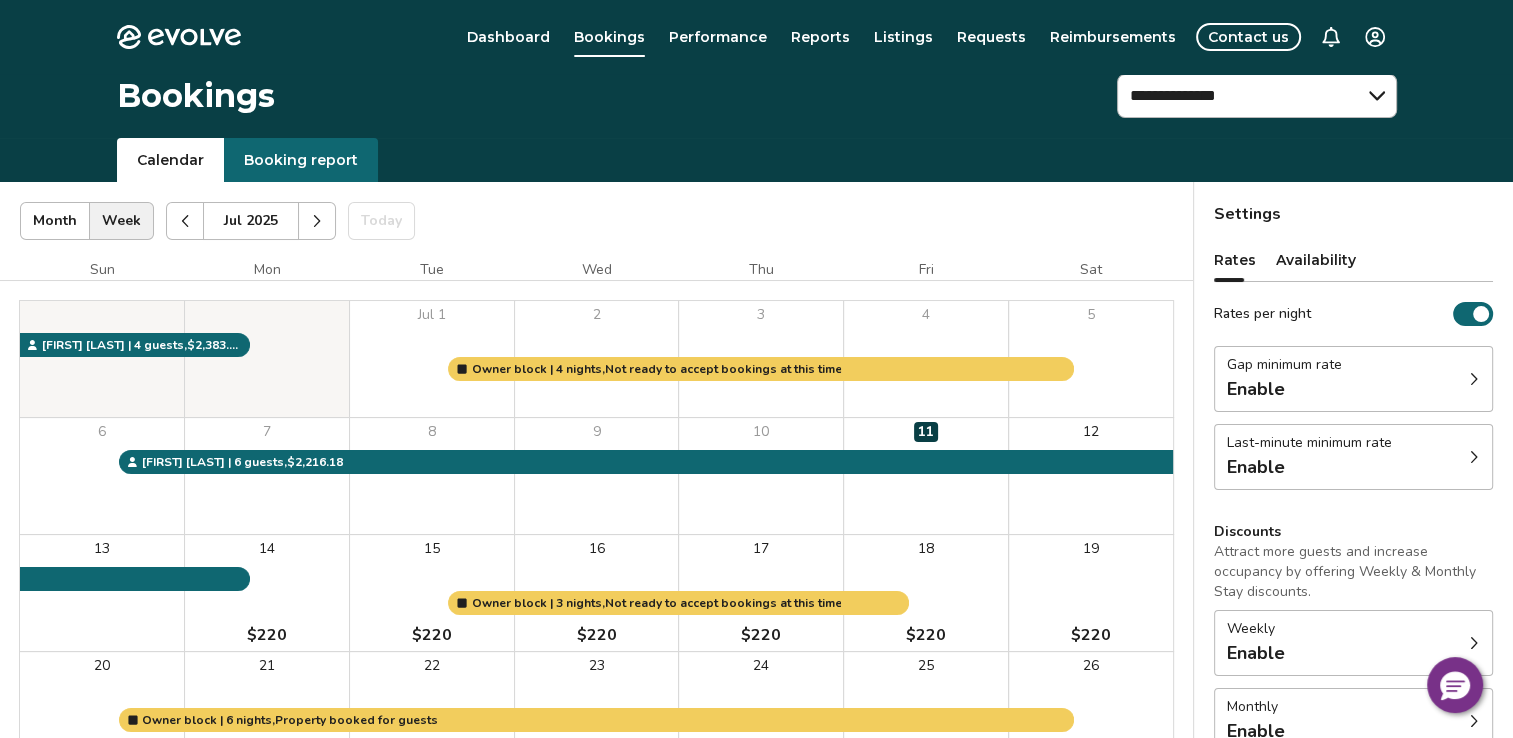 click at bounding box center [317, 221] 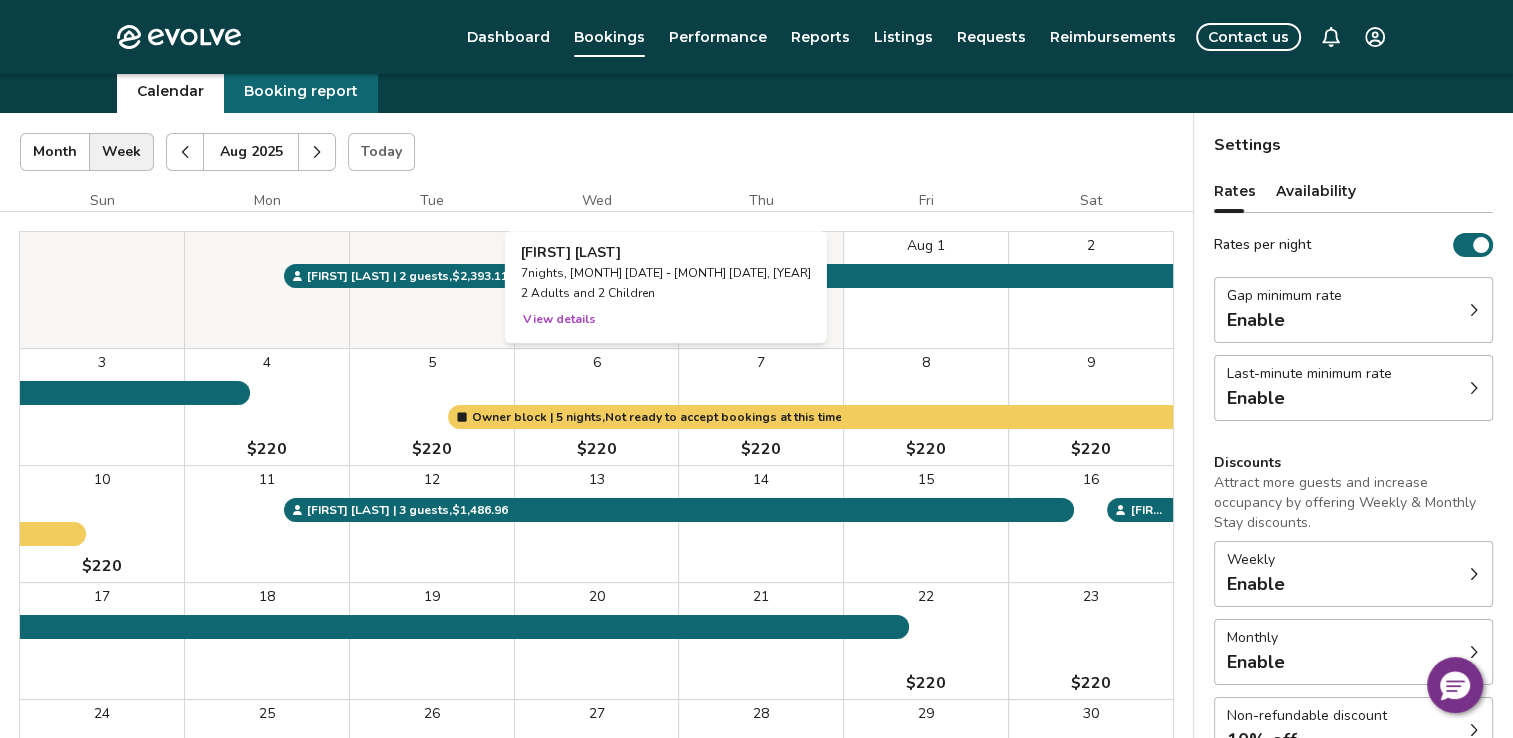 scroll, scrollTop: 100, scrollLeft: 0, axis: vertical 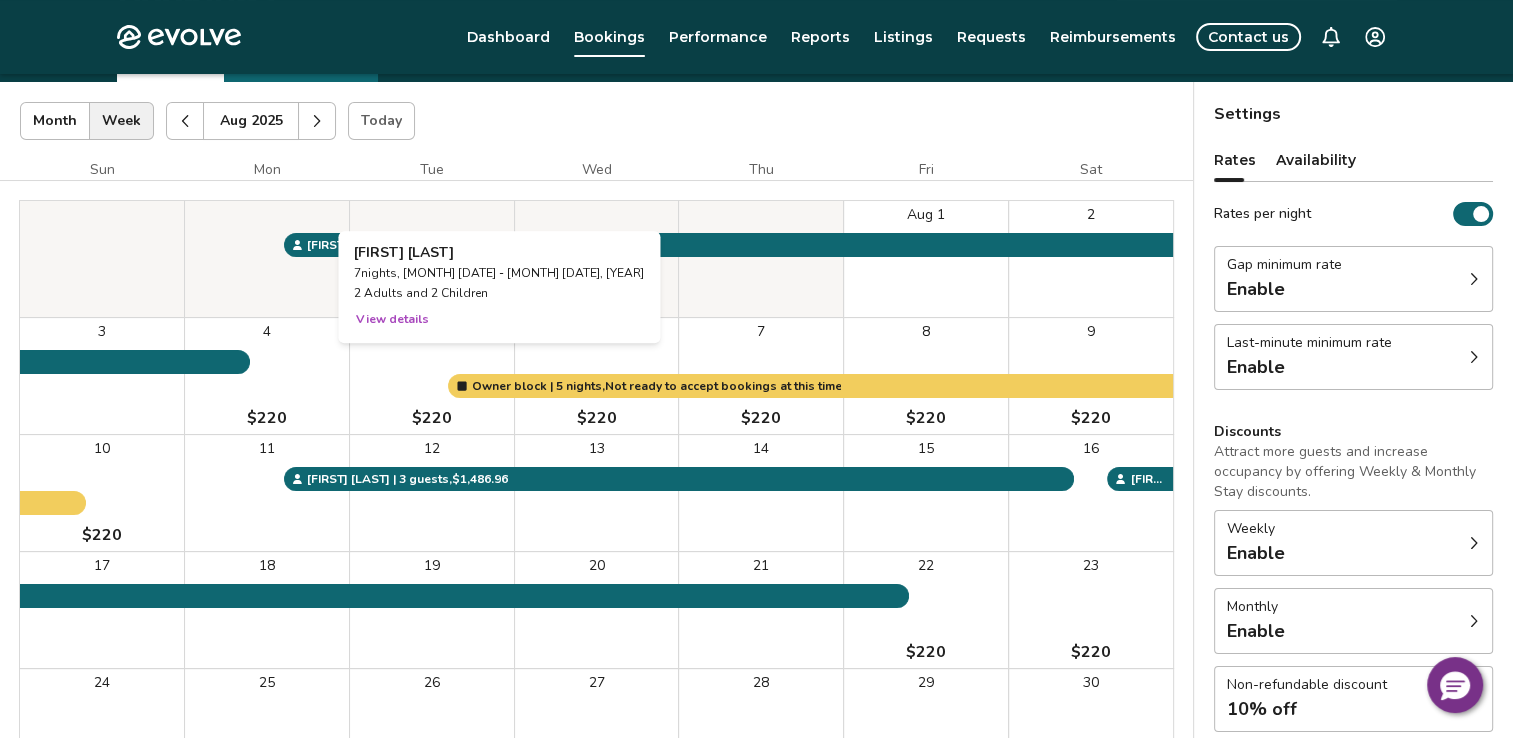 click at bounding box center (432, 259) 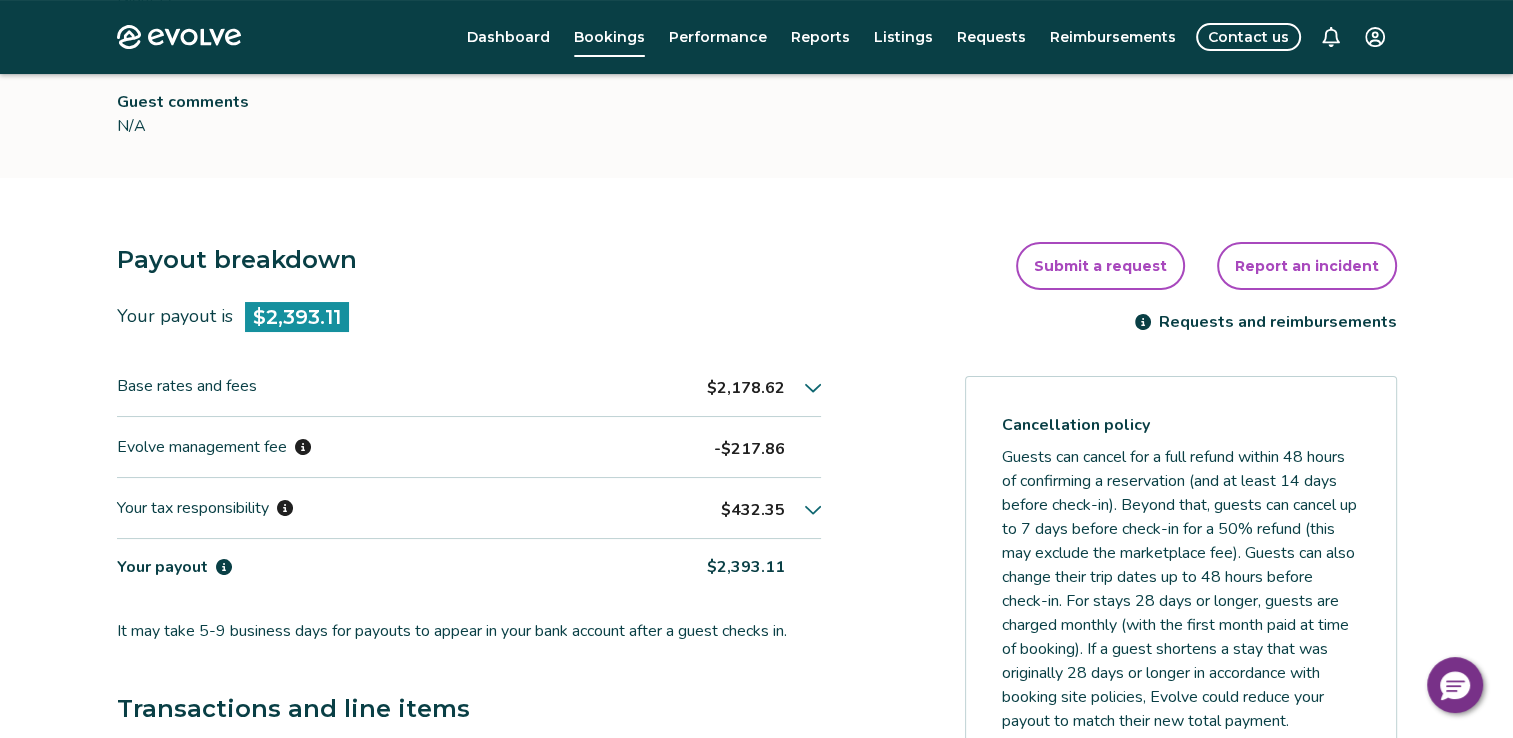 scroll, scrollTop: 341, scrollLeft: 0, axis: vertical 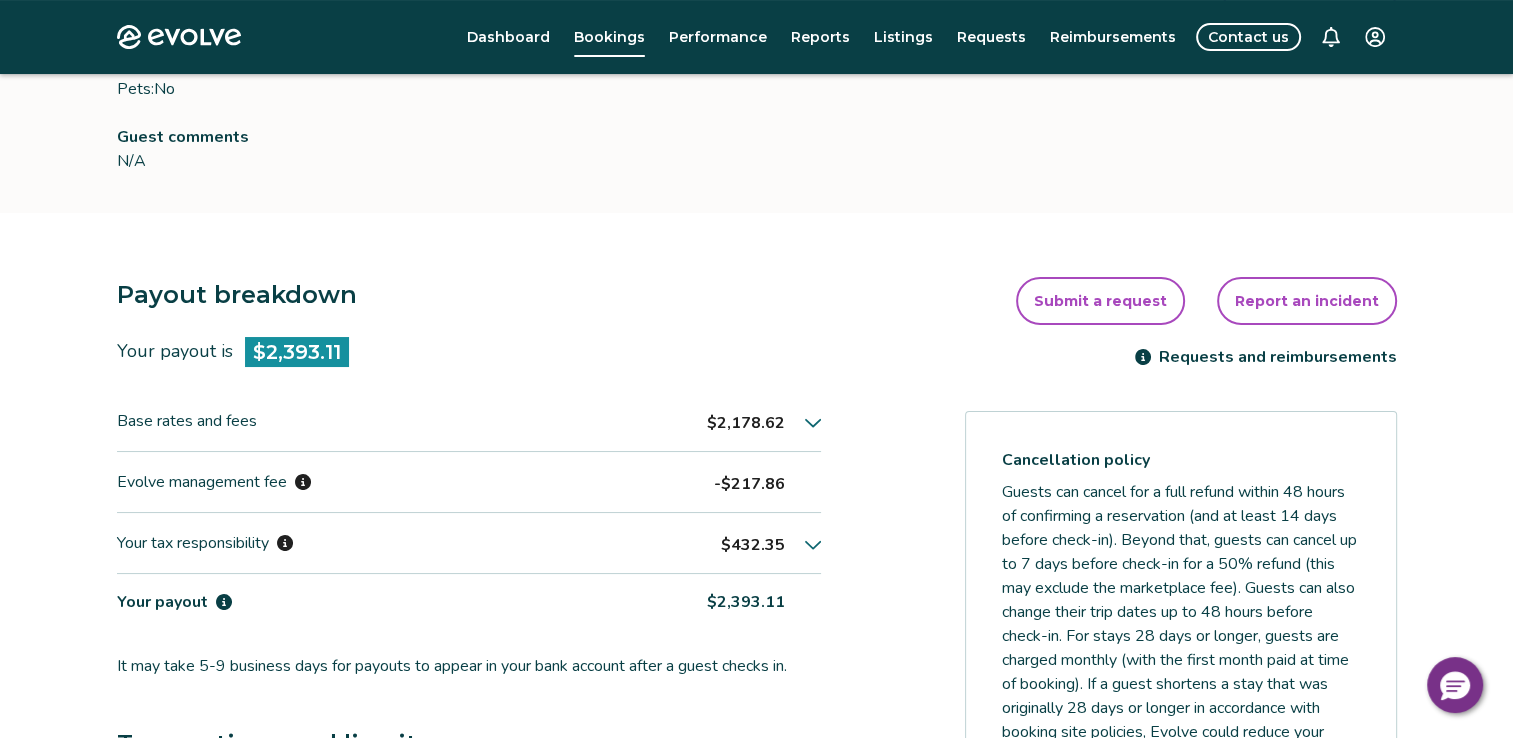 click 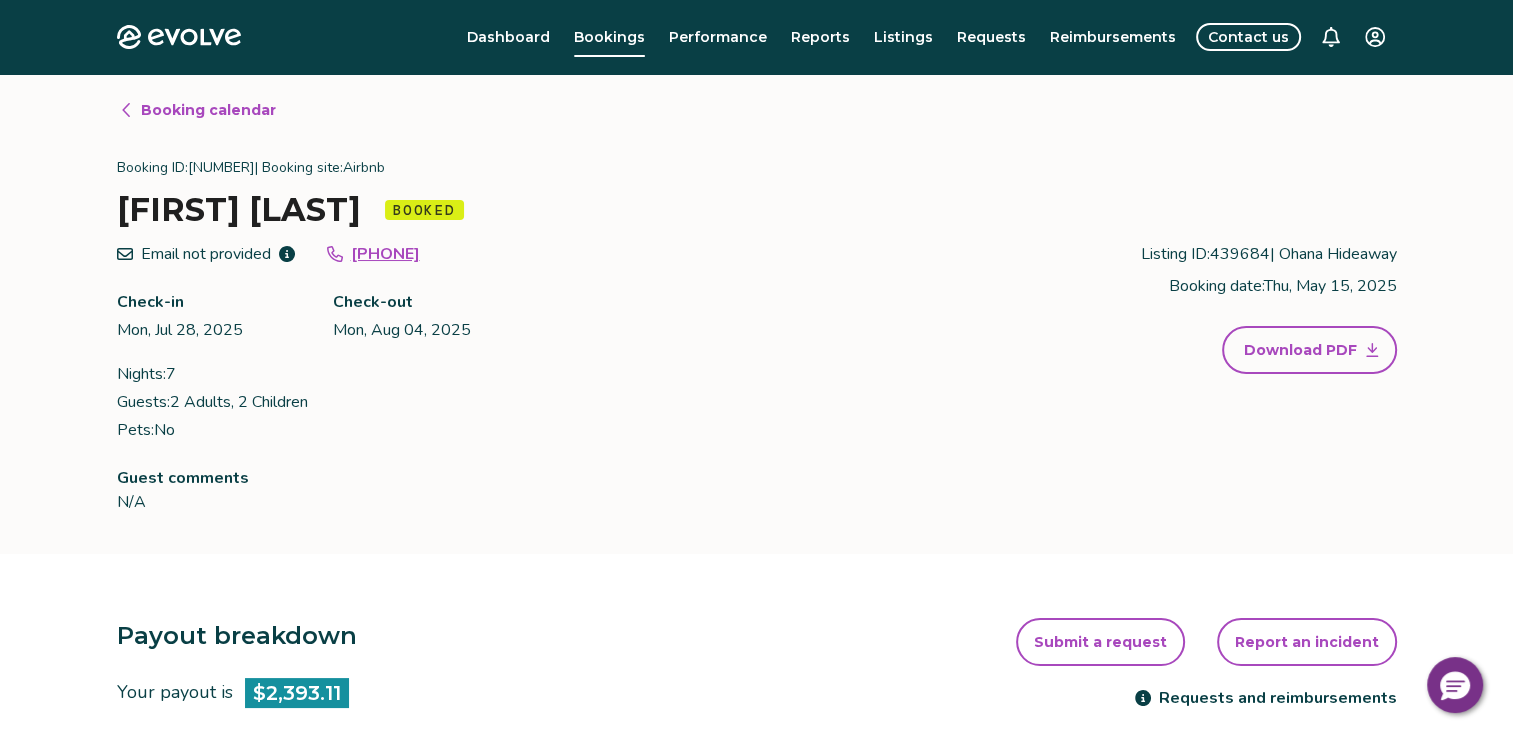 scroll, scrollTop: 0, scrollLeft: 0, axis: both 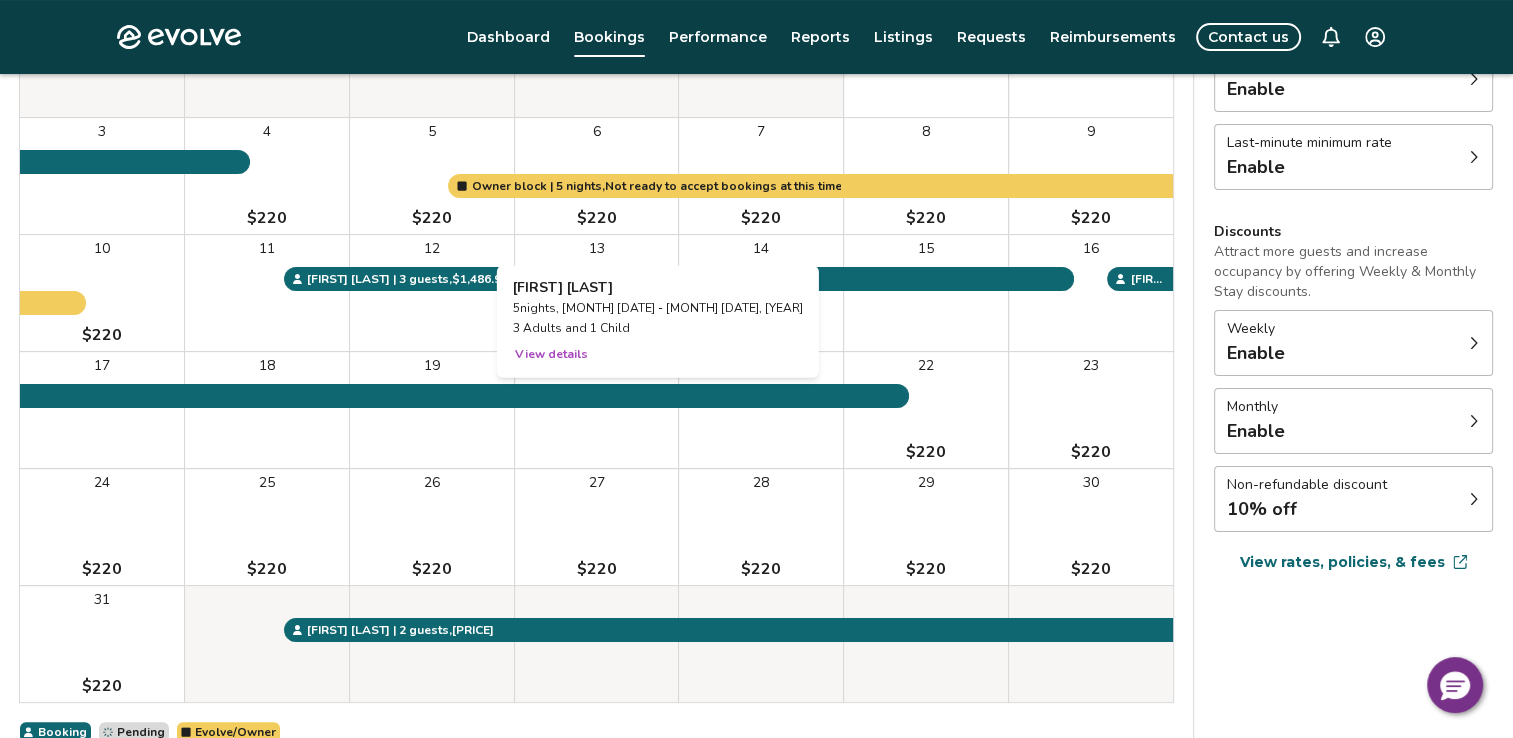 click on "View details" at bounding box center [551, 354] 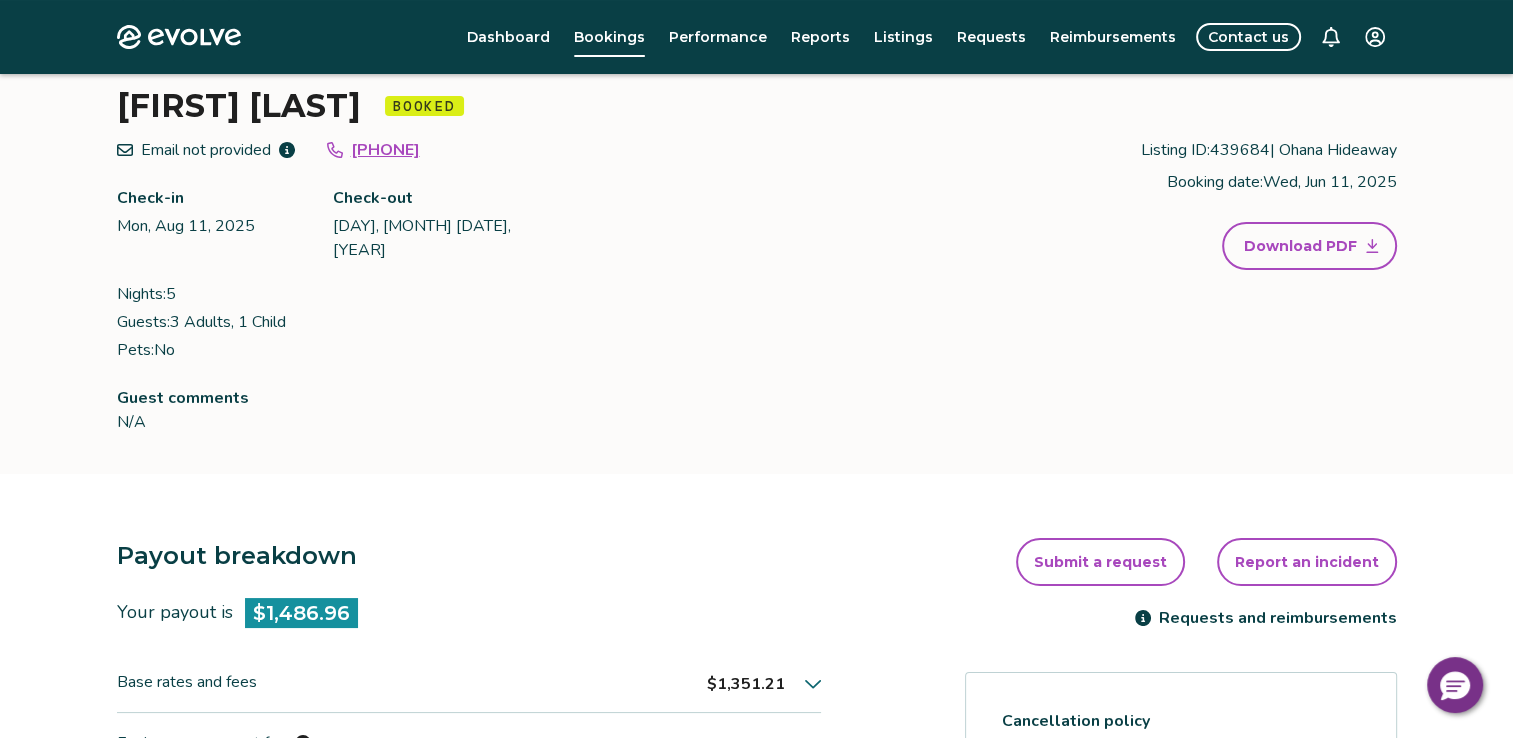 scroll, scrollTop: 0, scrollLeft: 0, axis: both 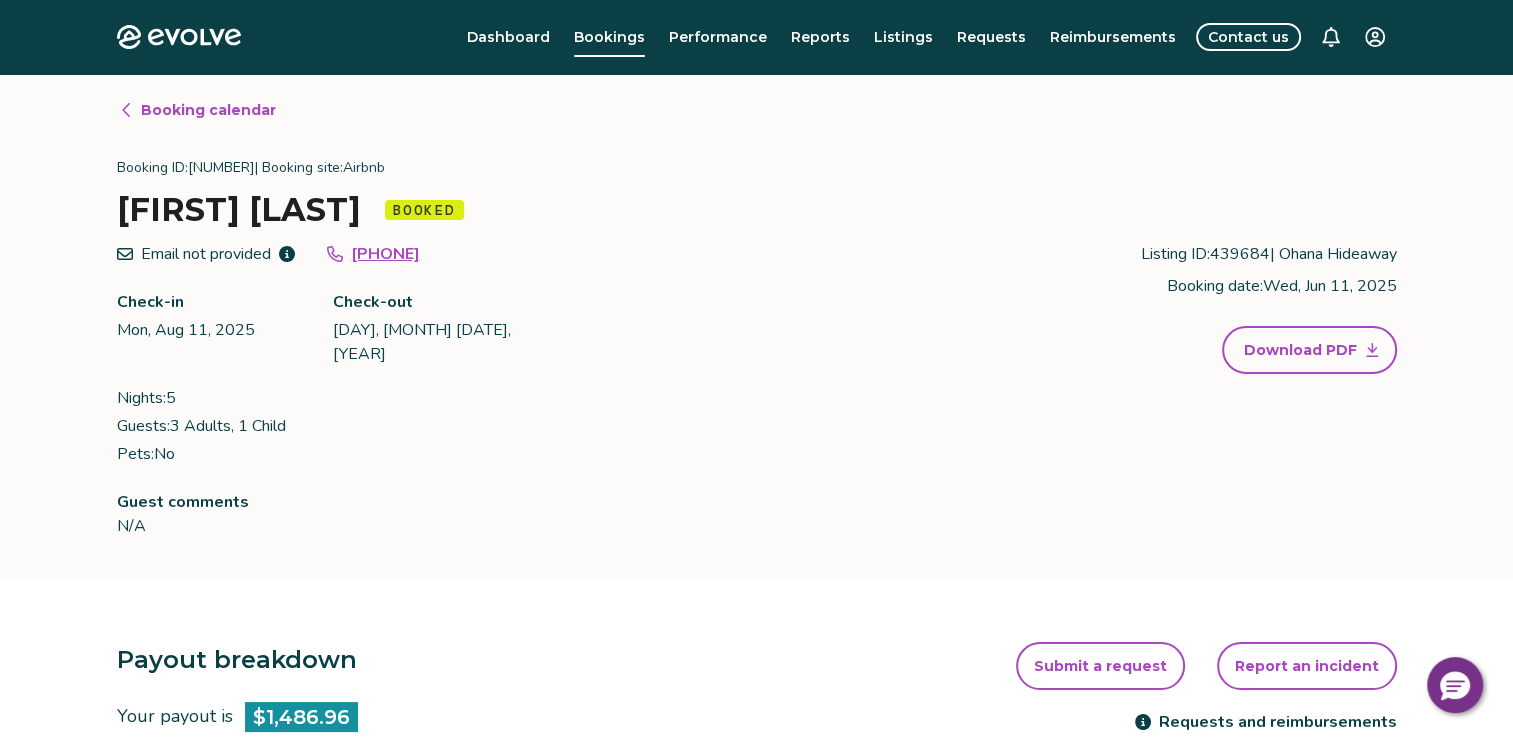 click on "Booking calendar" at bounding box center [208, 110] 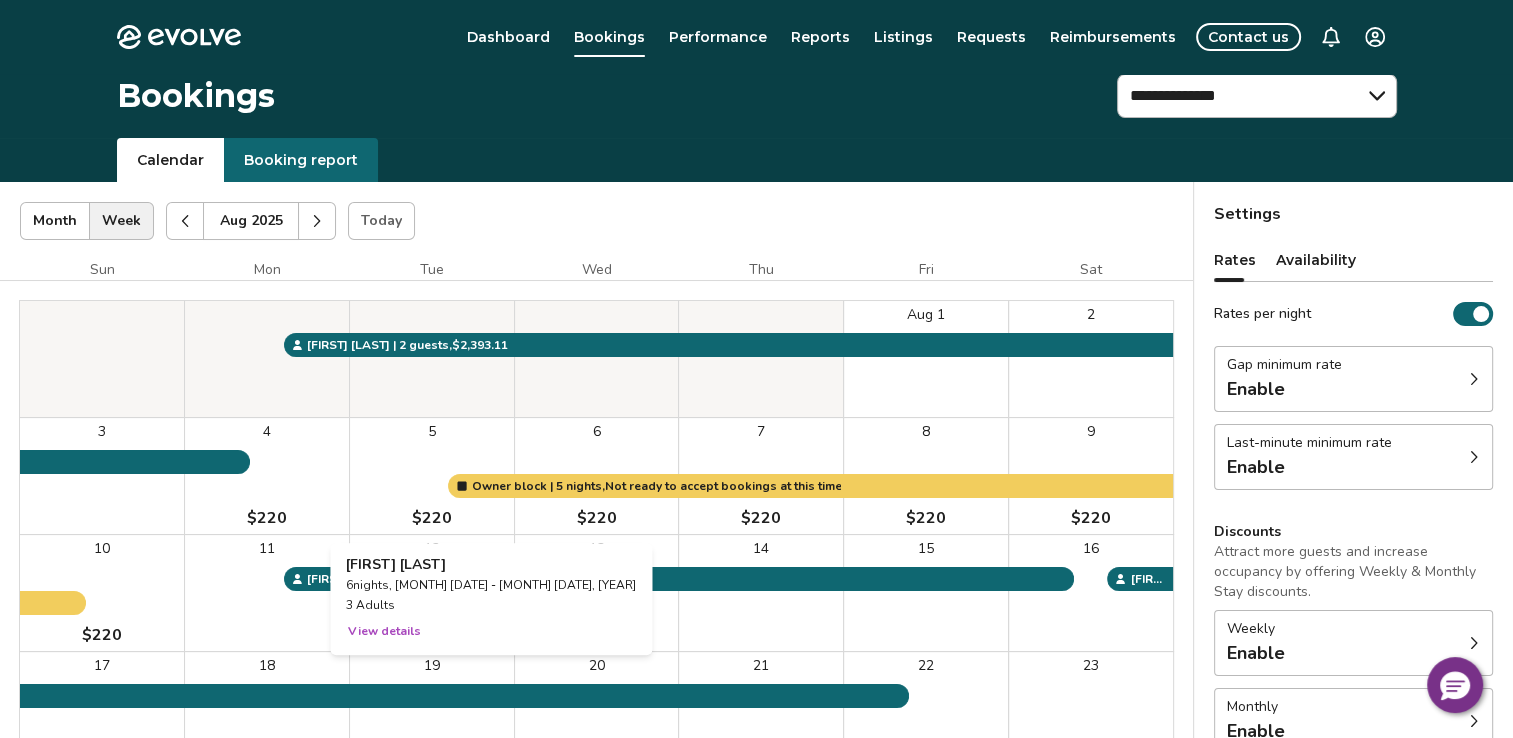 click on "View details" at bounding box center (384, 631) 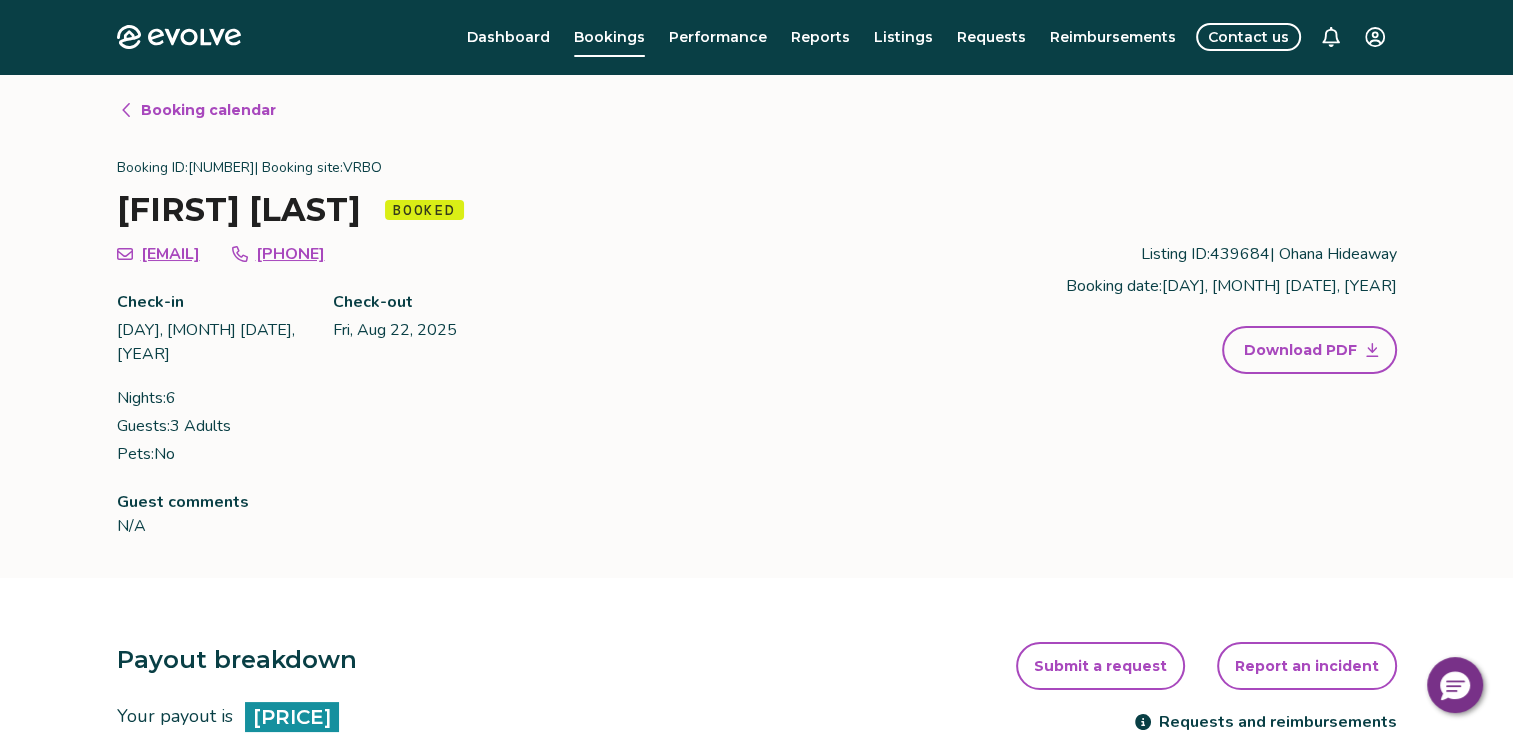click on "Booking calendar" at bounding box center (208, 110) 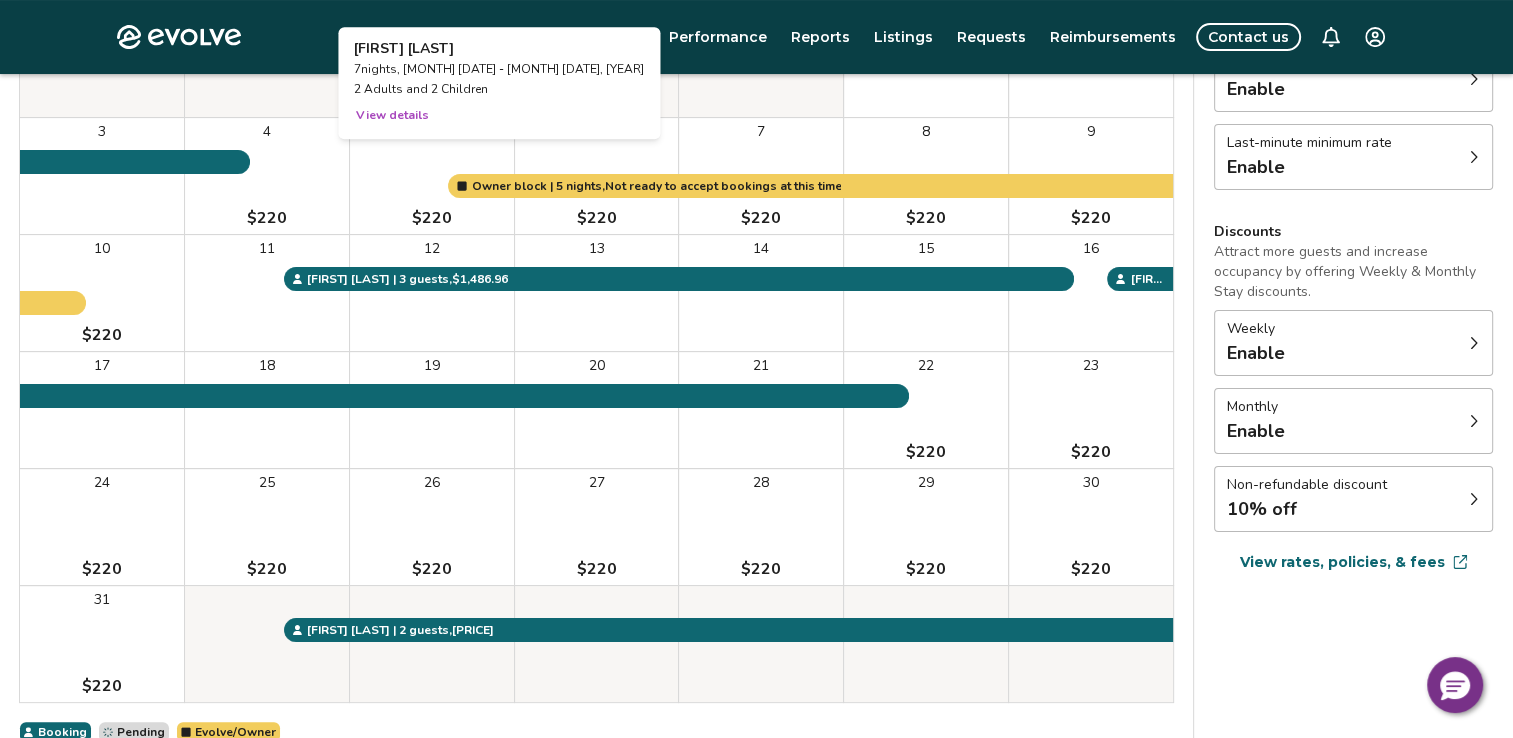 scroll, scrollTop: 315, scrollLeft: 0, axis: vertical 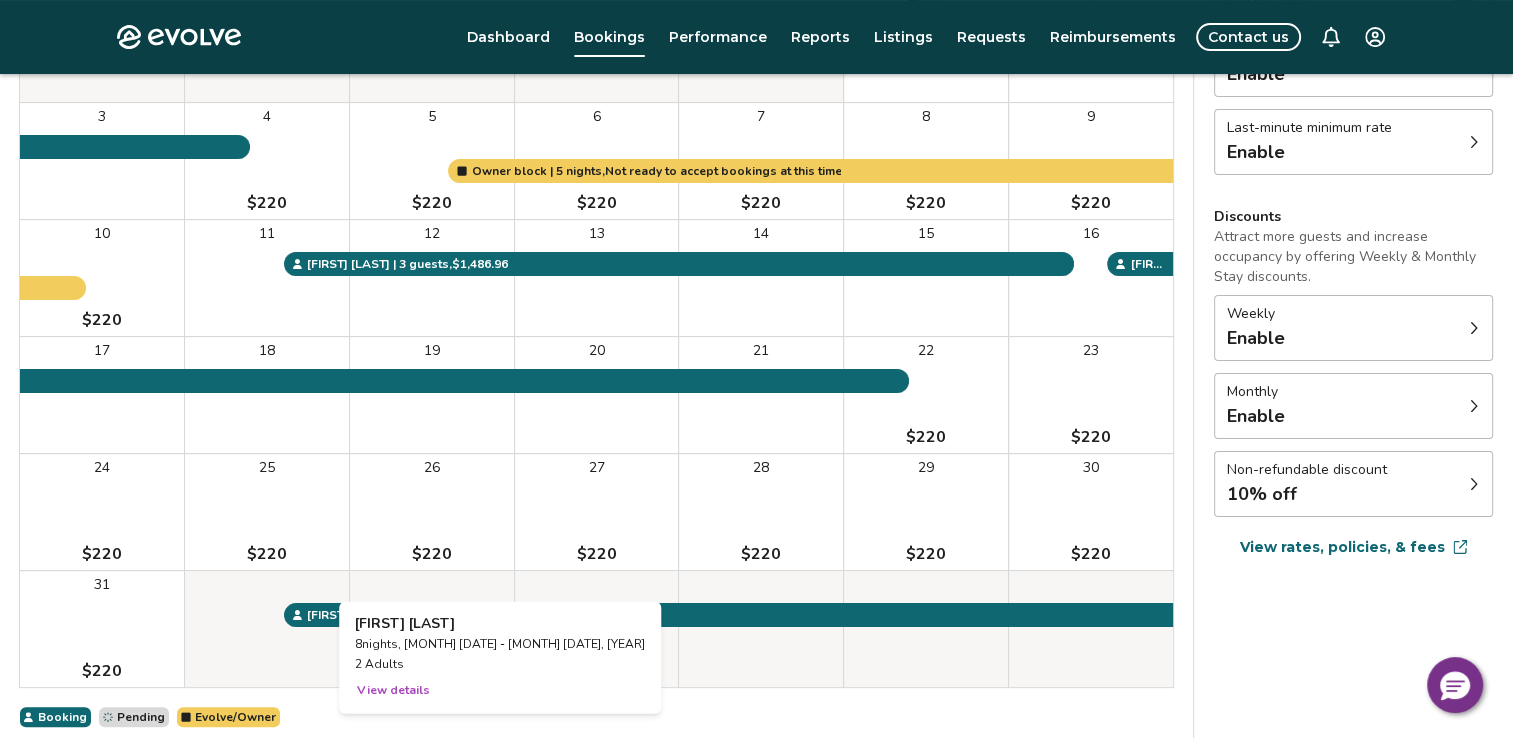 click on "View details" at bounding box center [393, 690] 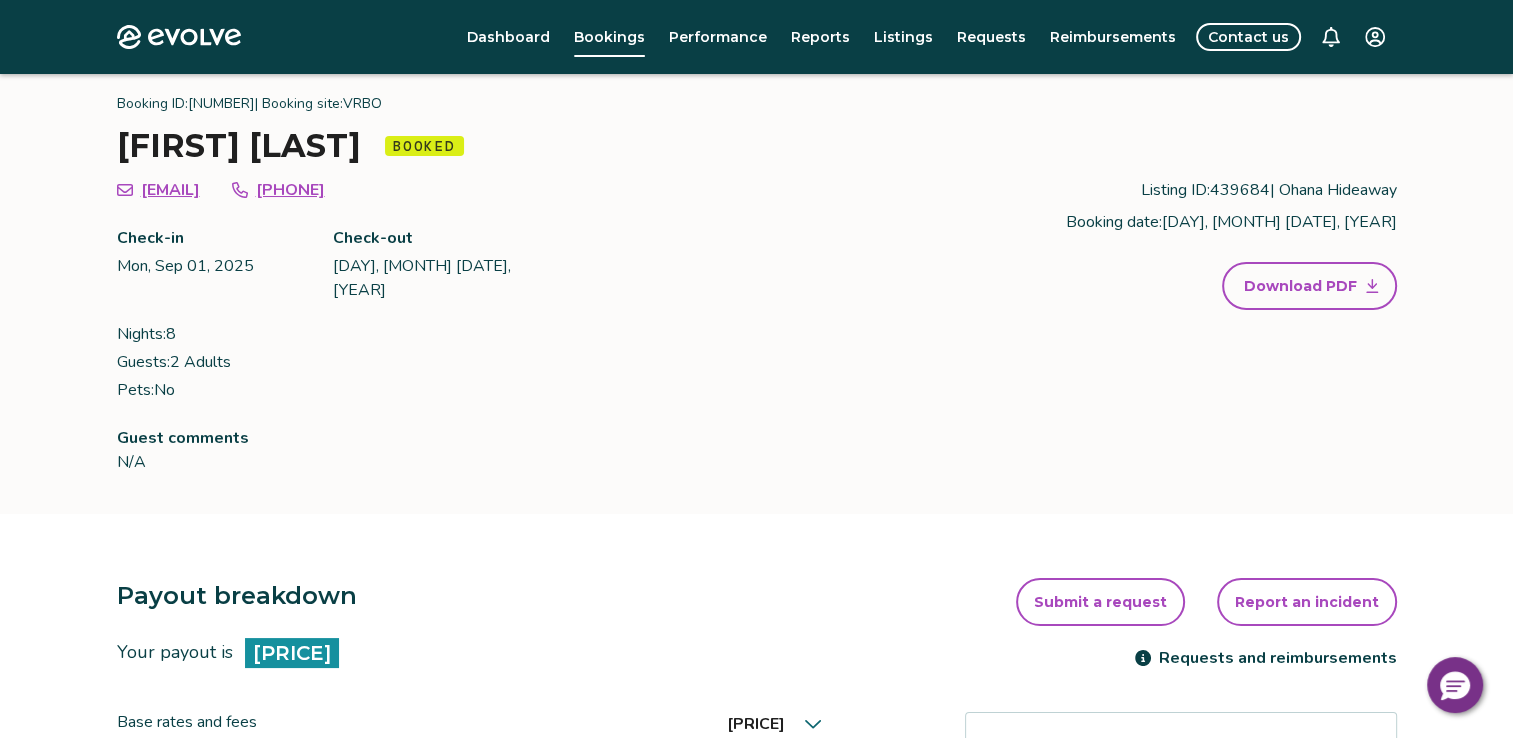 scroll, scrollTop: 0, scrollLeft: 0, axis: both 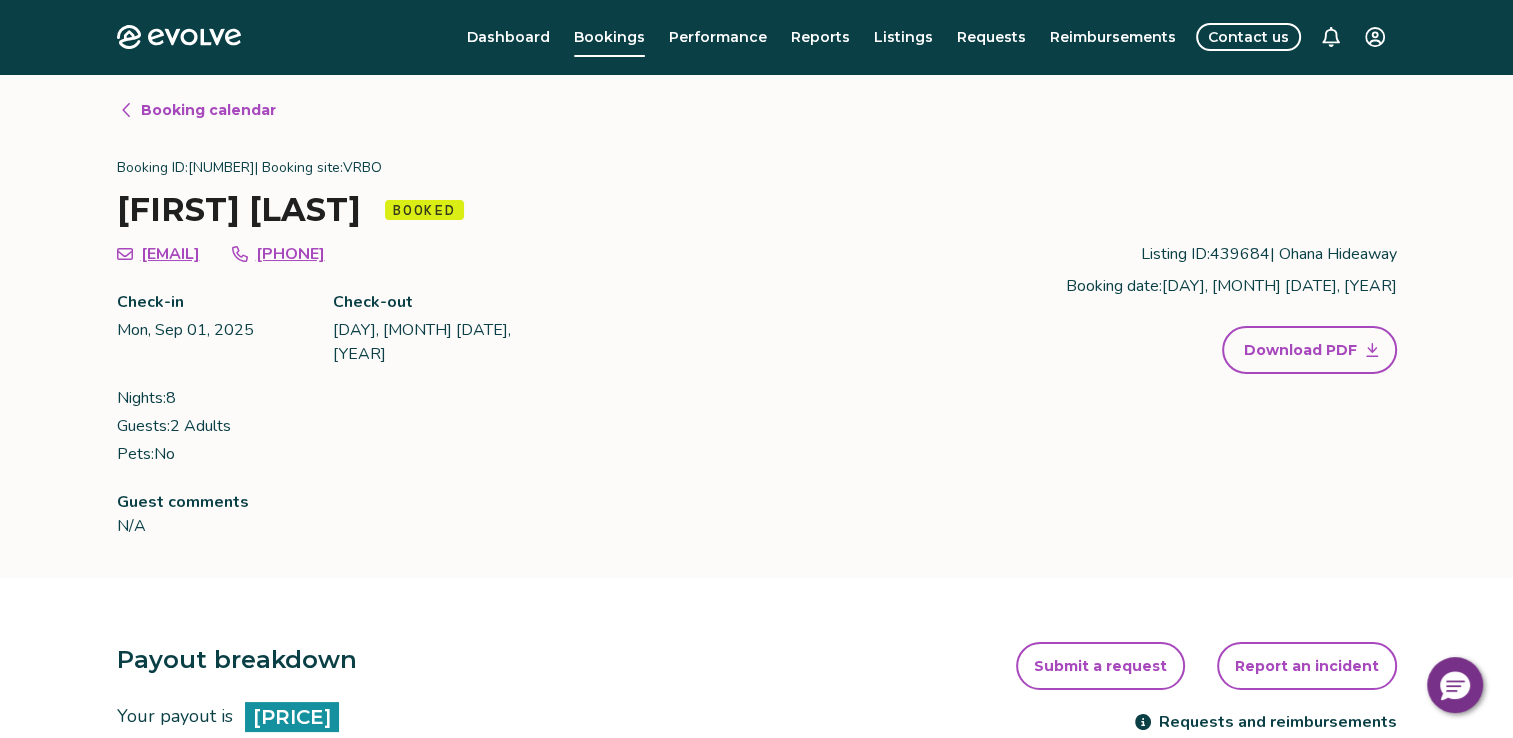 click on "Booking calendar" at bounding box center (208, 110) 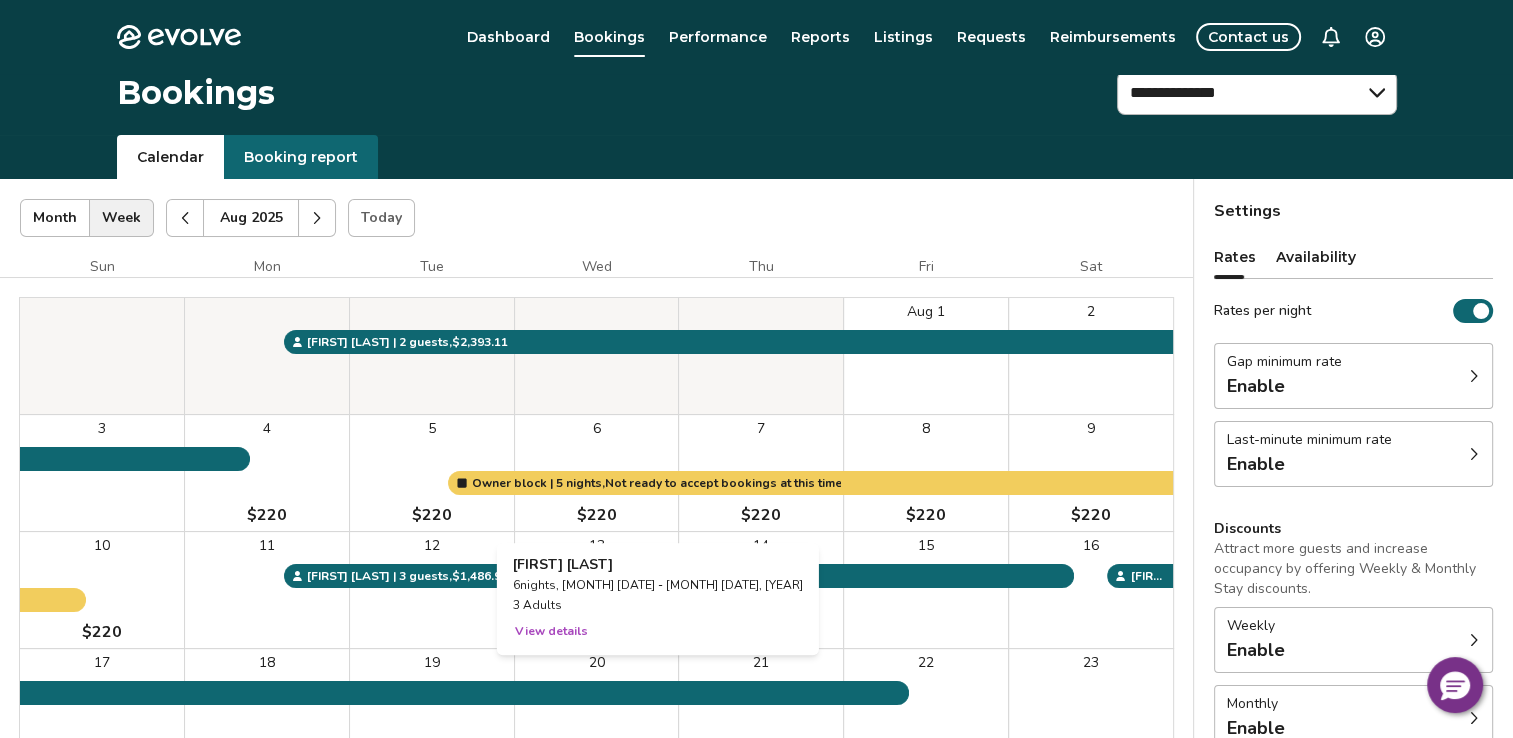 scroll, scrollTop: 0, scrollLeft: 0, axis: both 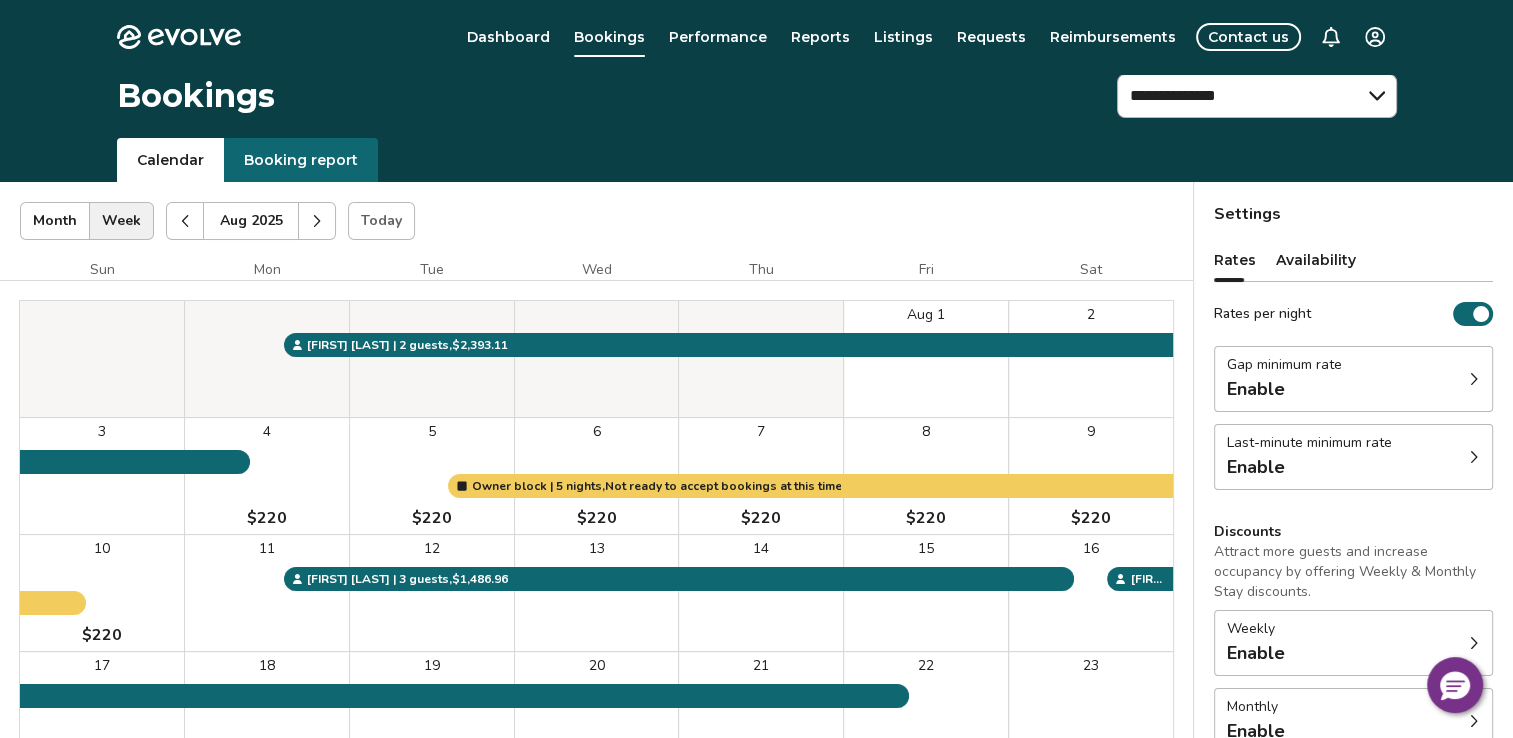 click 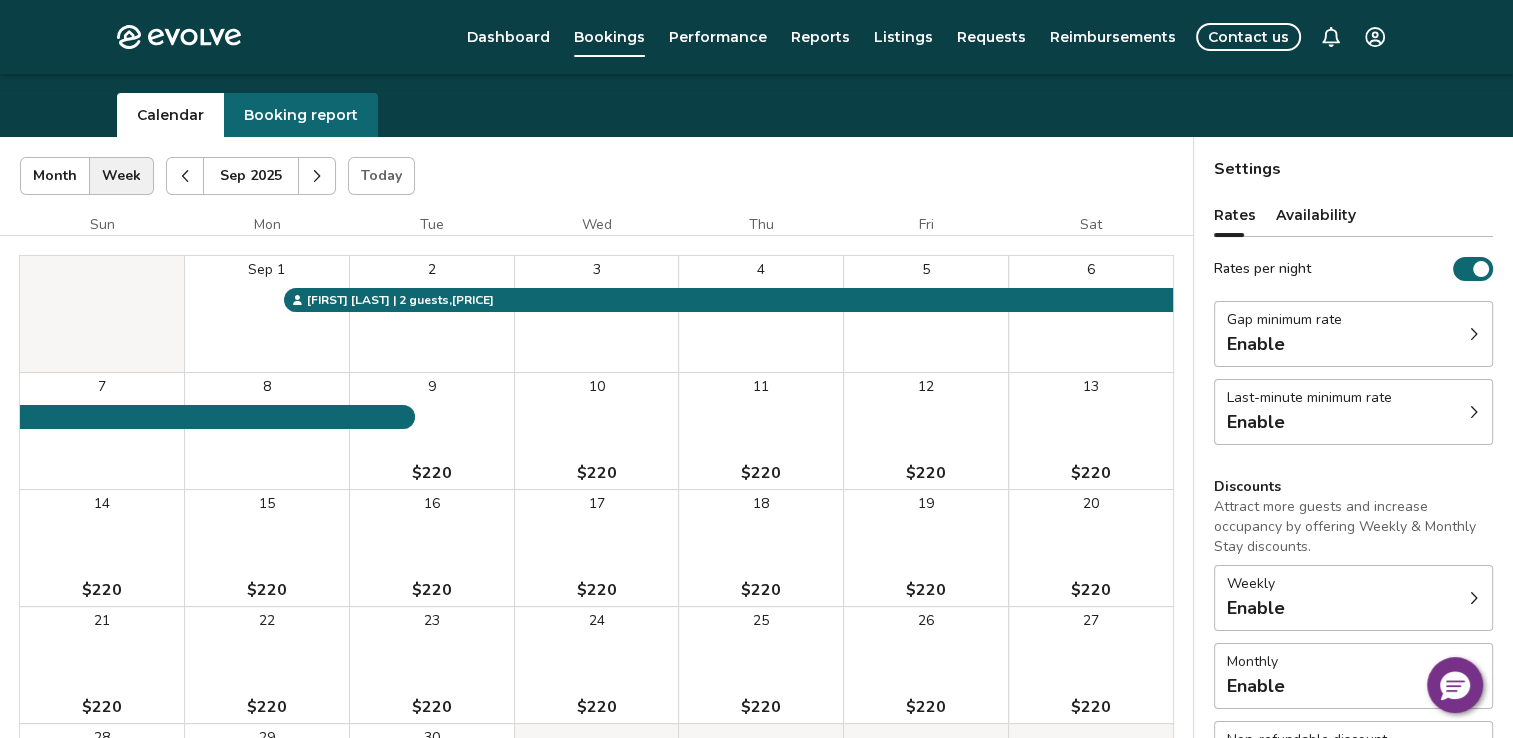 scroll, scrollTop: 0, scrollLeft: 0, axis: both 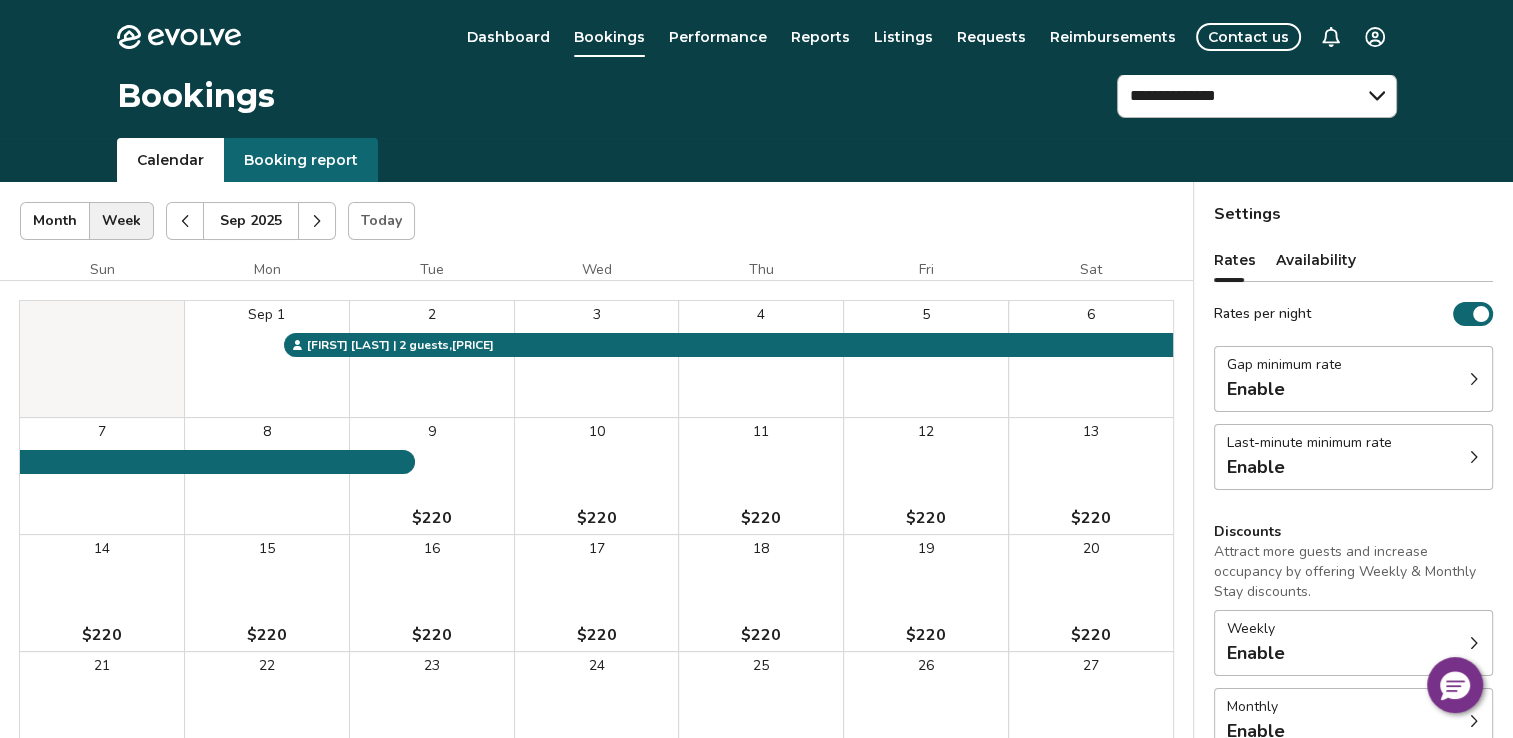 click 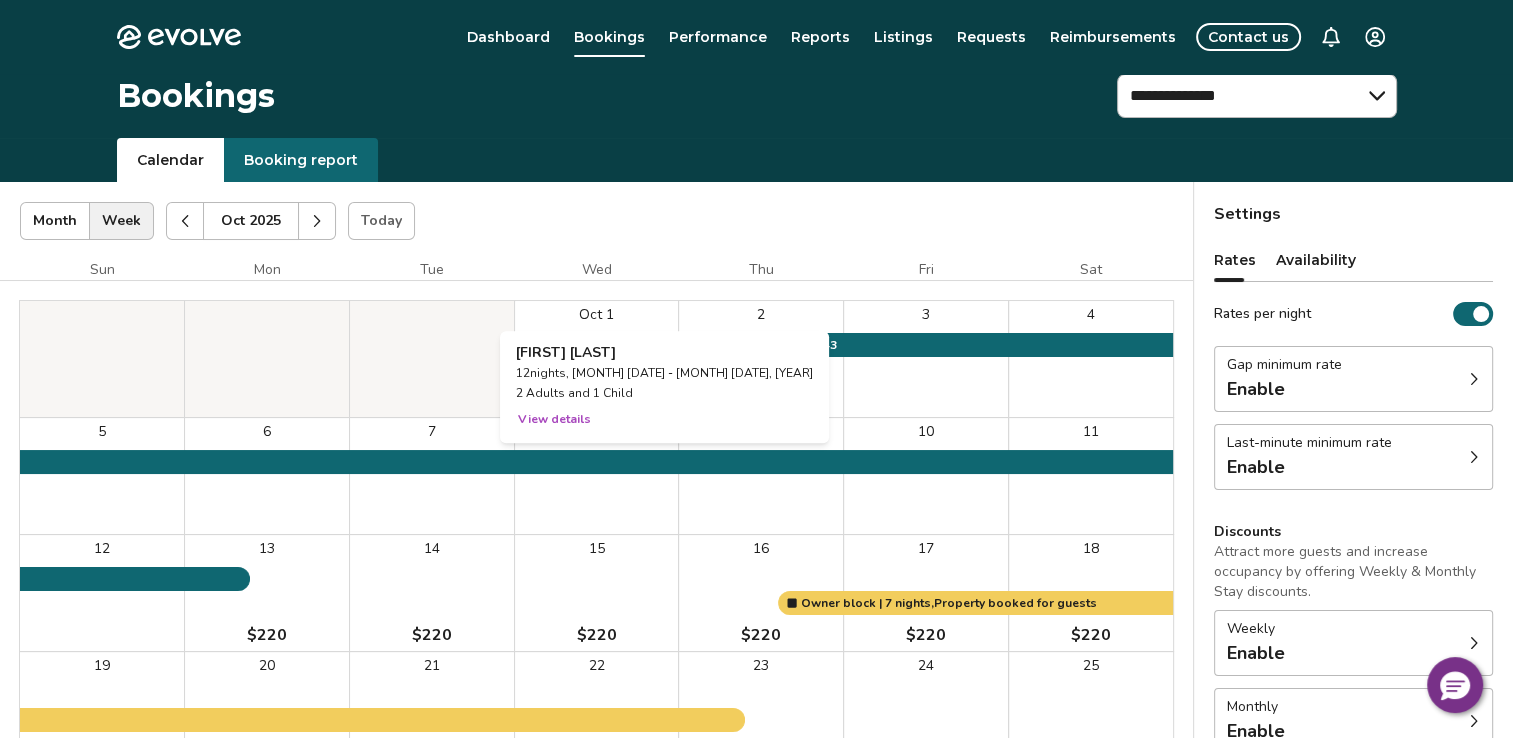 click on "View details" at bounding box center (554, 419) 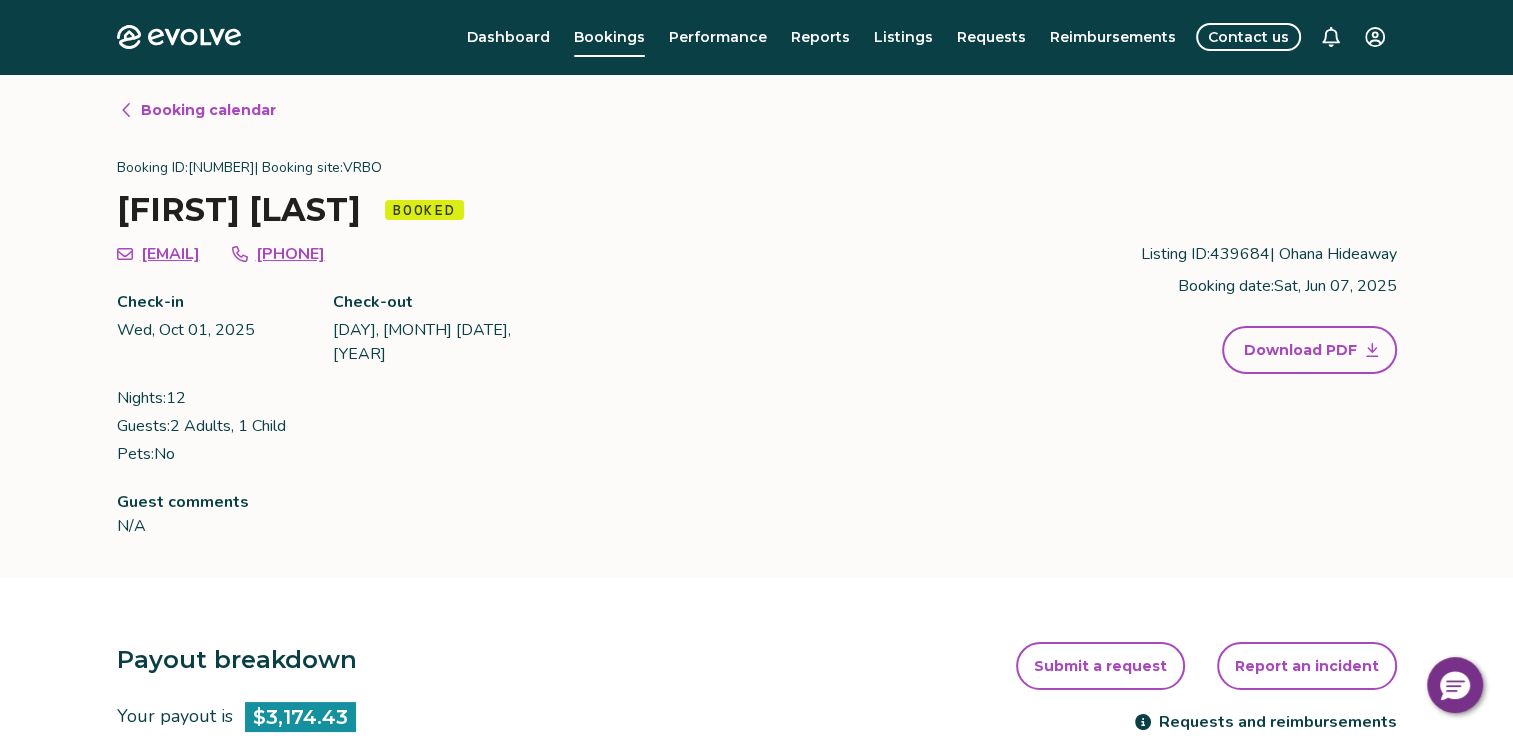 click on "Booking calendar" at bounding box center (208, 110) 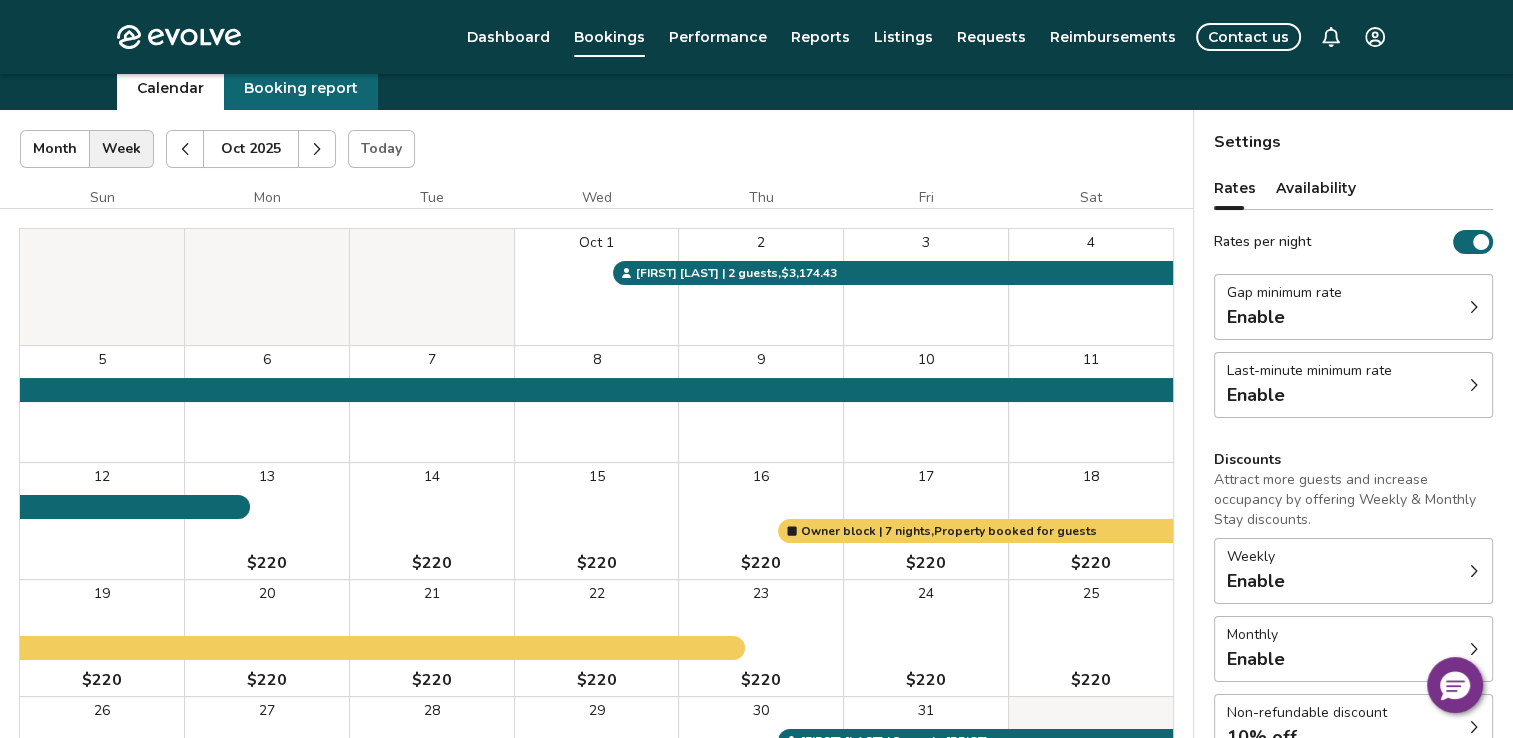 scroll, scrollTop: 198, scrollLeft: 0, axis: vertical 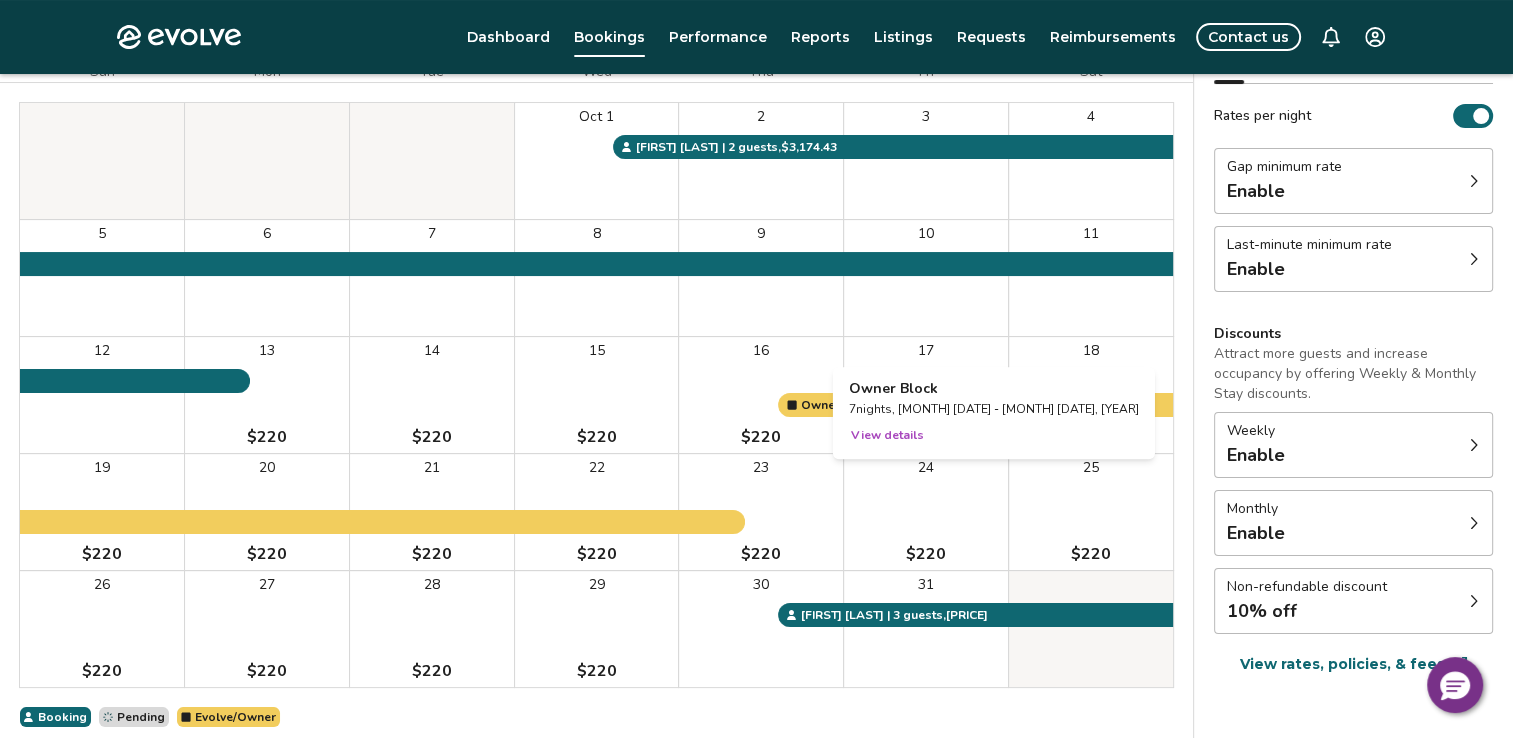click on "View details" at bounding box center (887, 435) 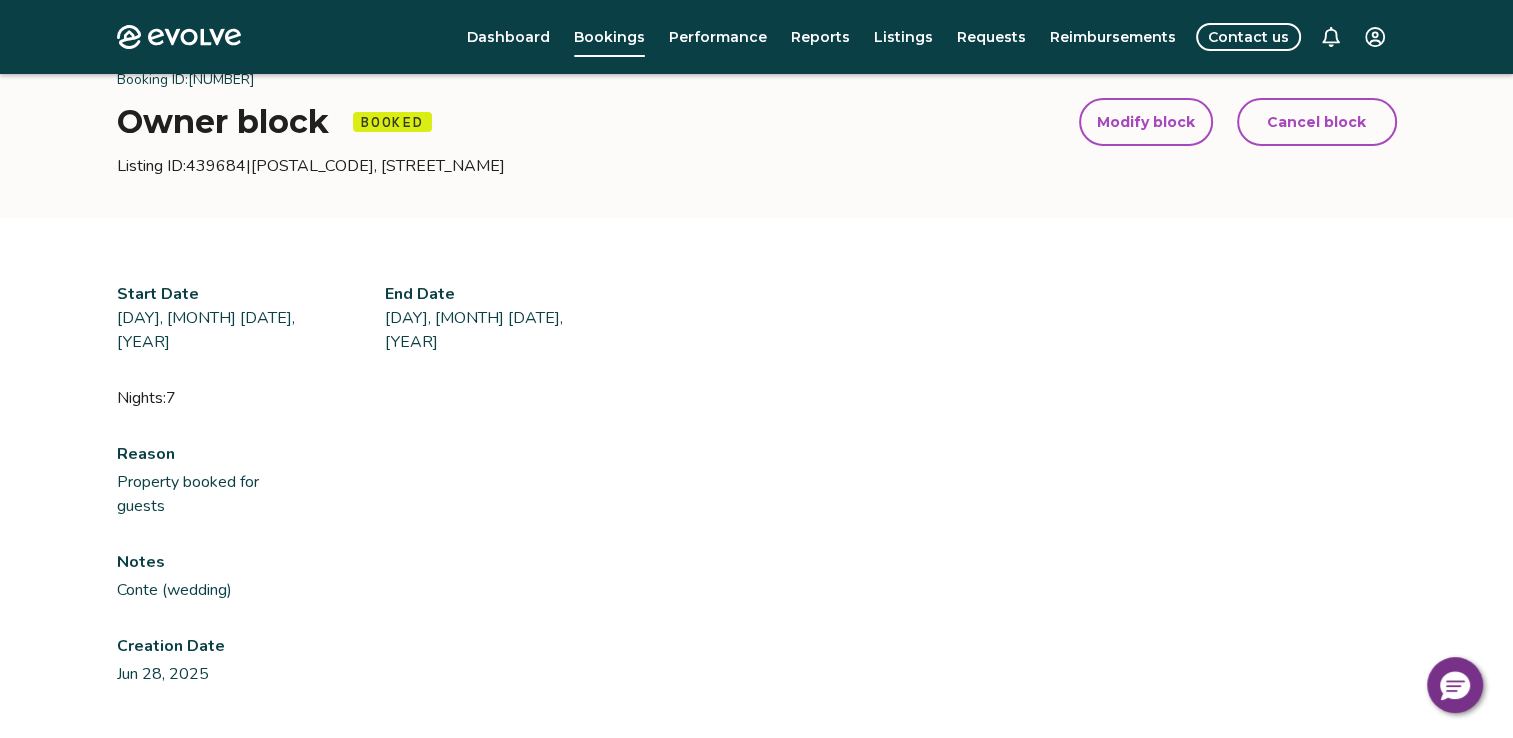 scroll, scrollTop: 0, scrollLeft: 0, axis: both 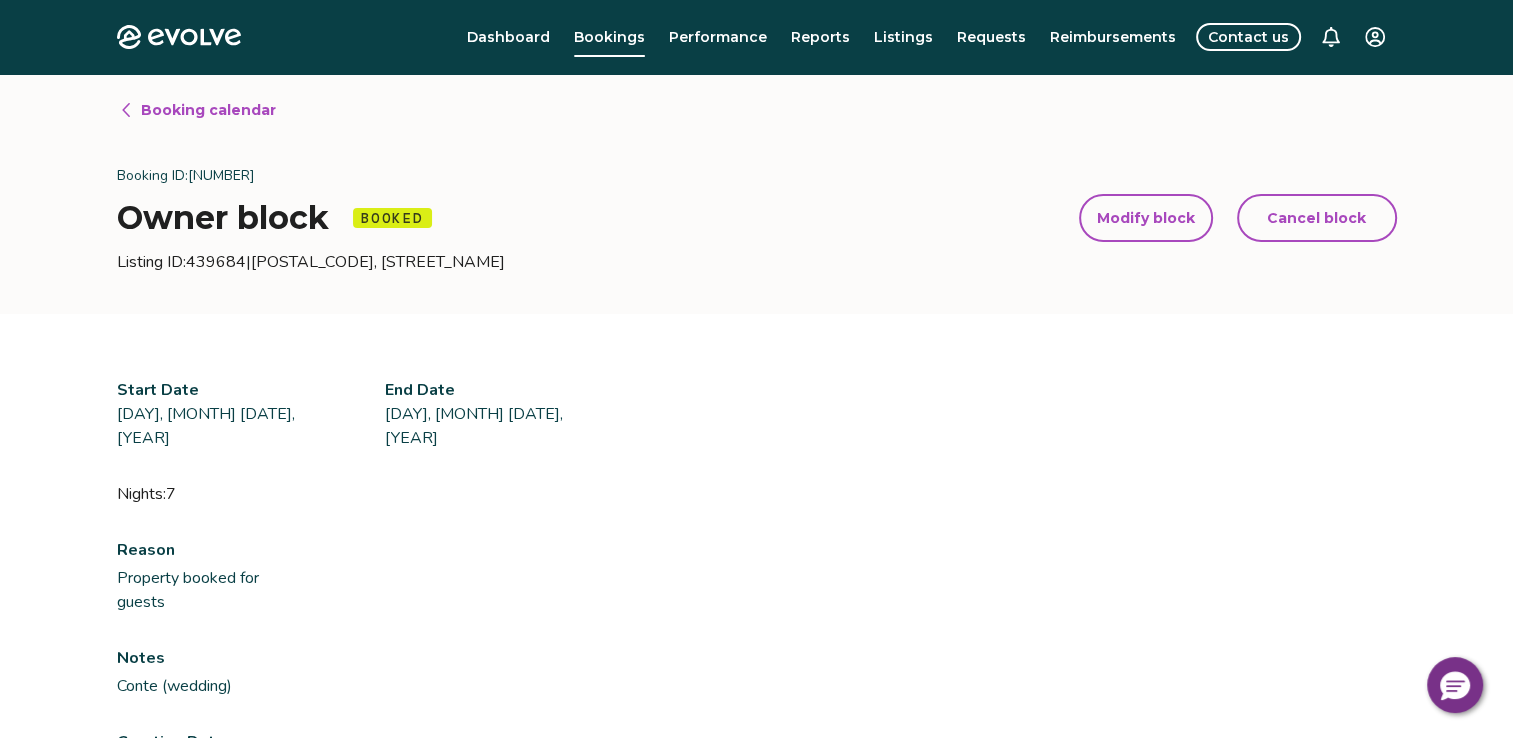 click on "Booking calendar" at bounding box center (208, 110) 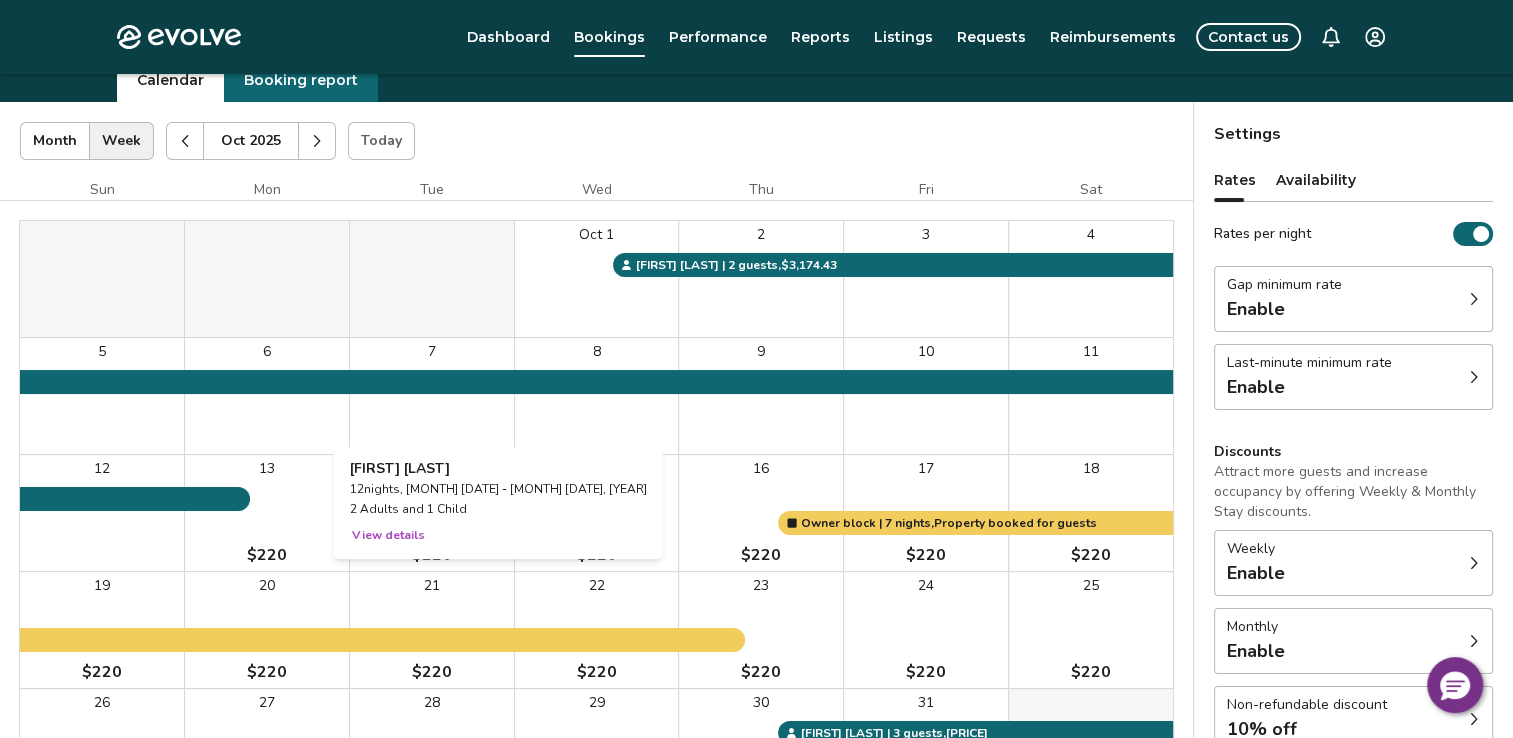 scroll, scrollTop: 198, scrollLeft: 0, axis: vertical 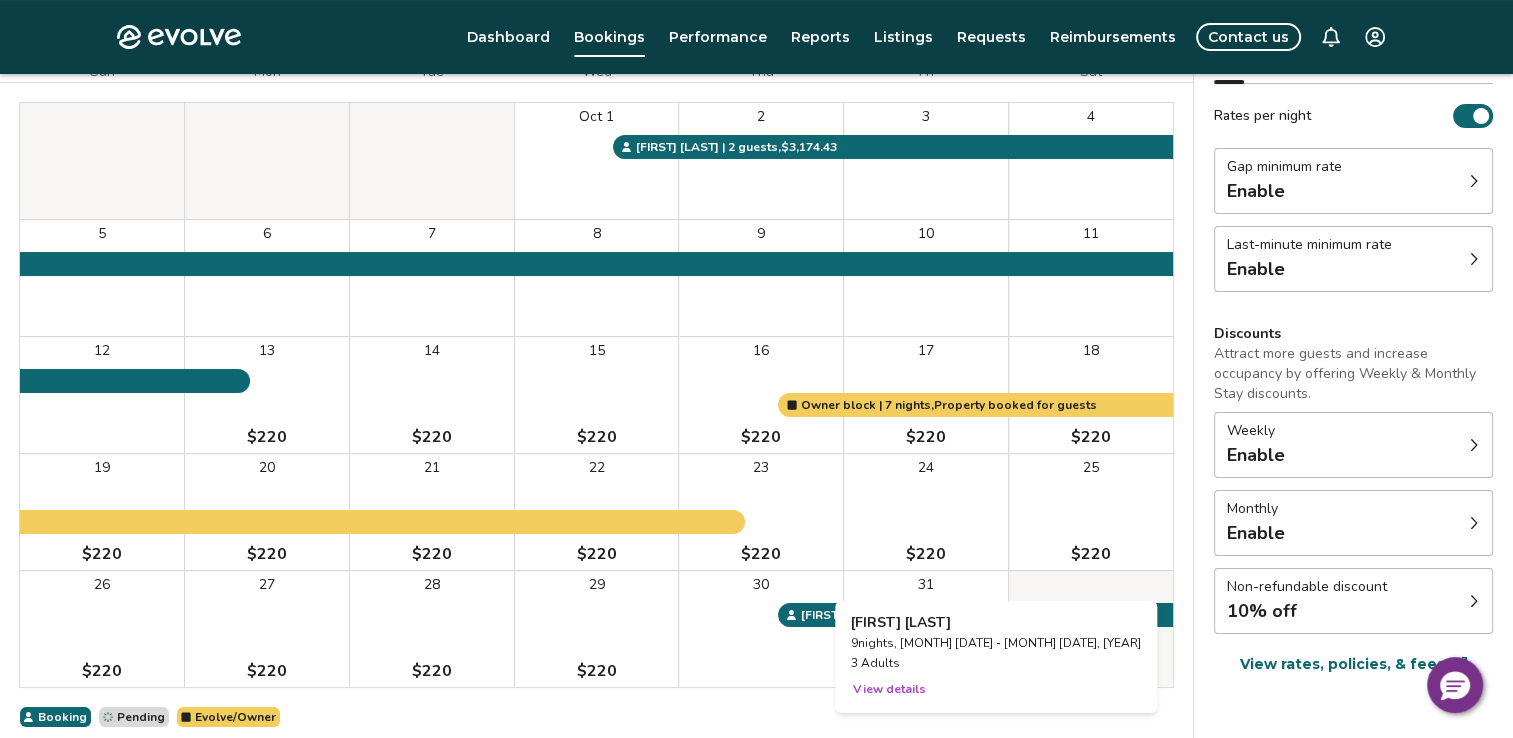 click on "View details" at bounding box center [889, 689] 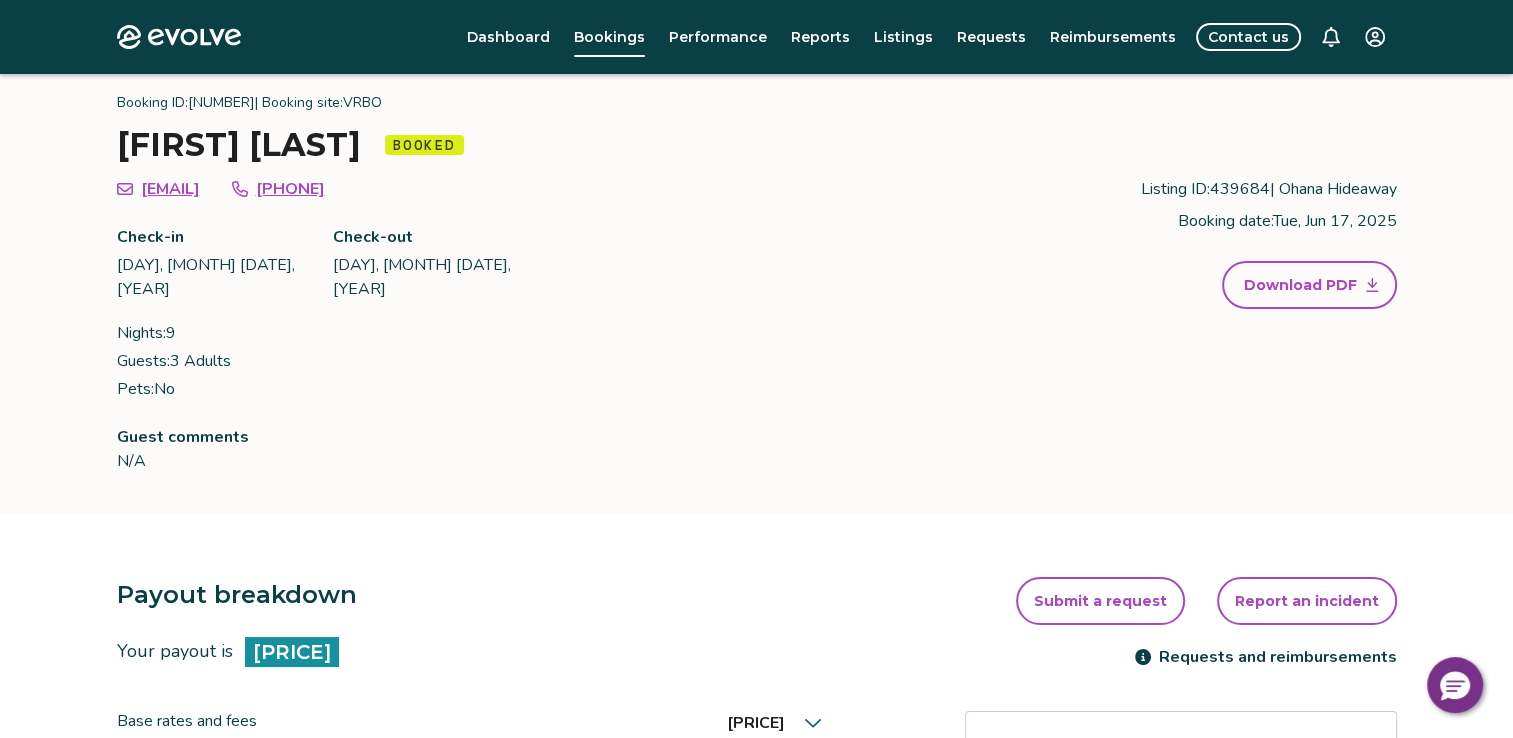 scroll, scrollTop: 0, scrollLeft: 0, axis: both 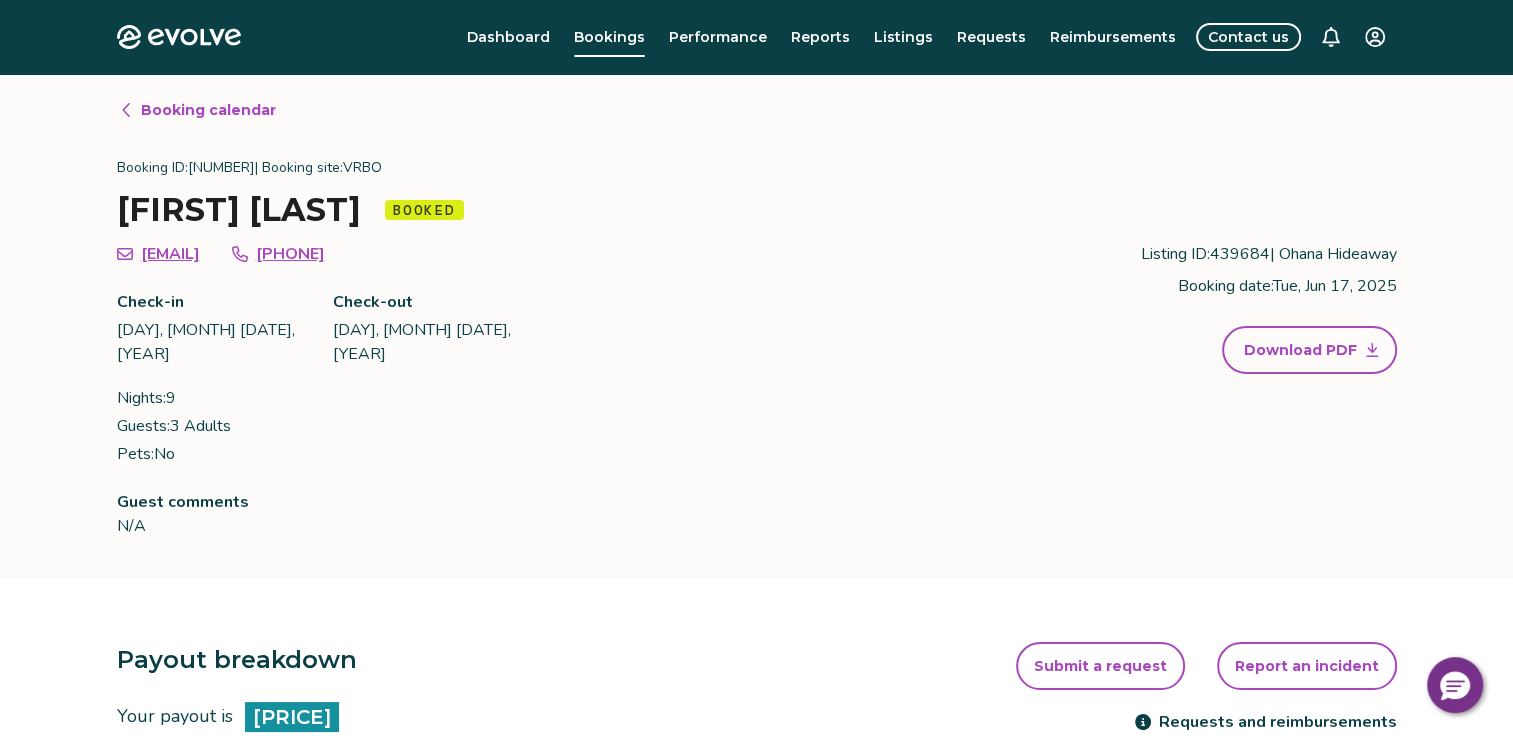 click on "Booking calendar" at bounding box center [208, 110] 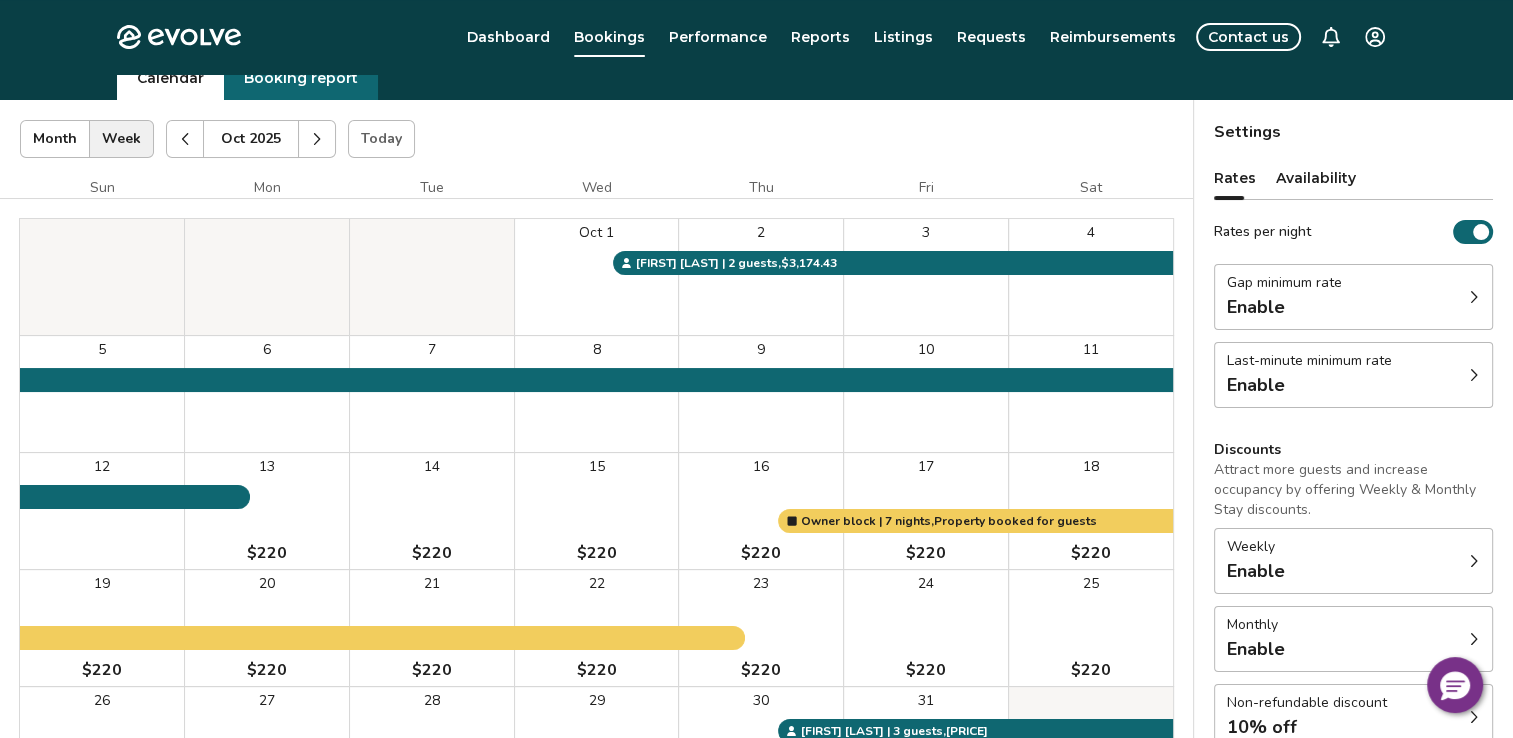 scroll, scrollTop: 0, scrollLeft: 0, axis: both 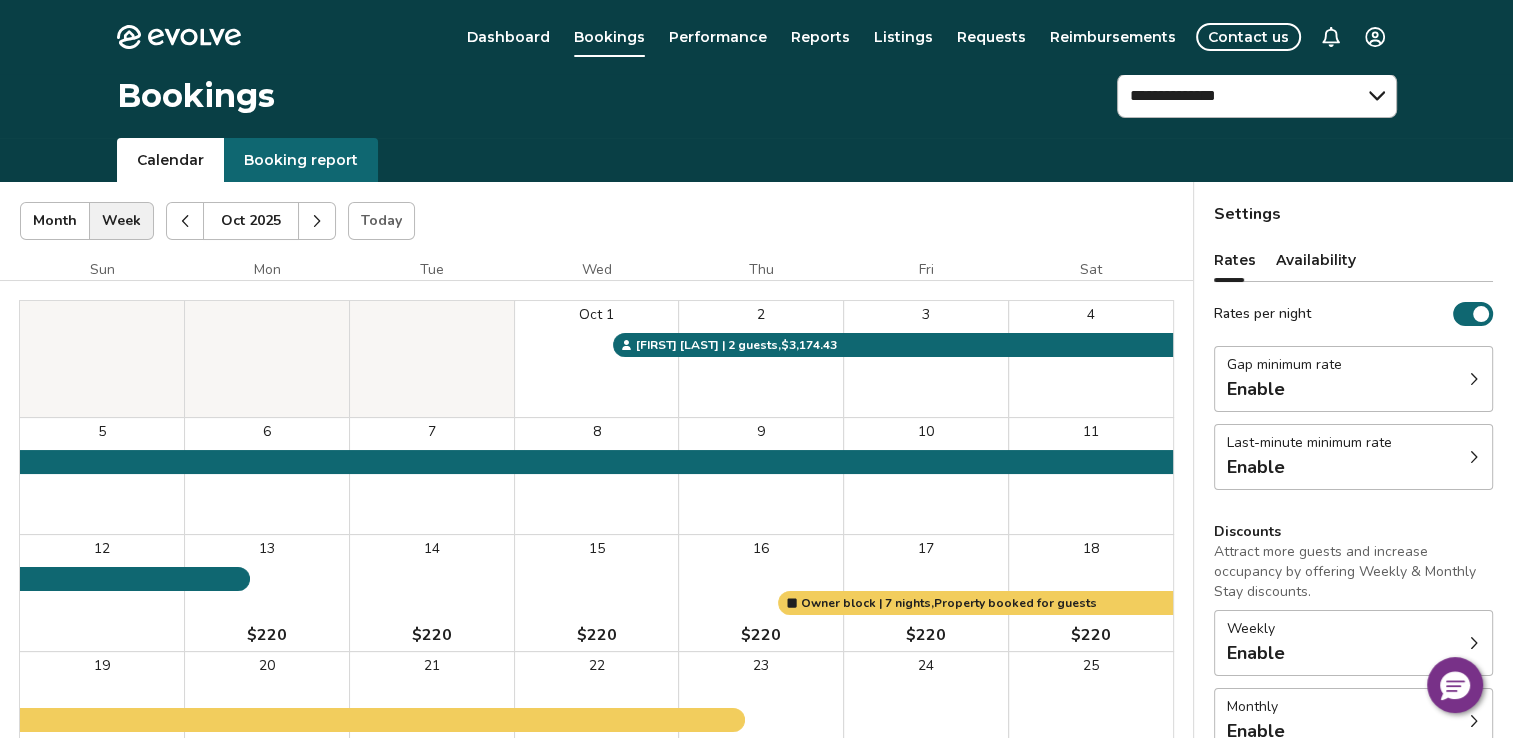 click 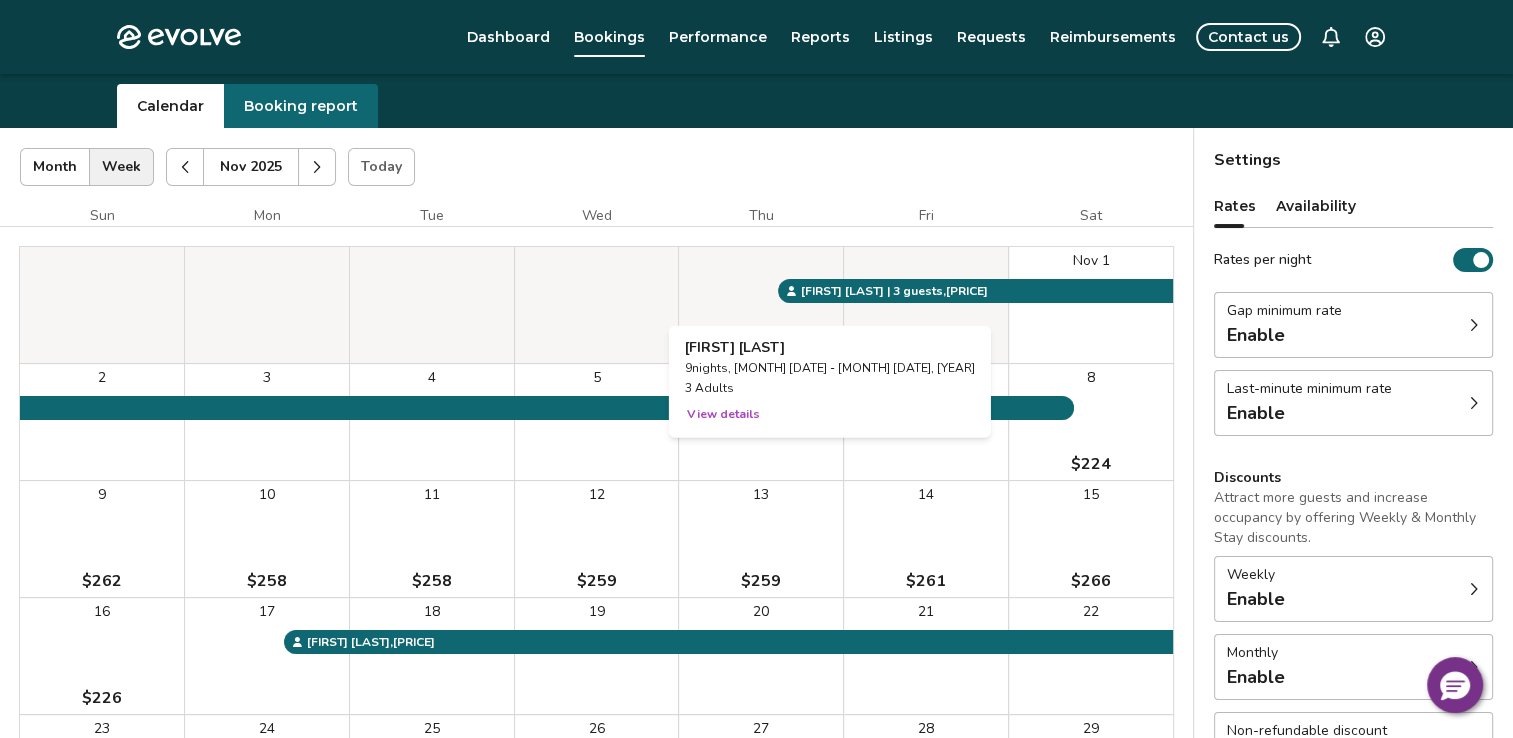 scroll, scrollTop: 200, scrollLeft: 0, axis: vertical 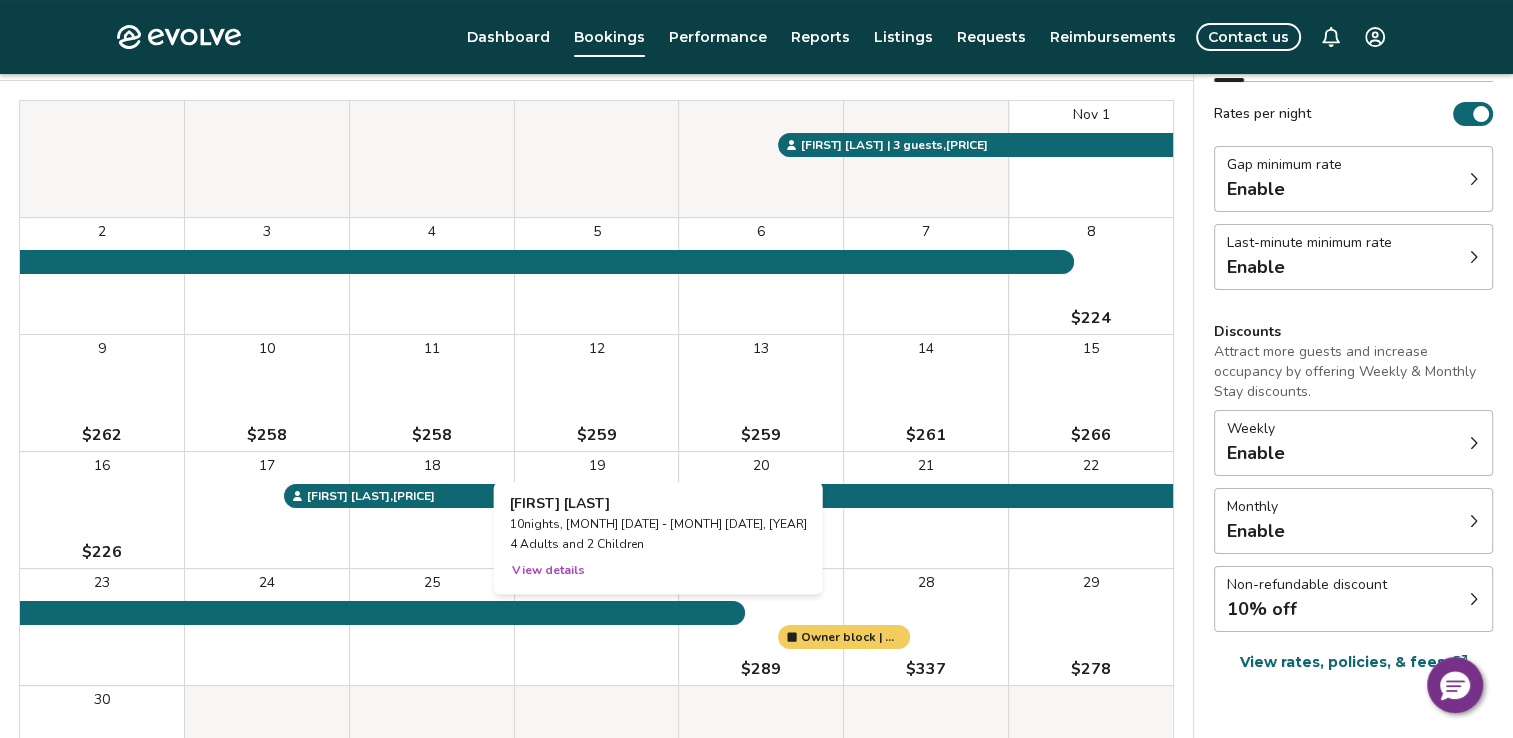 click on "View details" at bounding box center [548, 570] 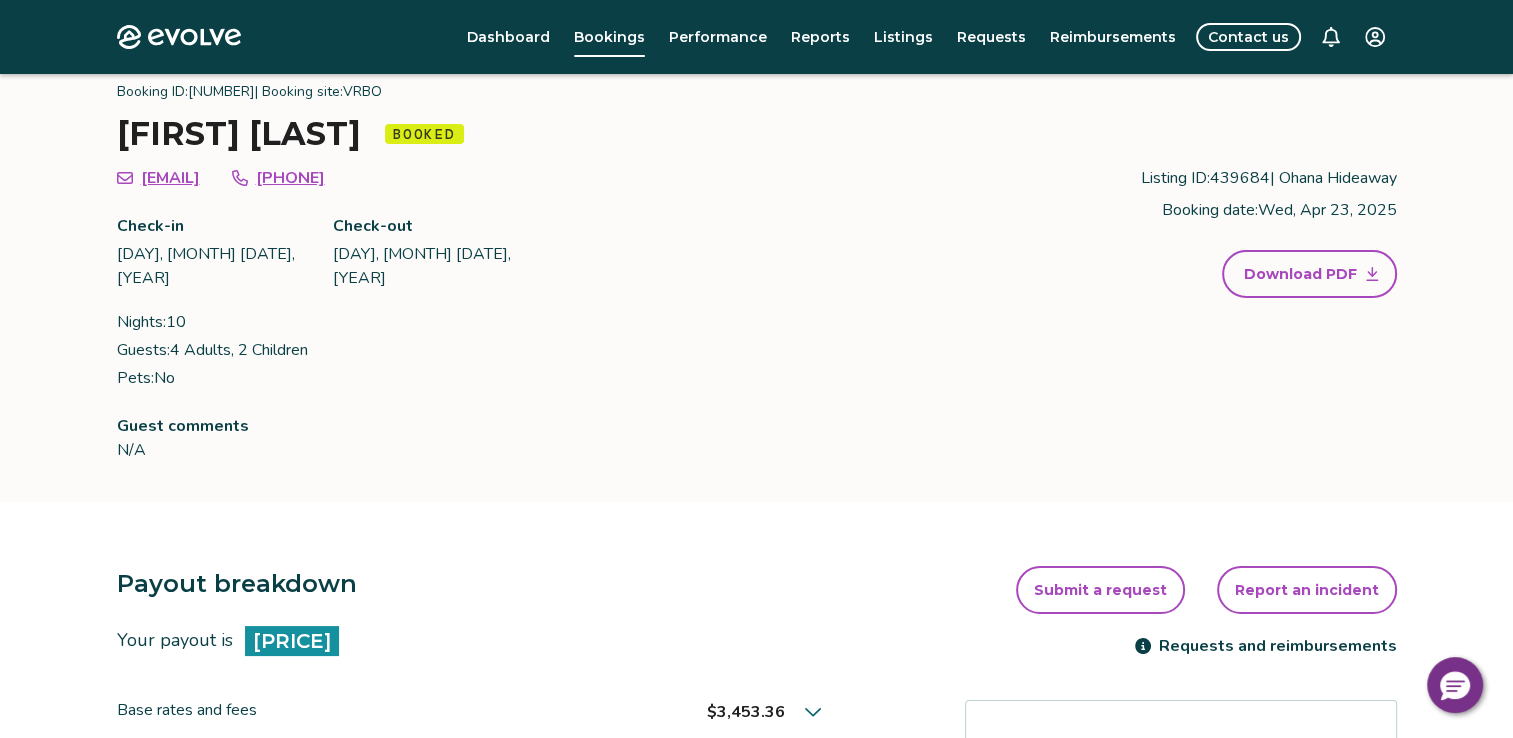 scroll, scrollTop: 0, scrollLeft: 0, axis: both 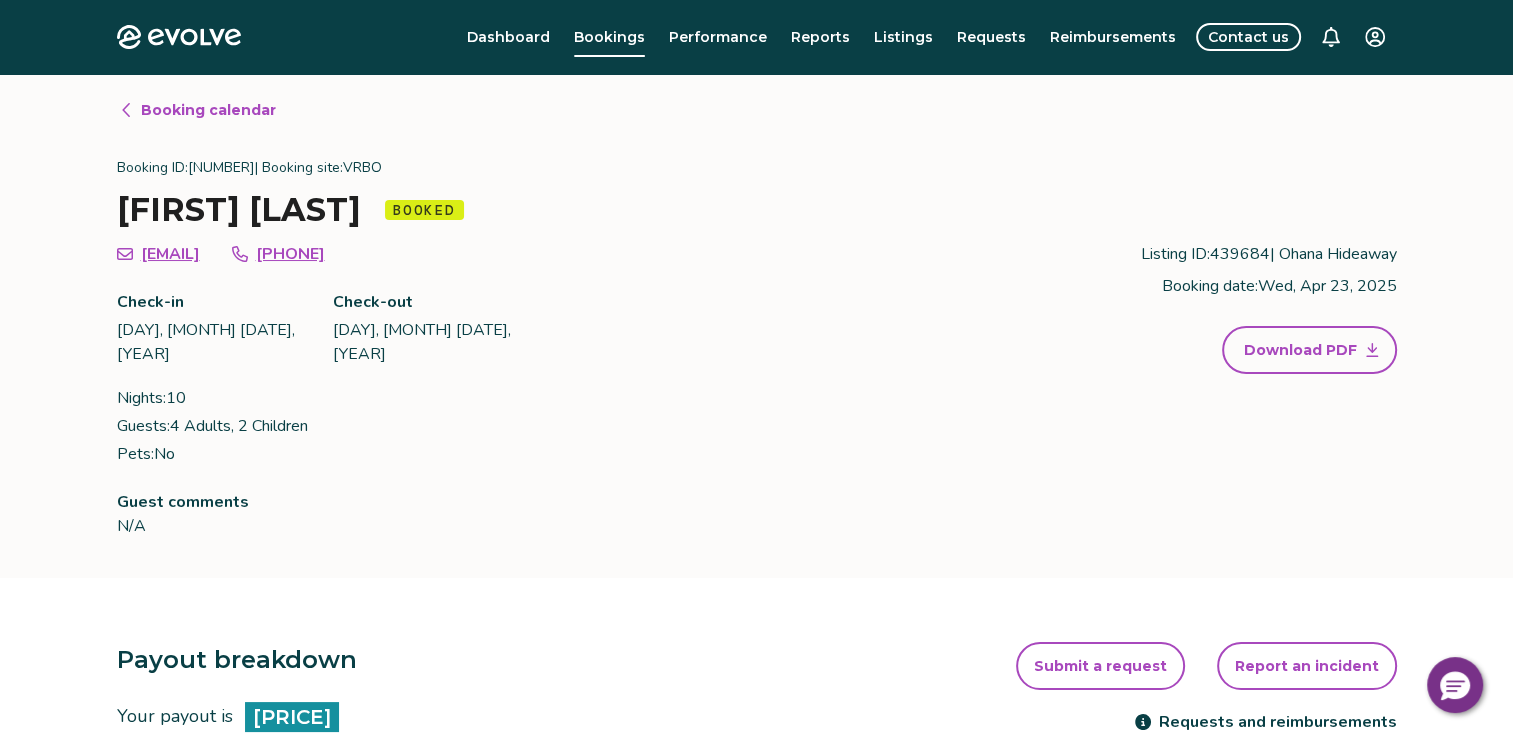 click on "Booking calendar" at bounding box center (208, 110) 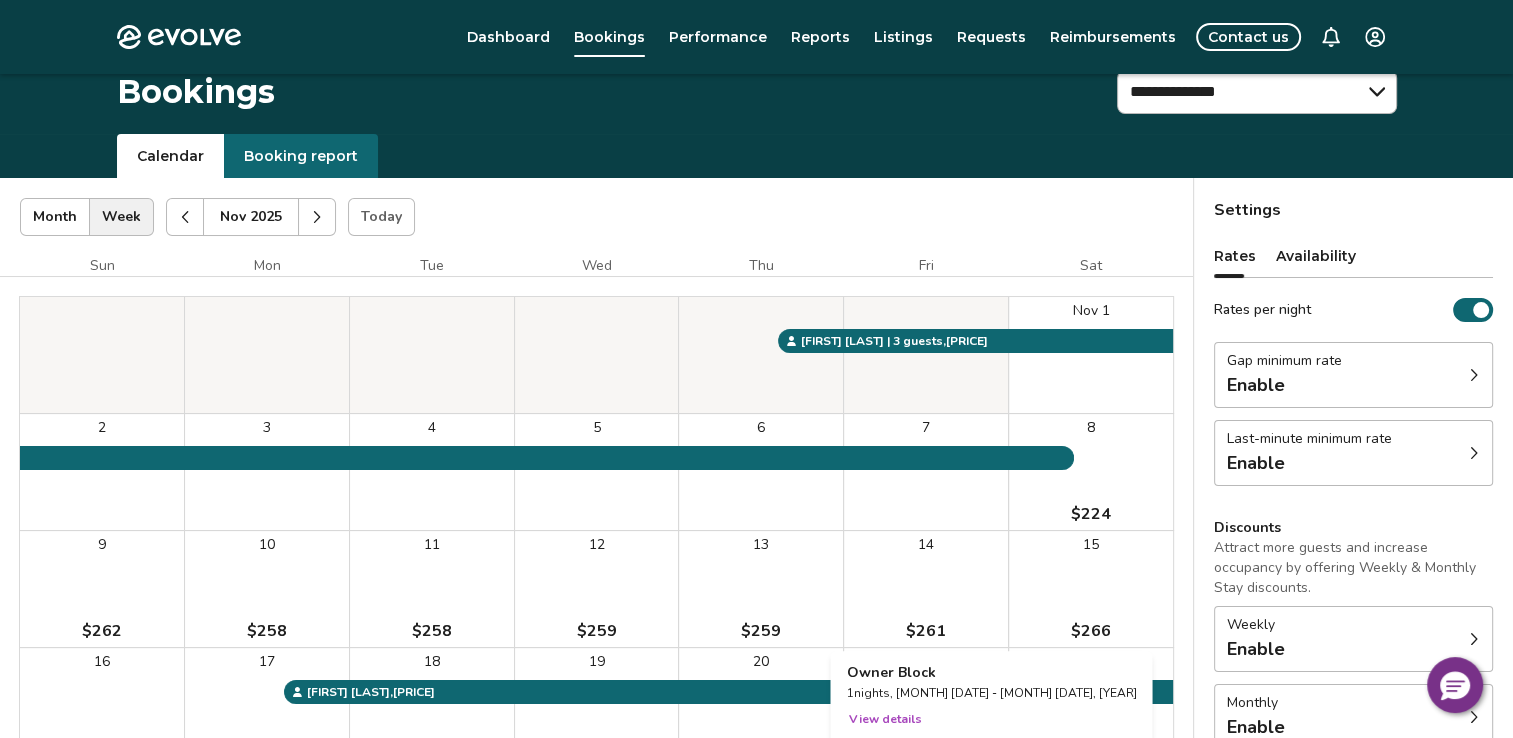 scroll, scrollTop: 0, scrollLeft: 0, axis: both 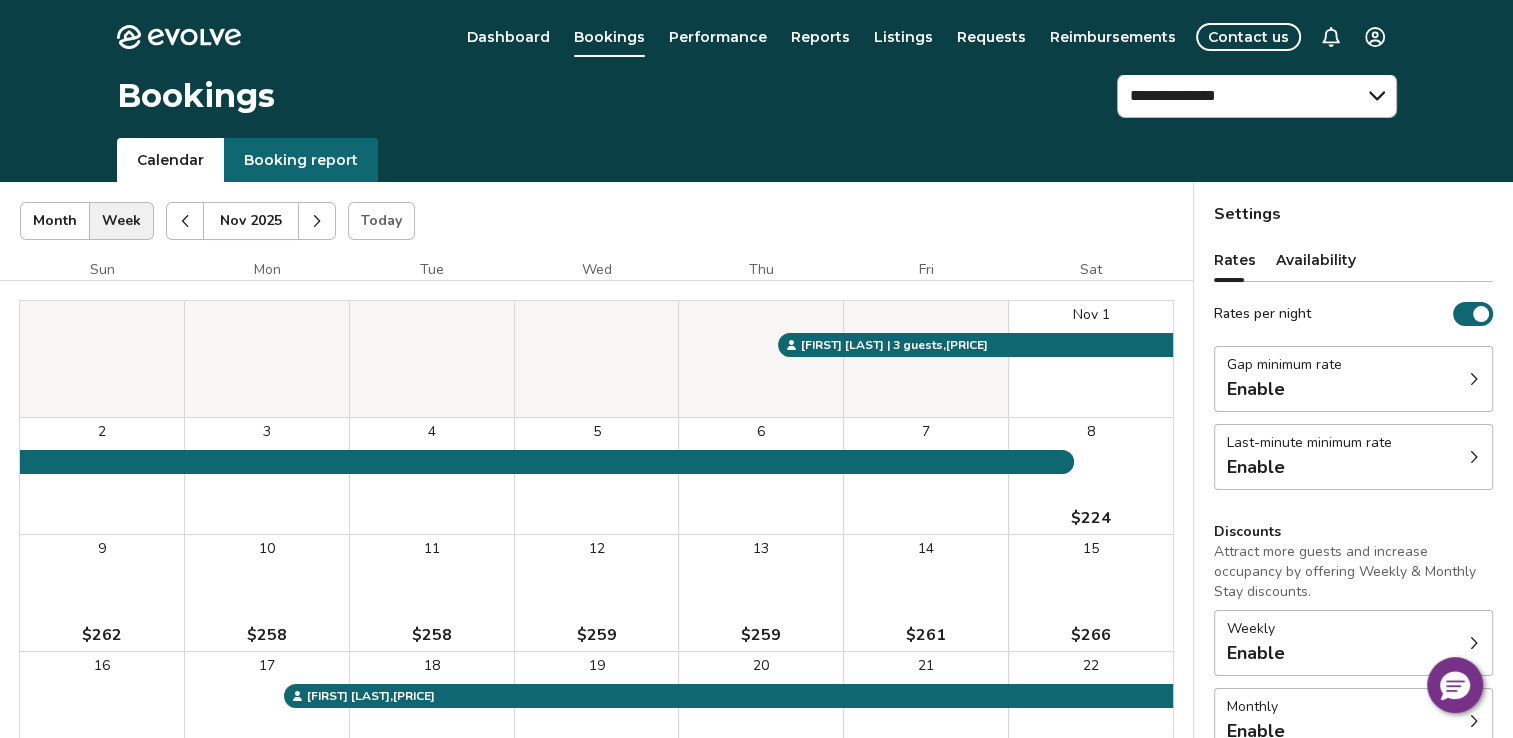 click 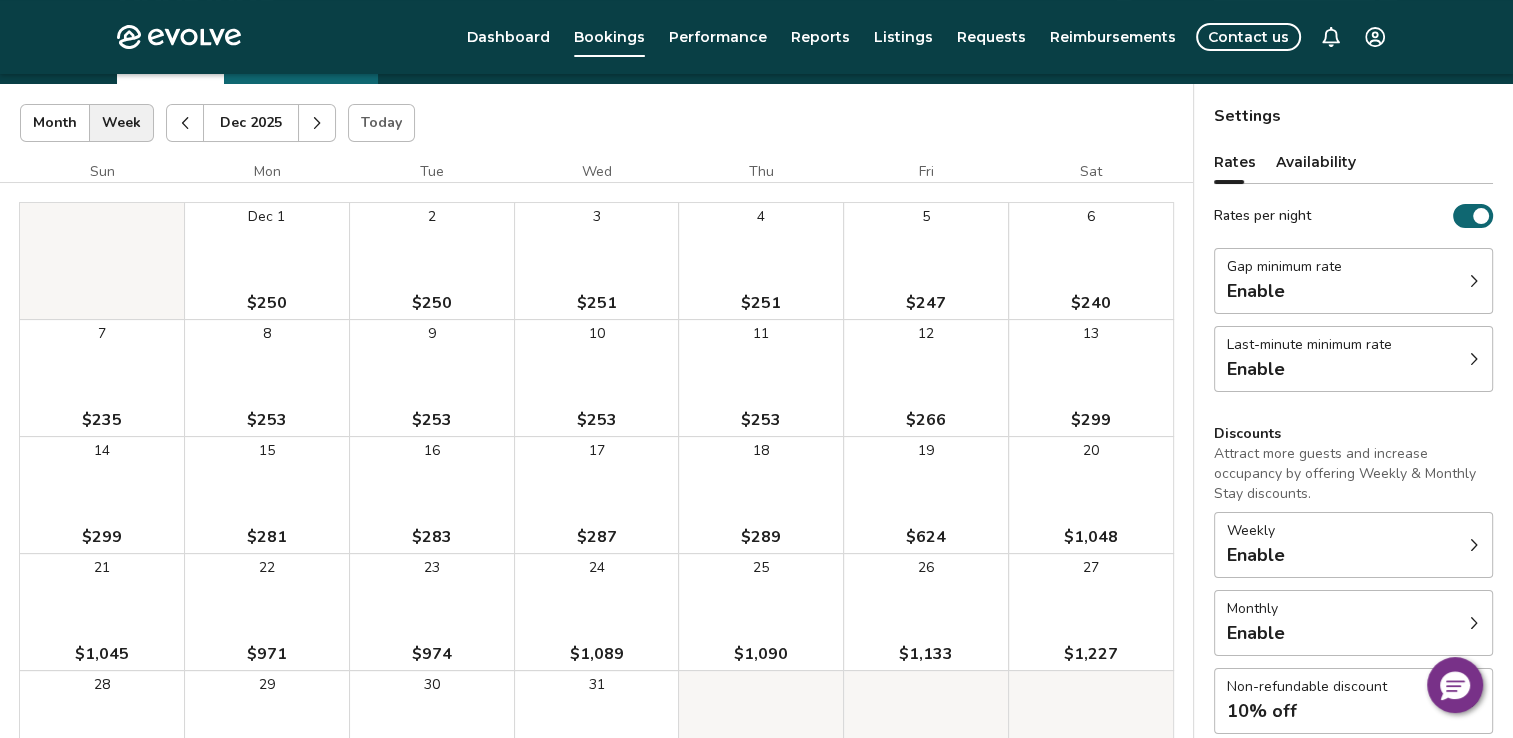 scroll, scrollTop: 0, scrollLeft: 0, axis: both 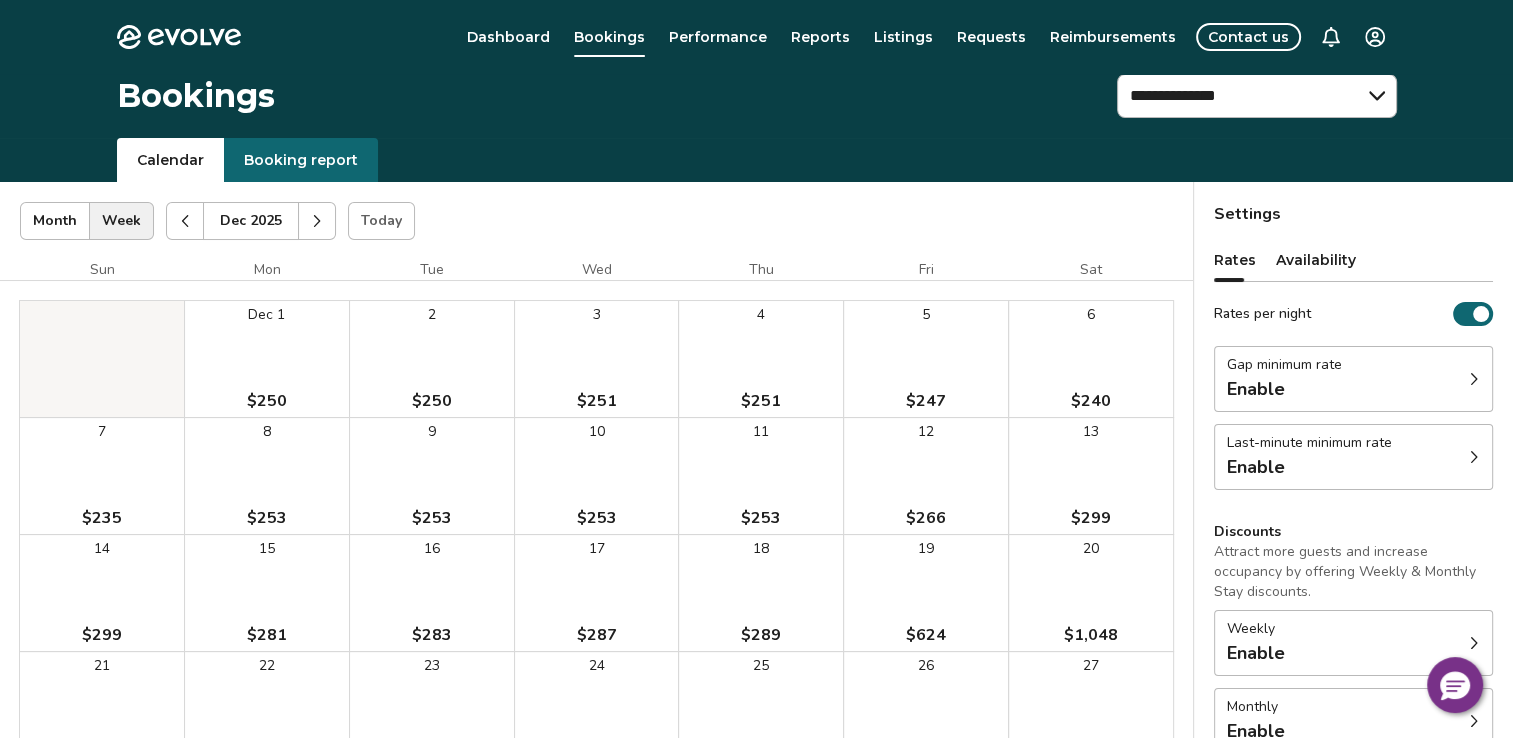 click 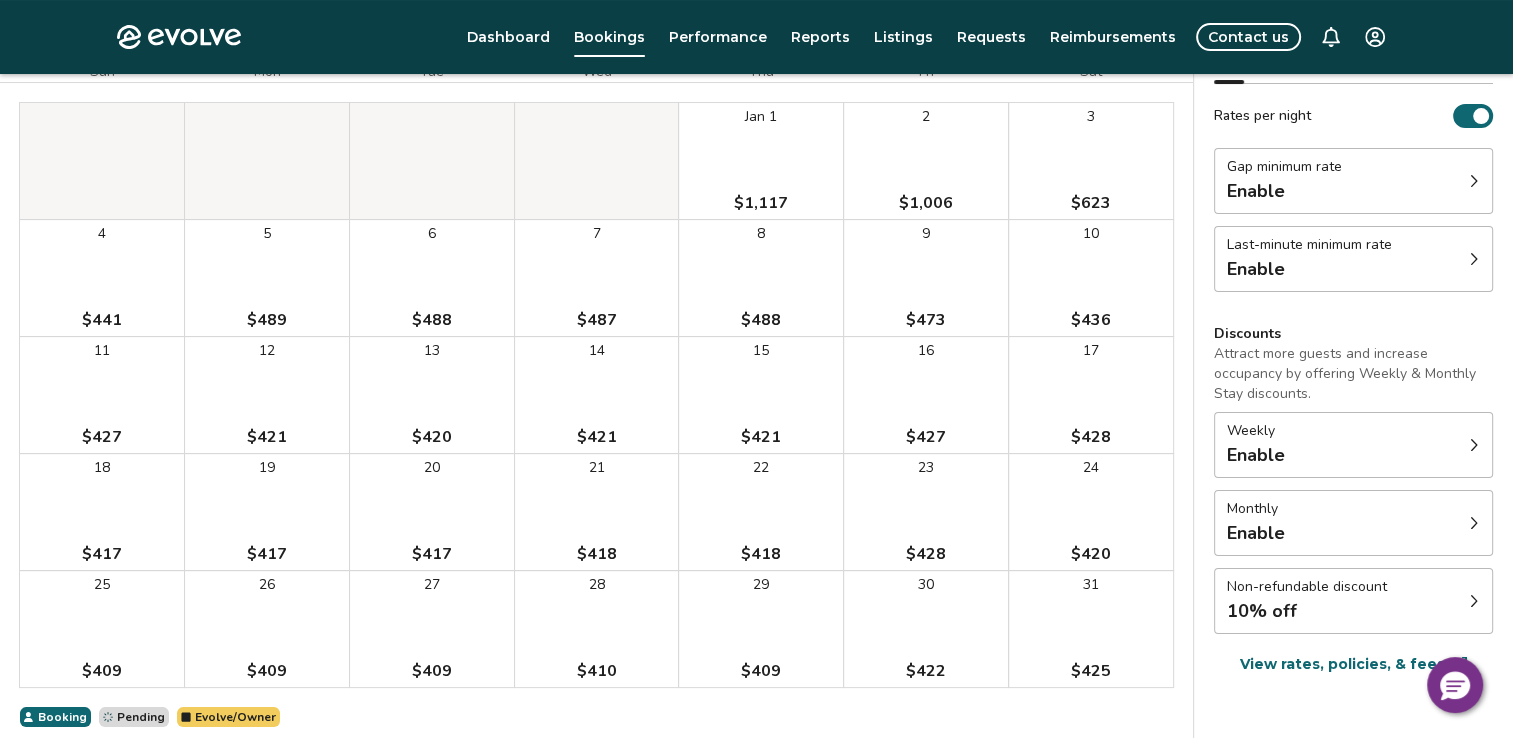 scroll, scrollTop: 0, scrollLeft: 0, axis: both 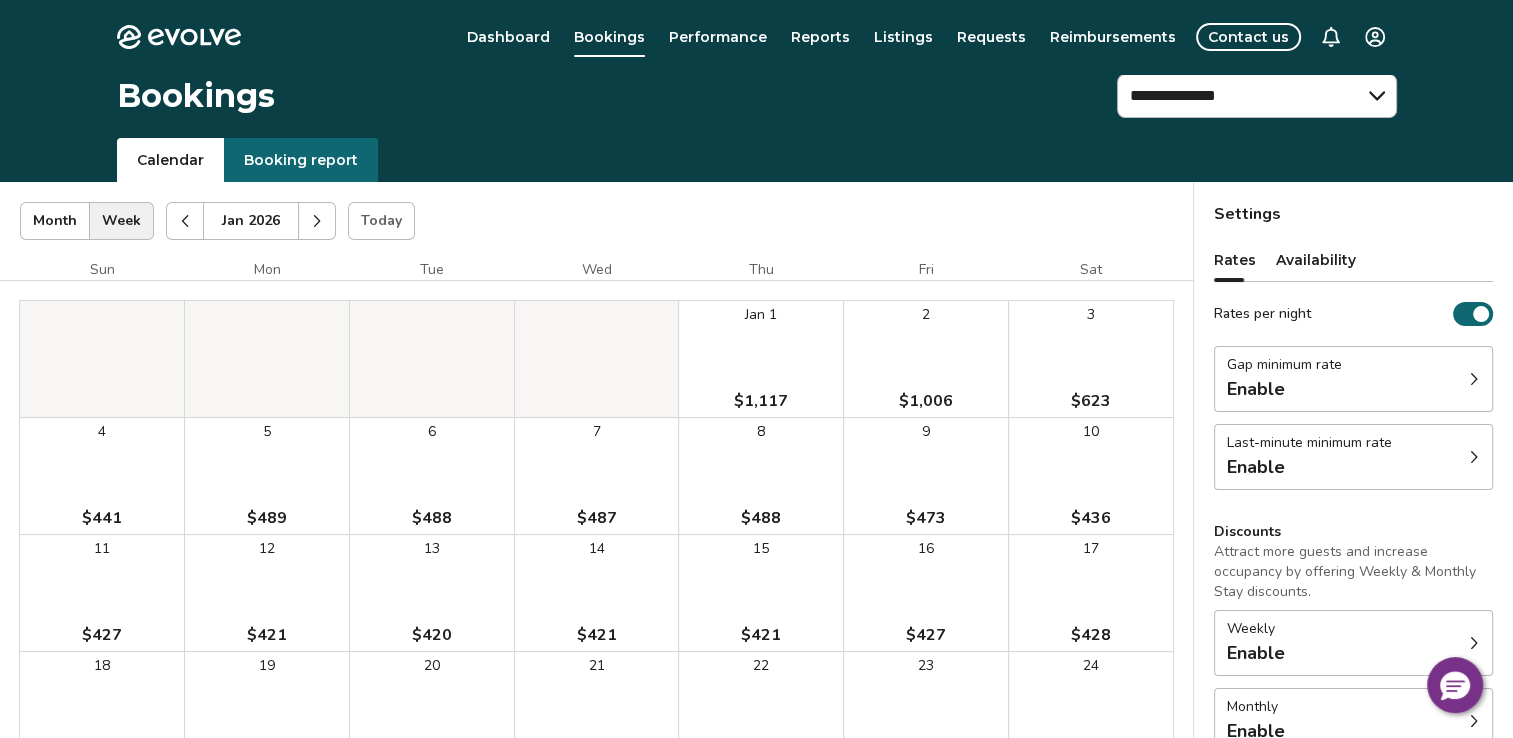 click at bounding box center [317, 221] 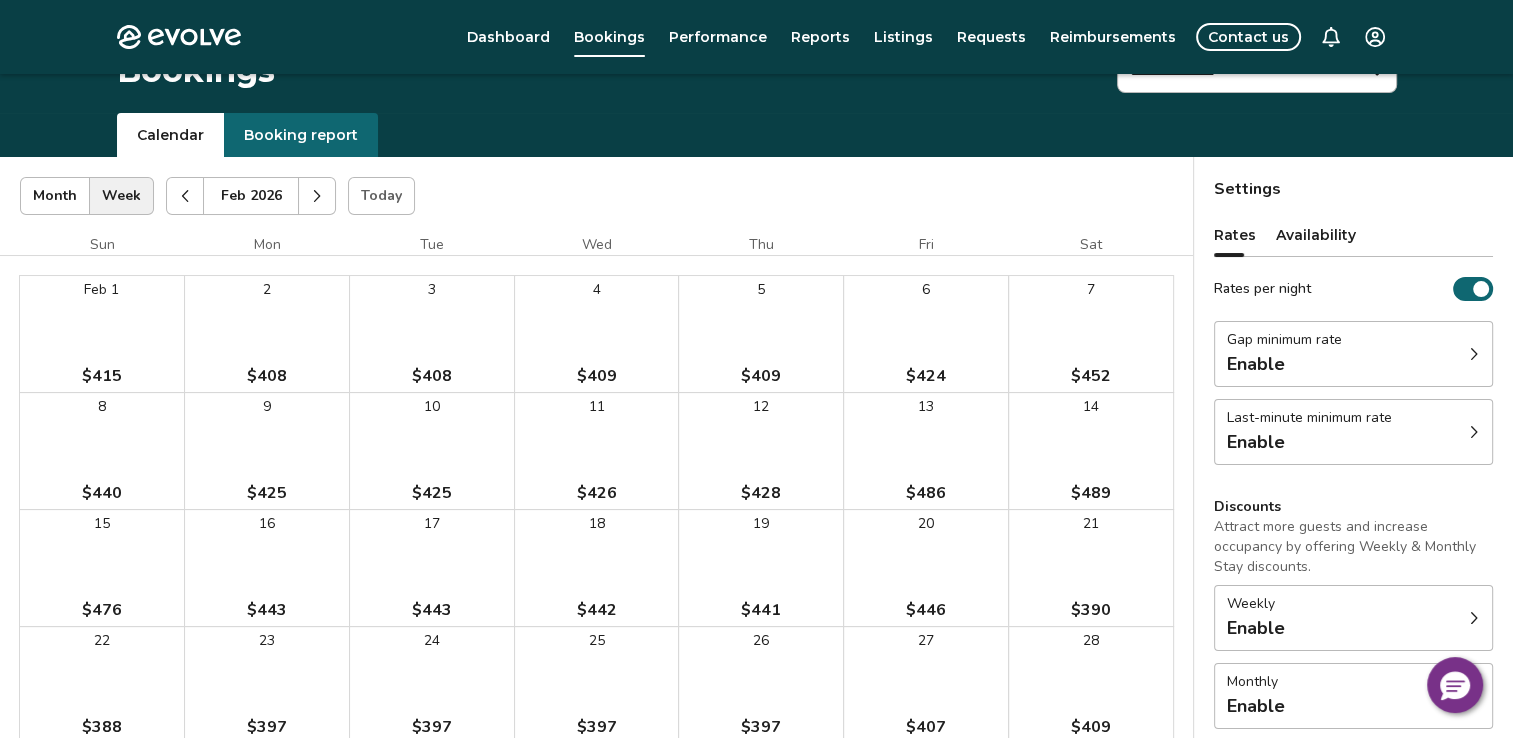 scroll, scrollTop: 0, scrollLeft: 0, axis: both 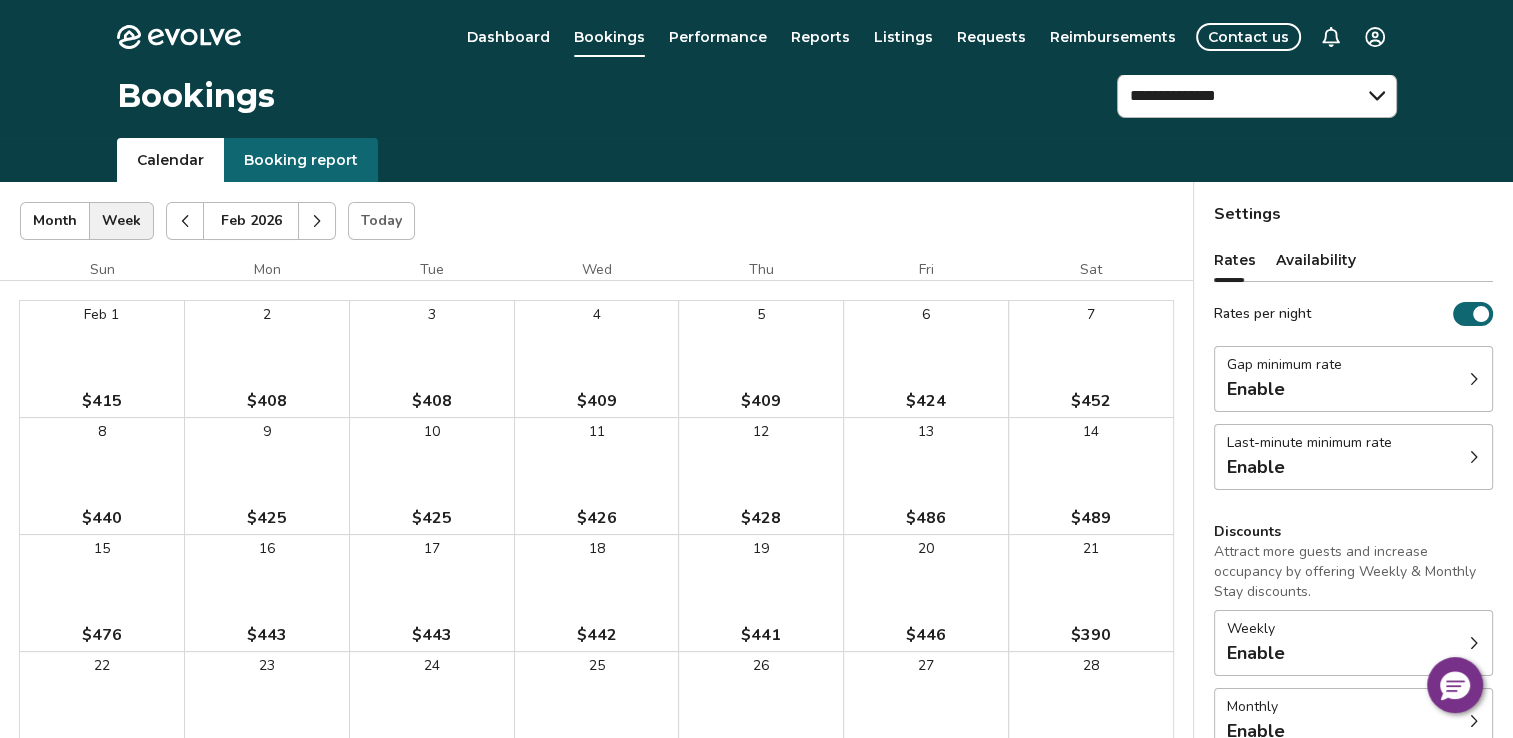 click 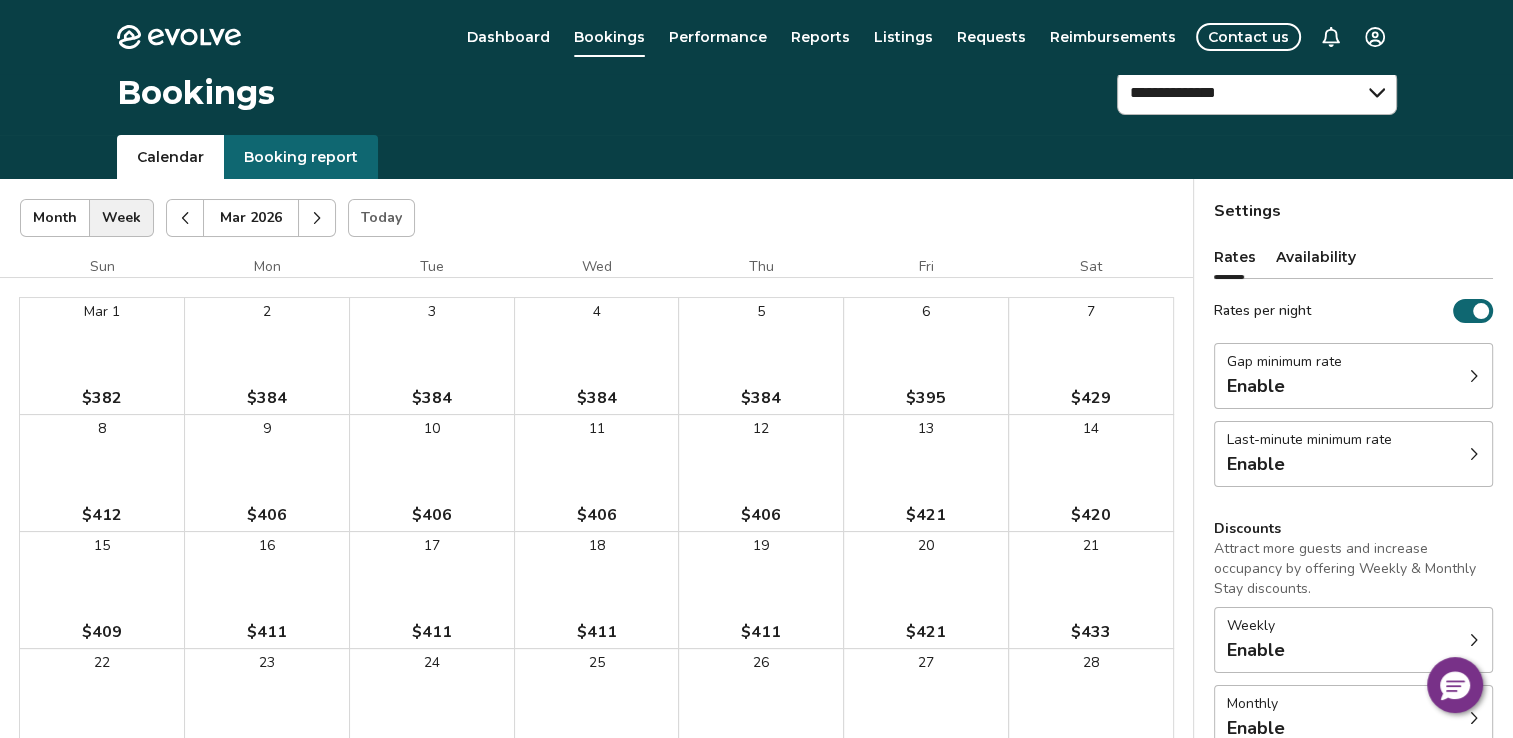 scroll, scrollTop: 0, scrollLeft: 0, axis: both 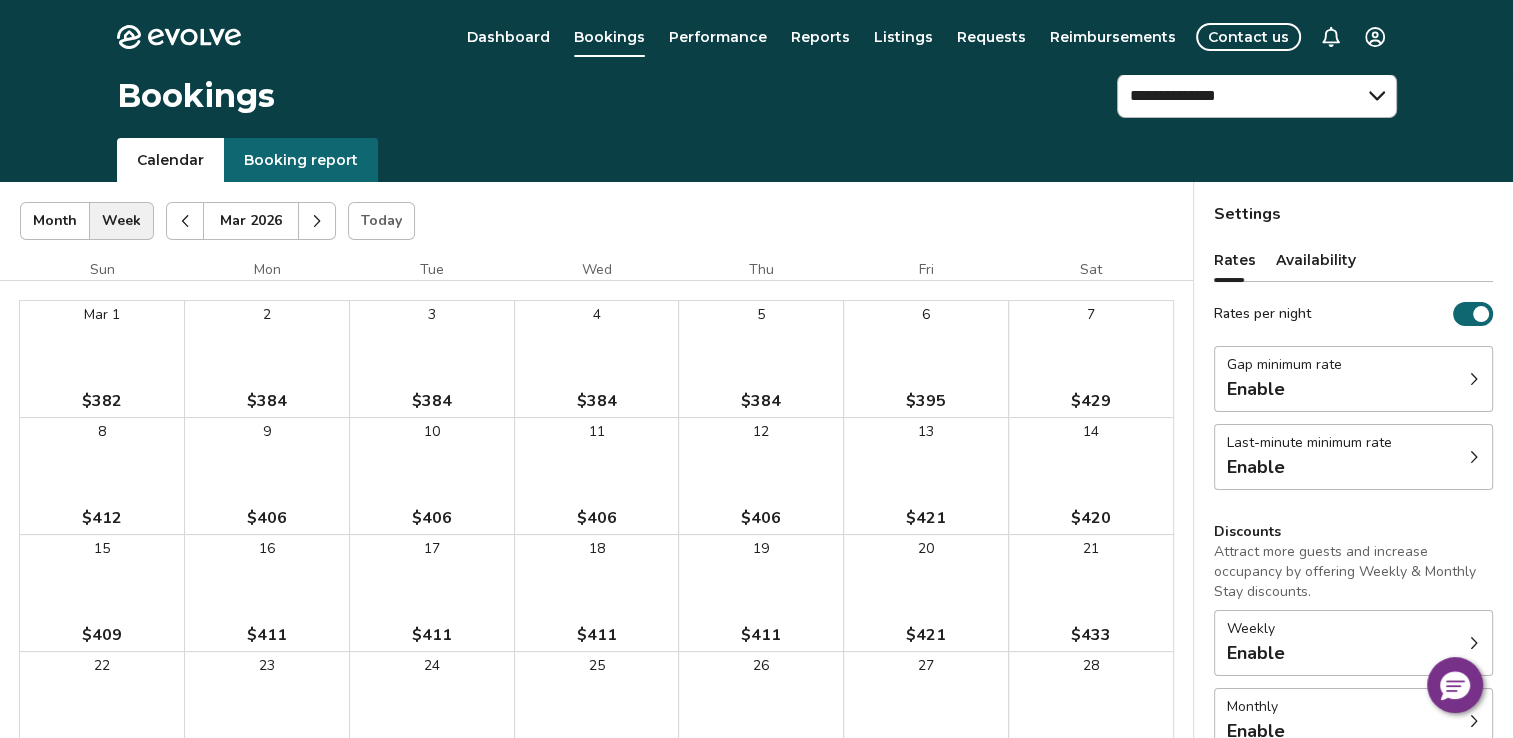 click 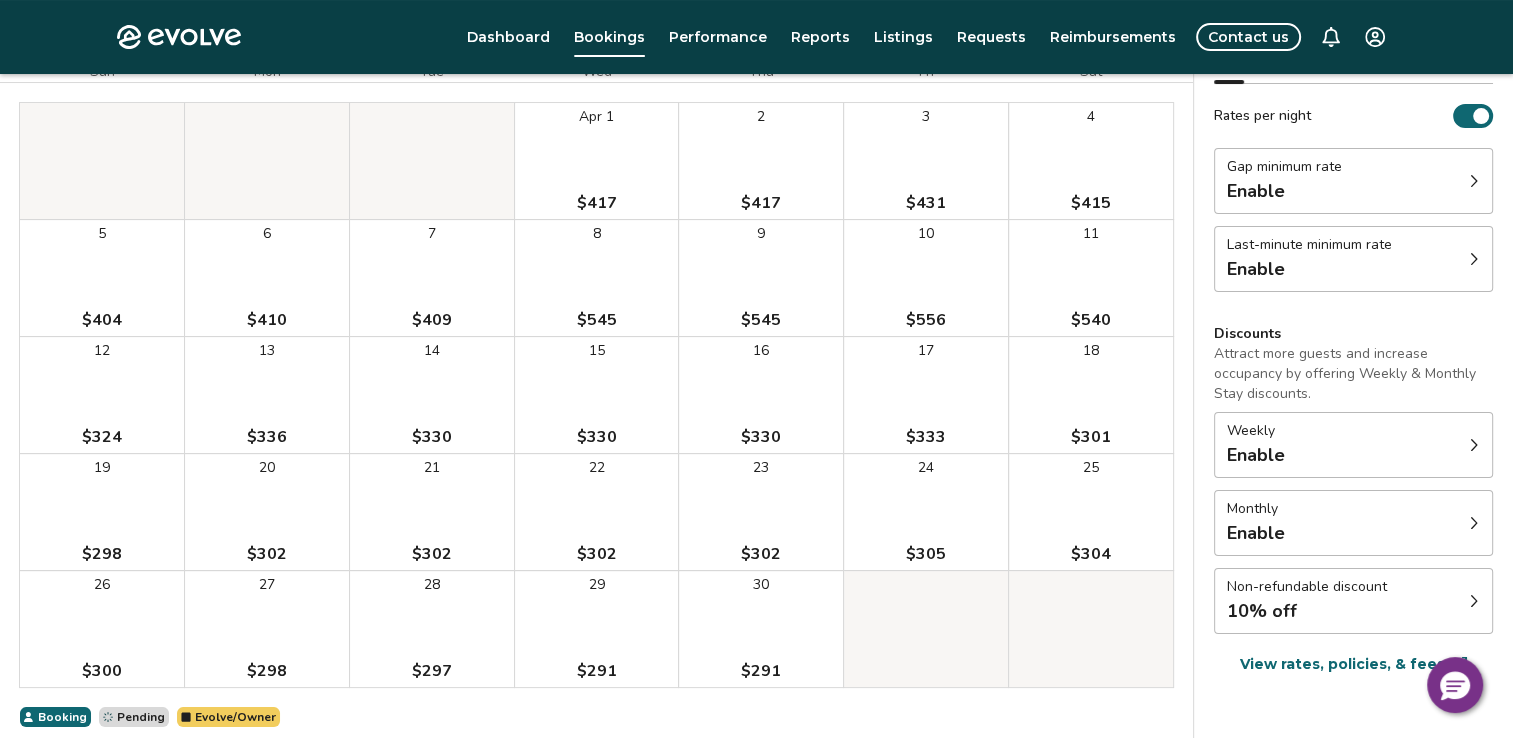 scroll, scrollTop: 0, scrollLeft: 0, axis: both 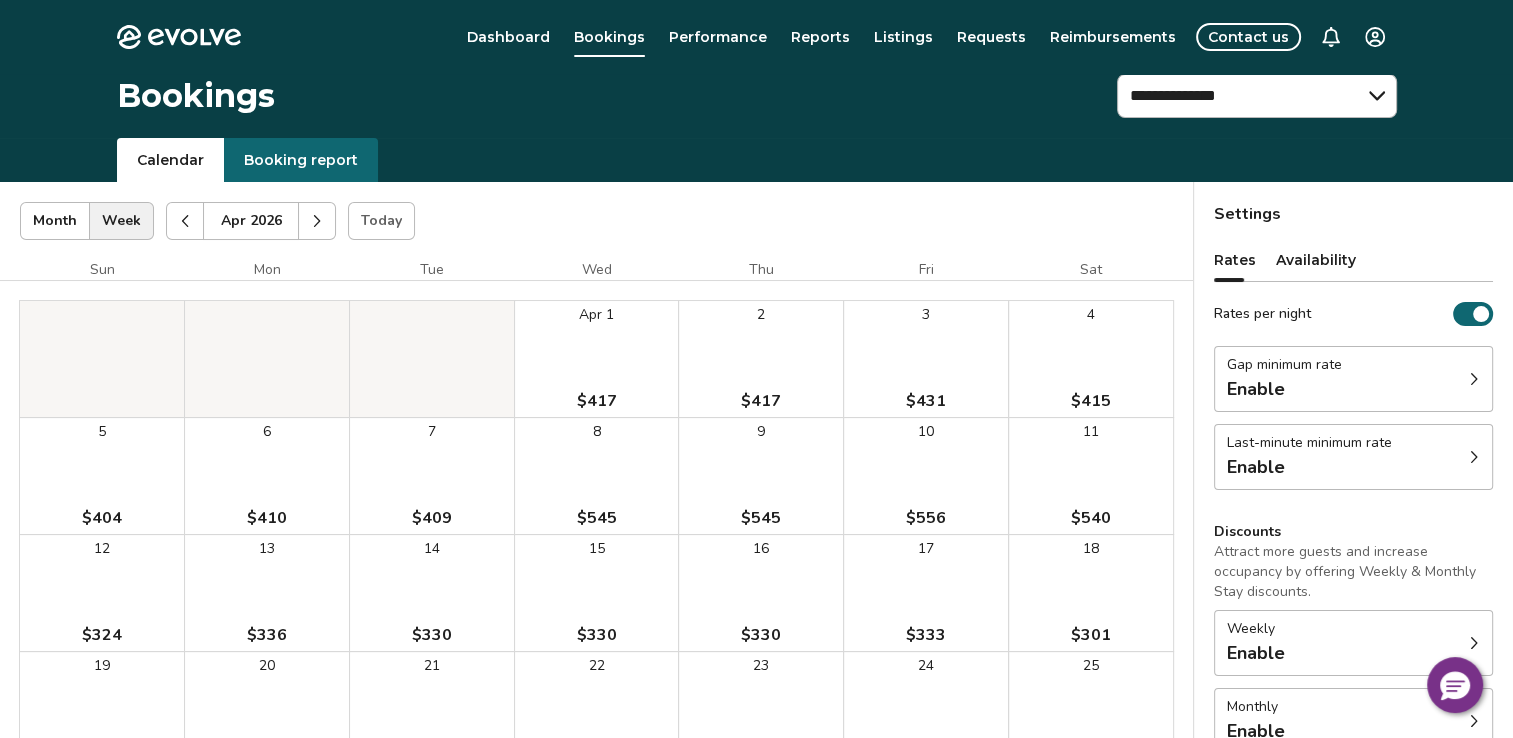 click at bounding box center (185, 221) 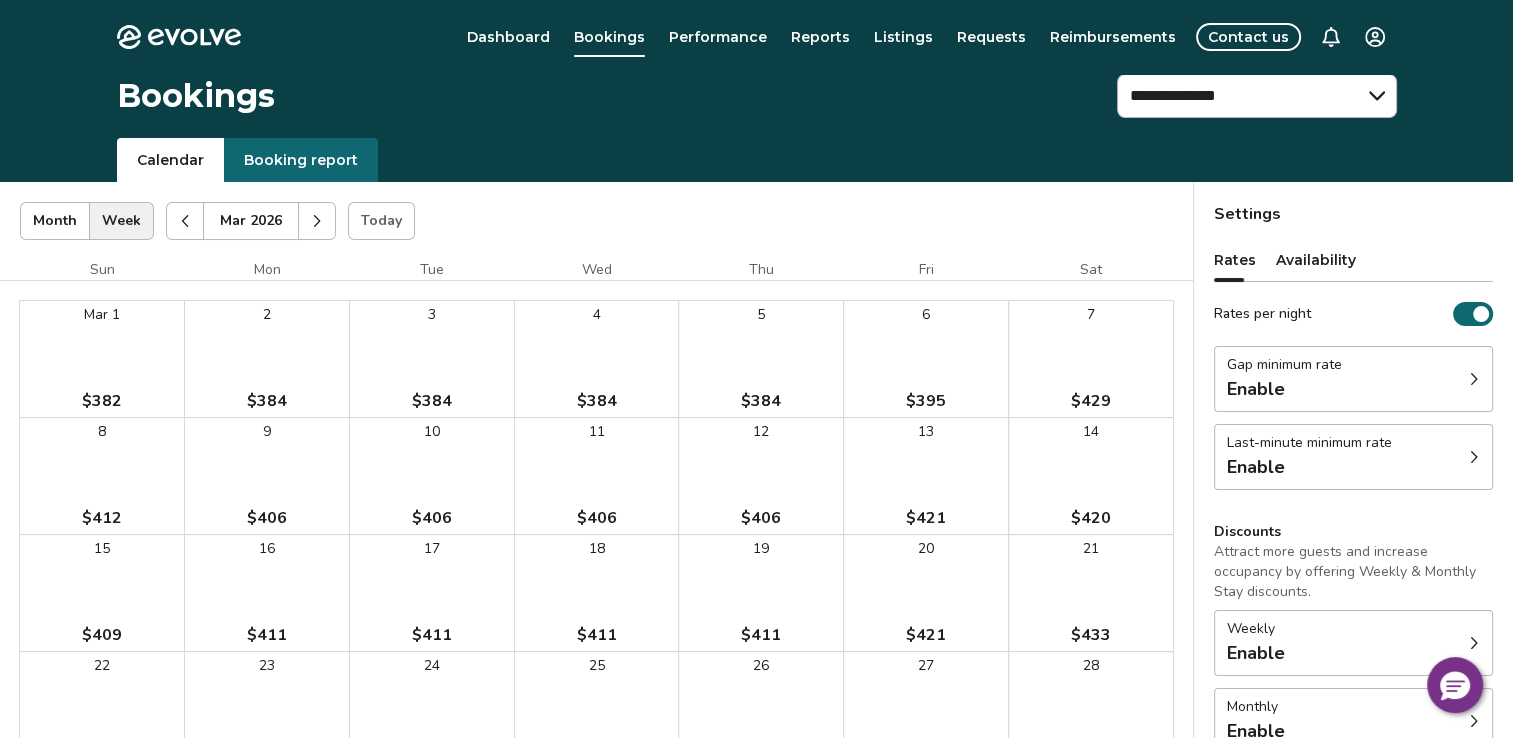 click at bounding box center (185, 221) 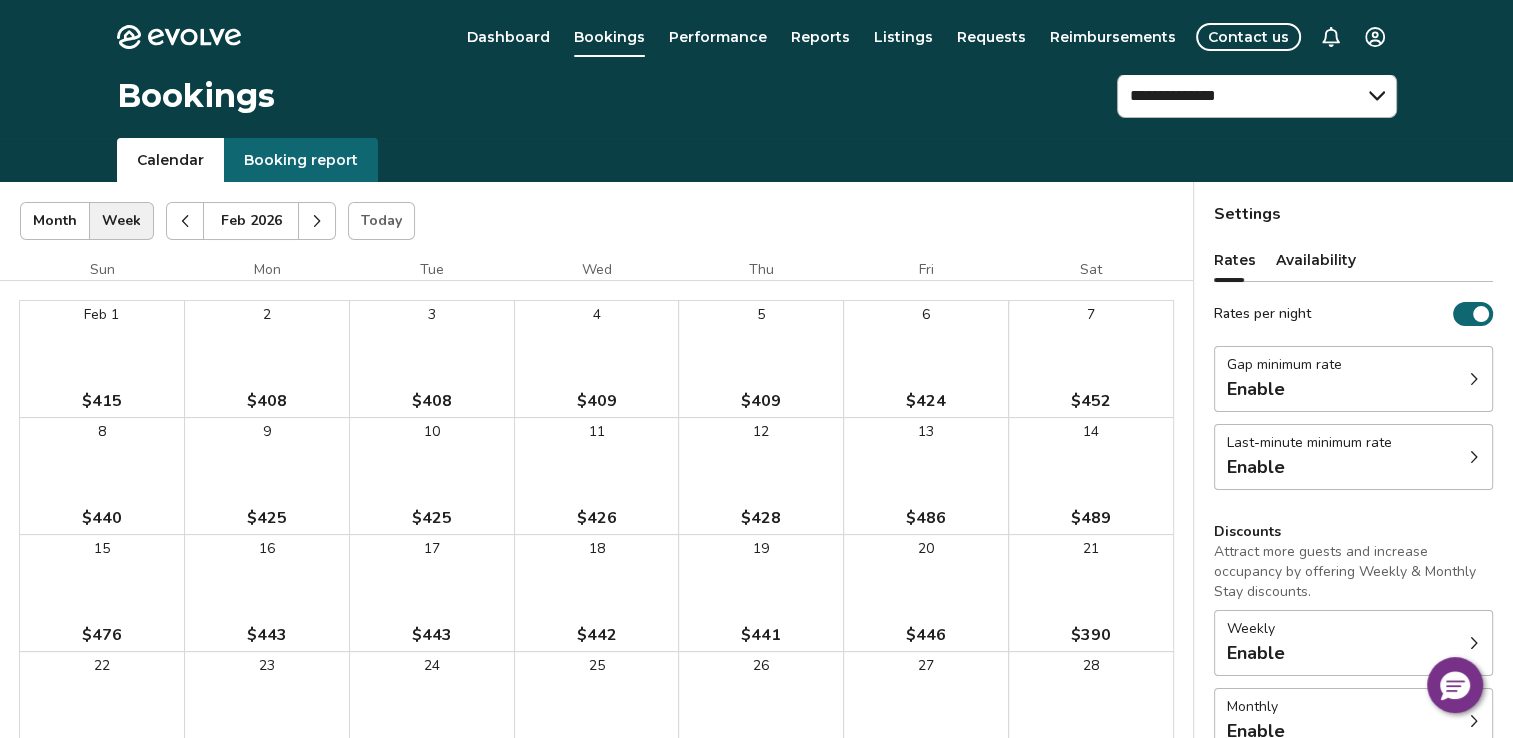 click at bounding box center [185, 221] 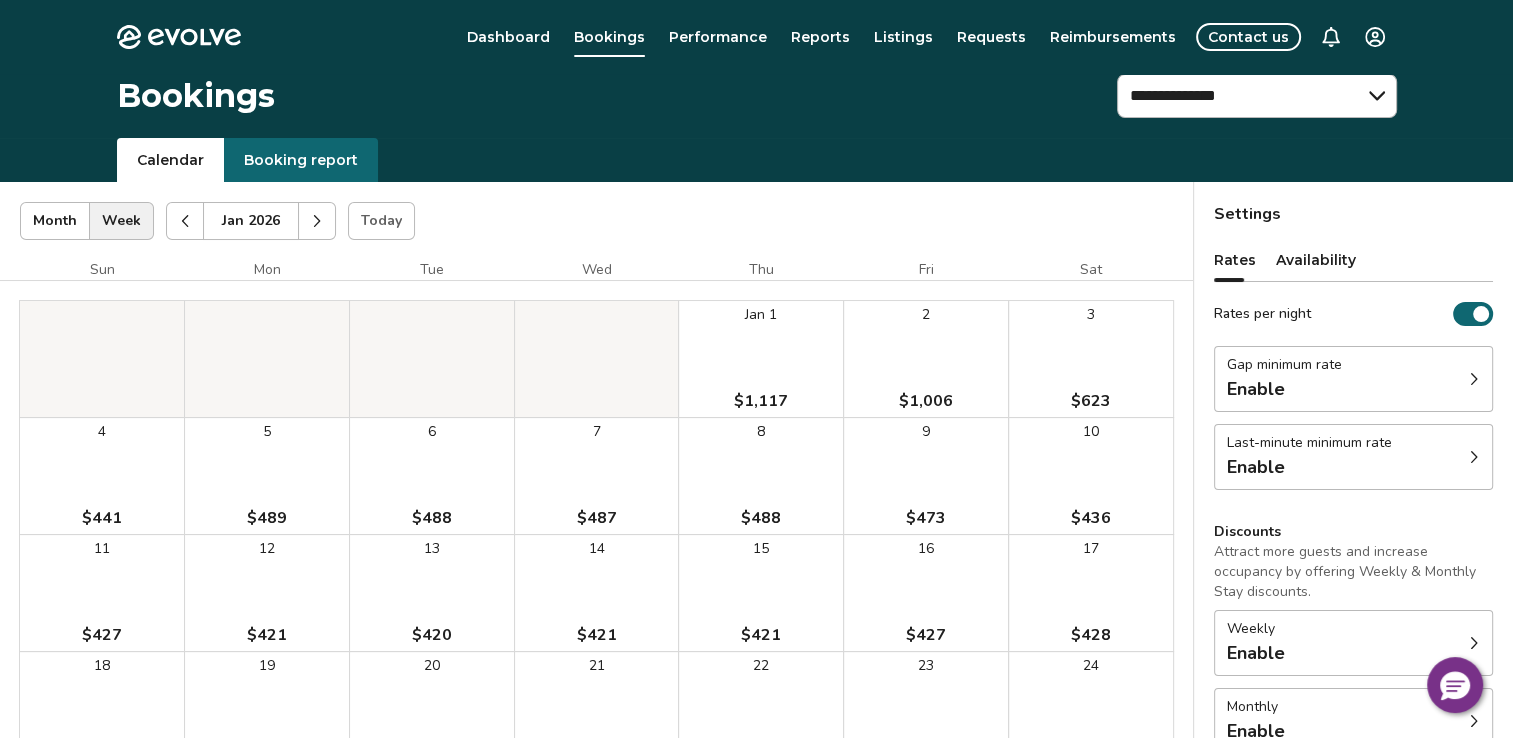 click at bounding box center (185, 221) 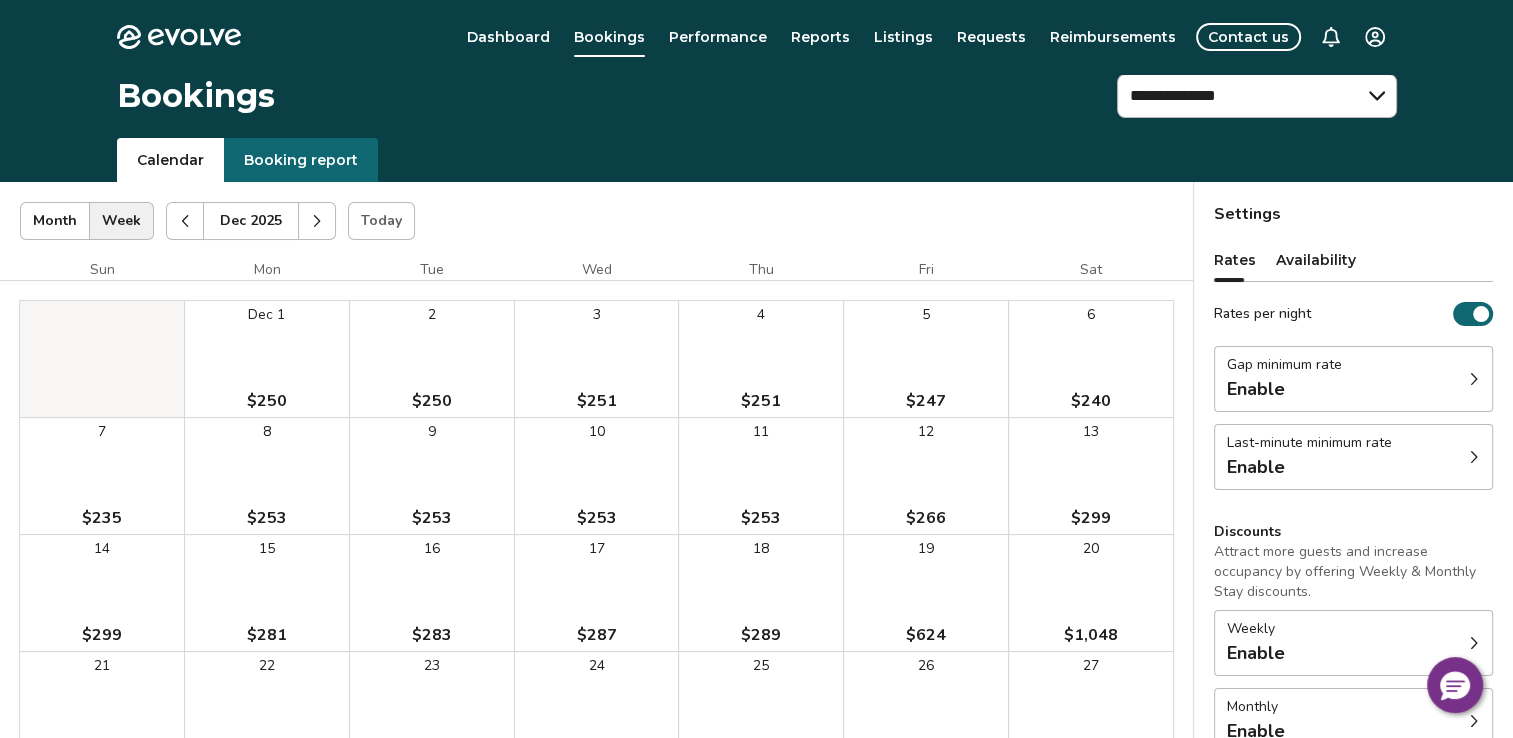 click at bounding box center [185, 221] 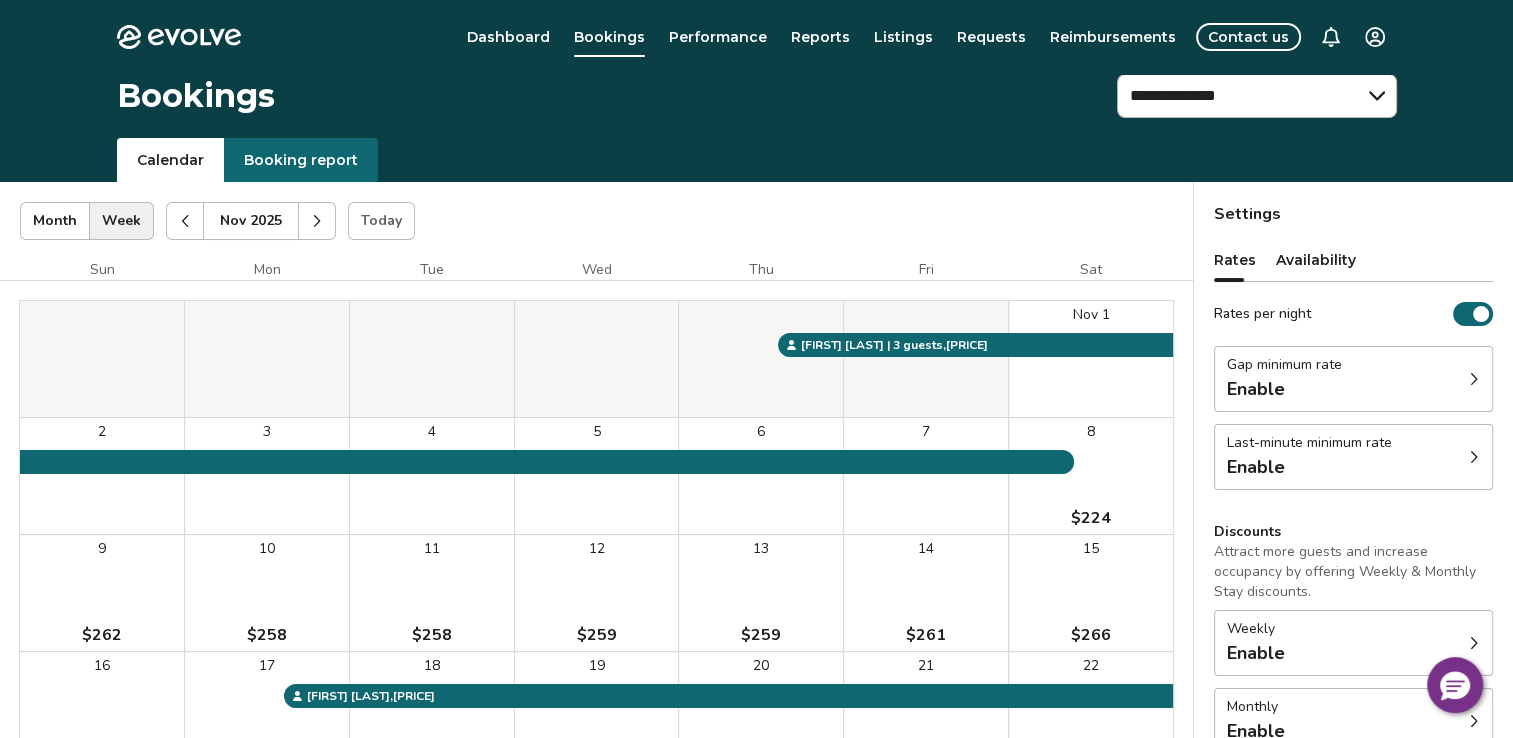 click at bounding box center [185, 221] 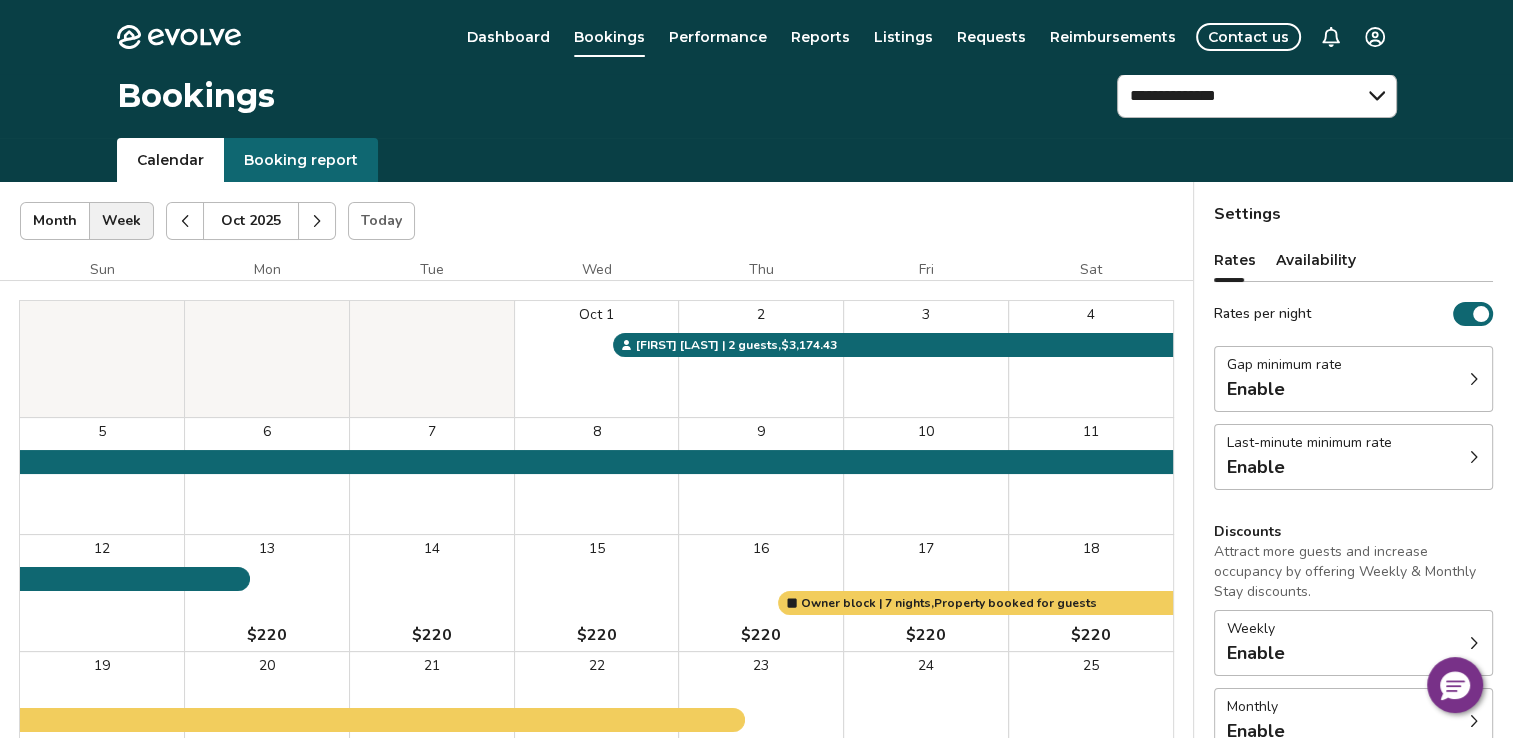 click at bounding box center [185, 221] 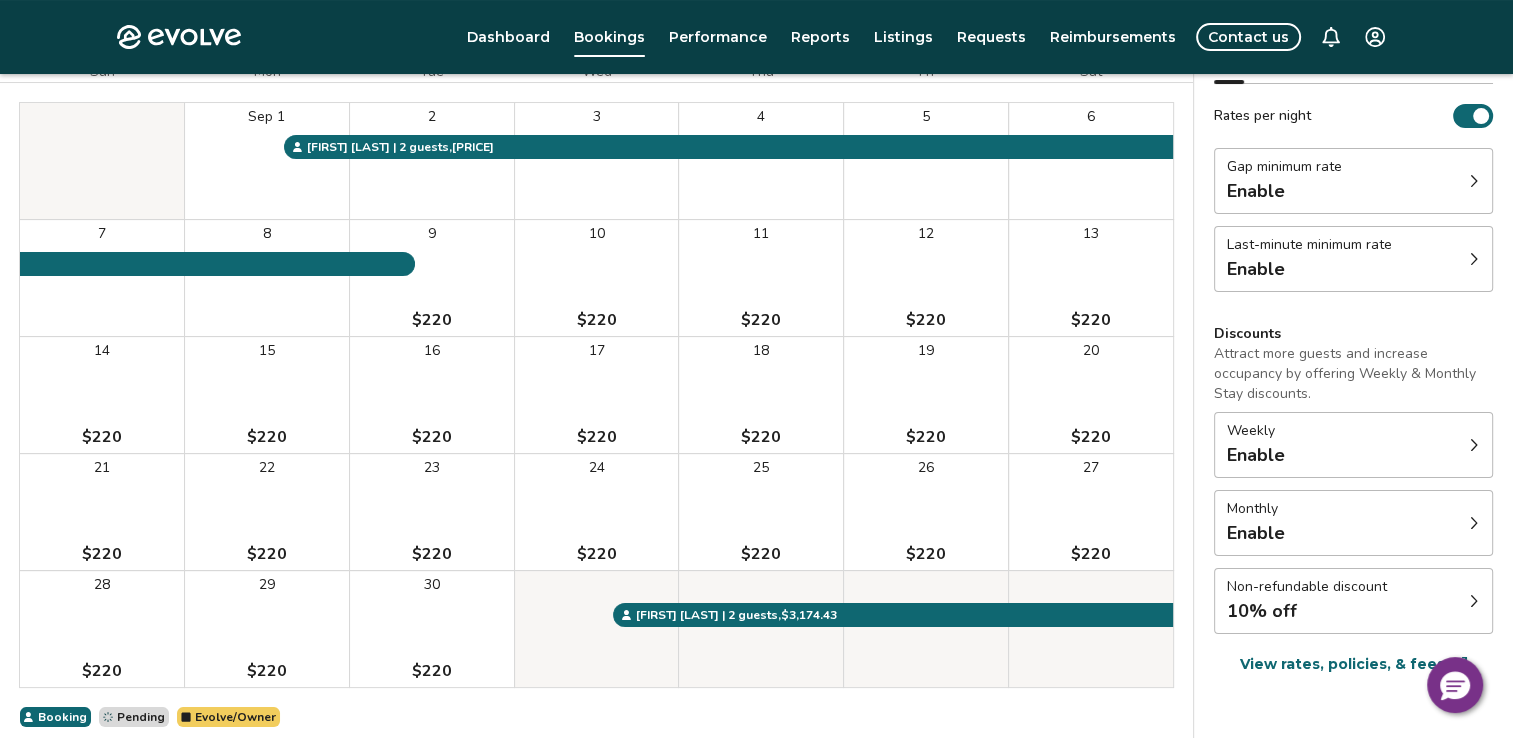 scroll, scrollTop: 0, scrollLeft: 0, axis: both 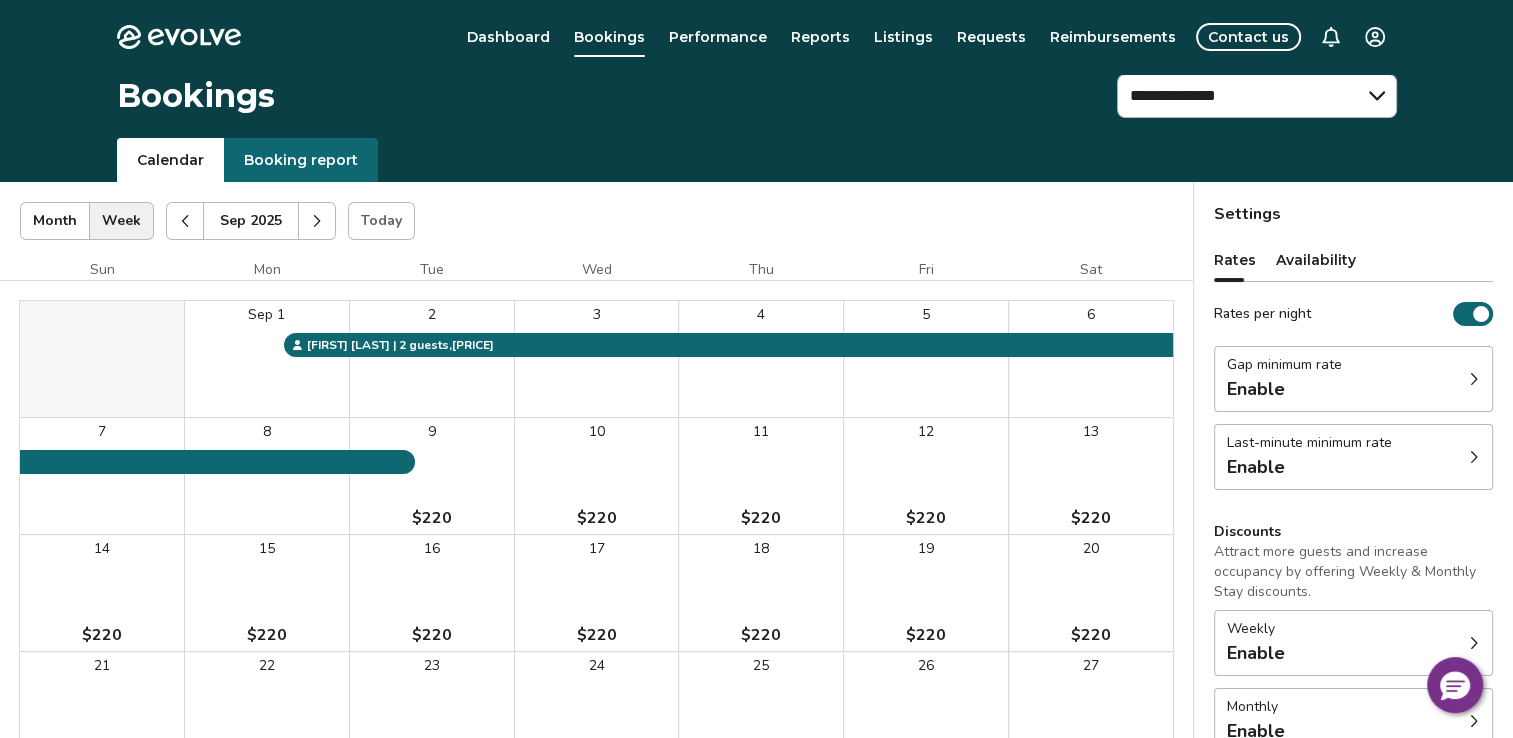 click 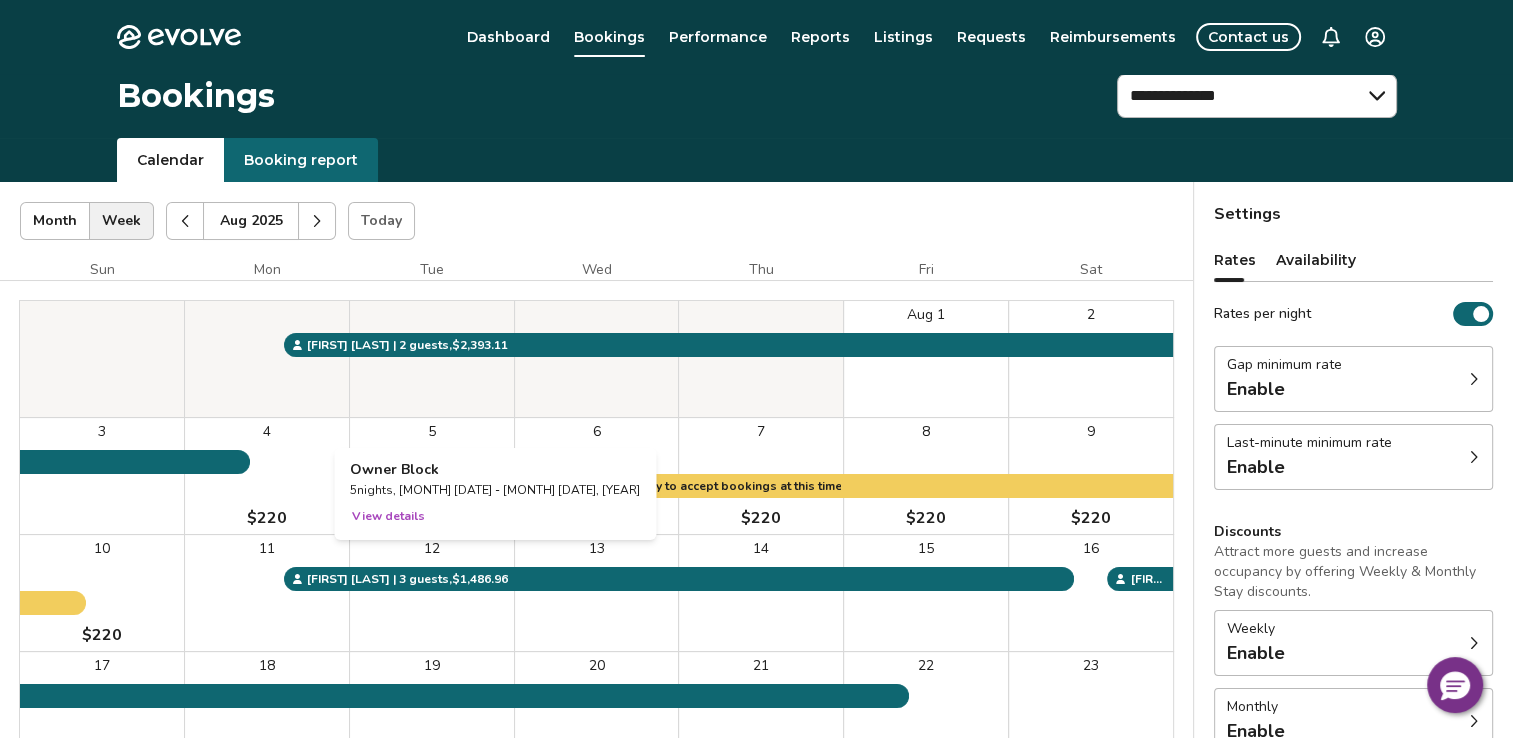 scroll, scrollTop: 0, scrollLeft: 0, axis: both 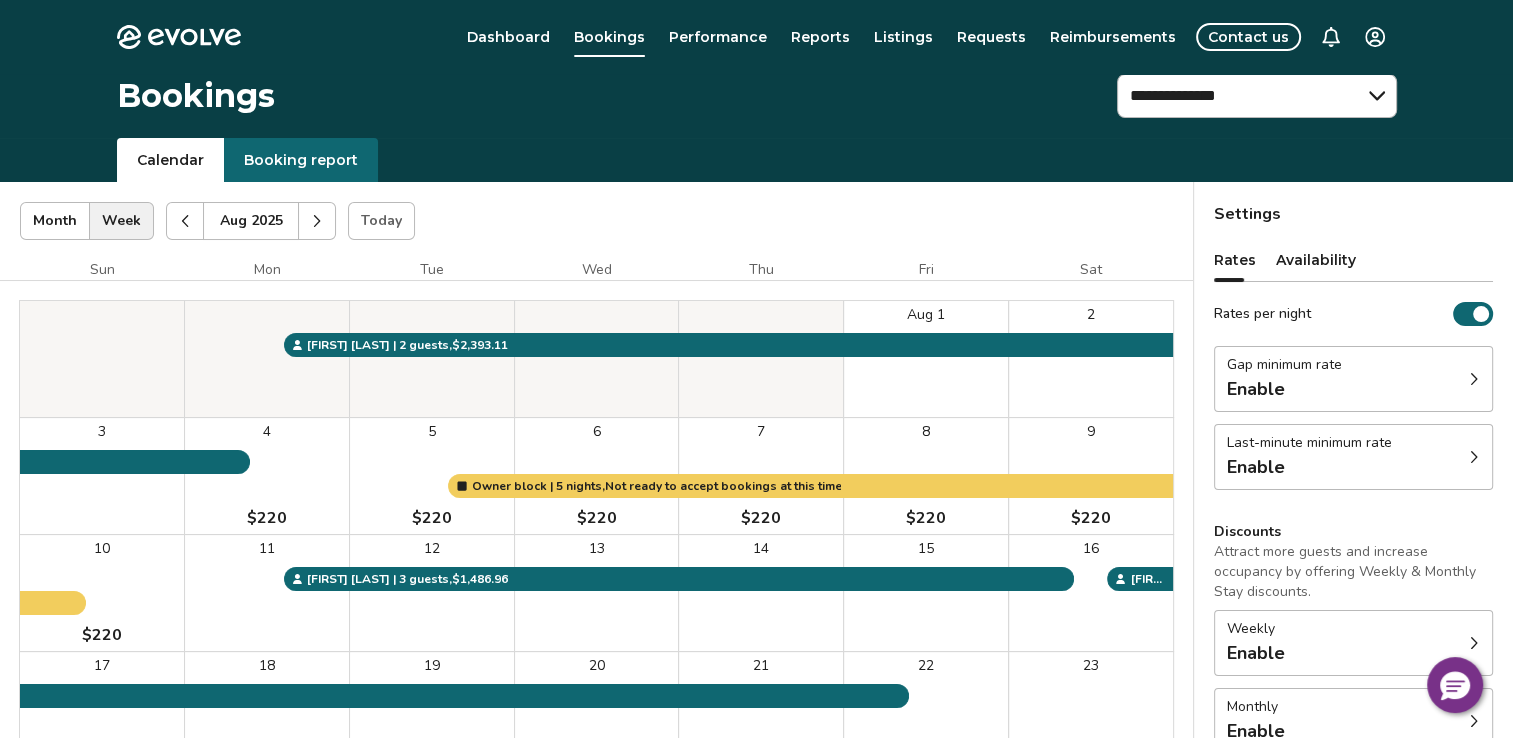 click at bounding box center (185, 221) 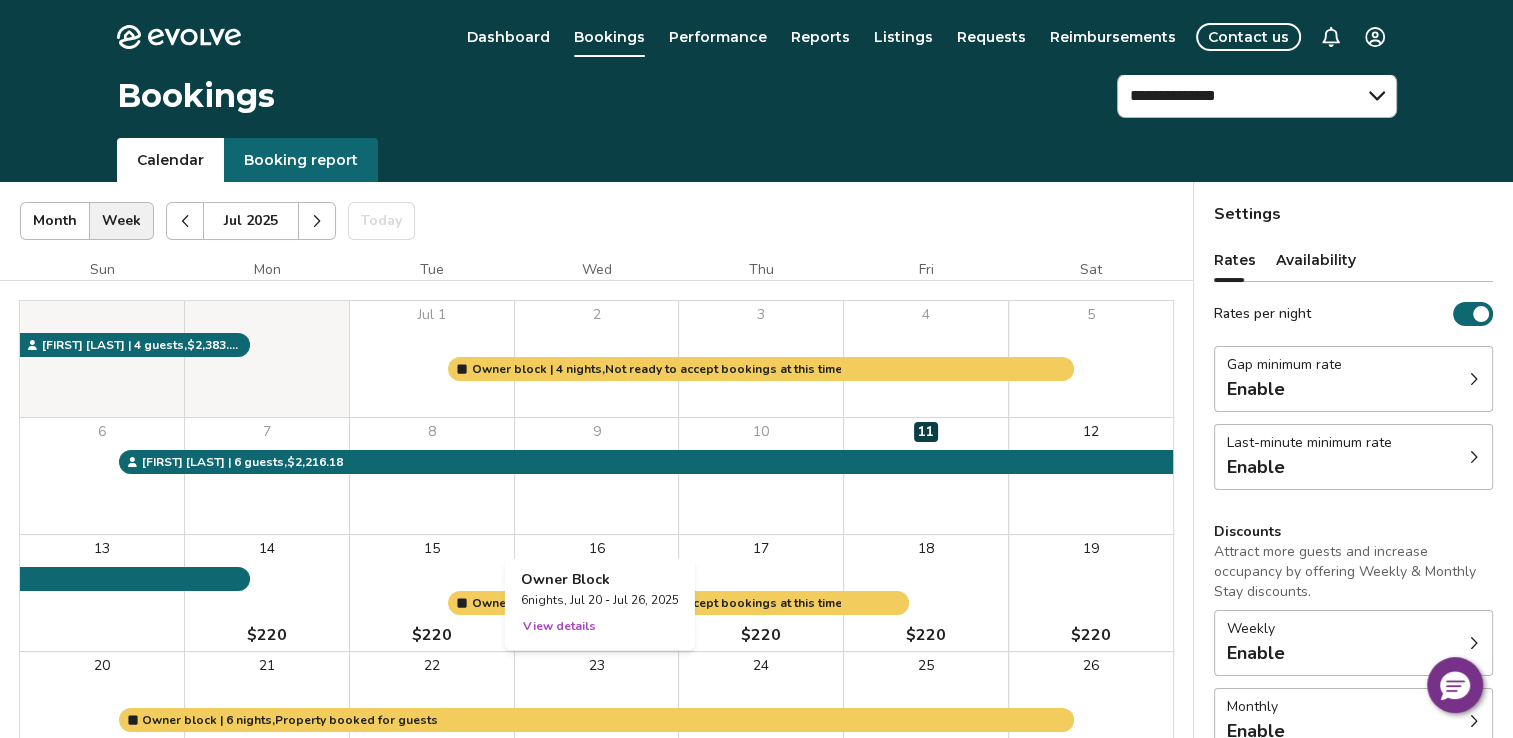 click on "View details" at bounding box center [559, 626] 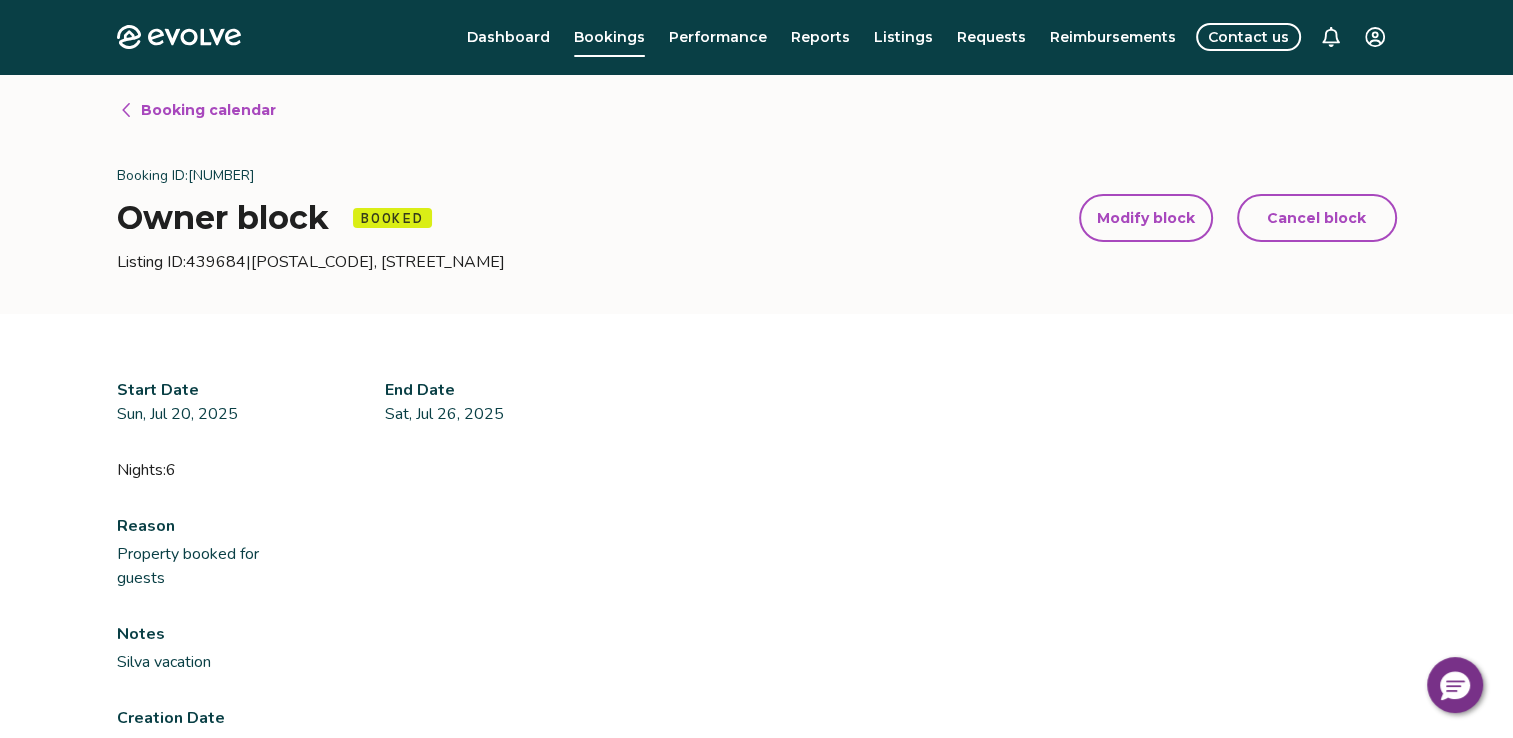 click on "Booking calendar" at bounding box center (208, 110) 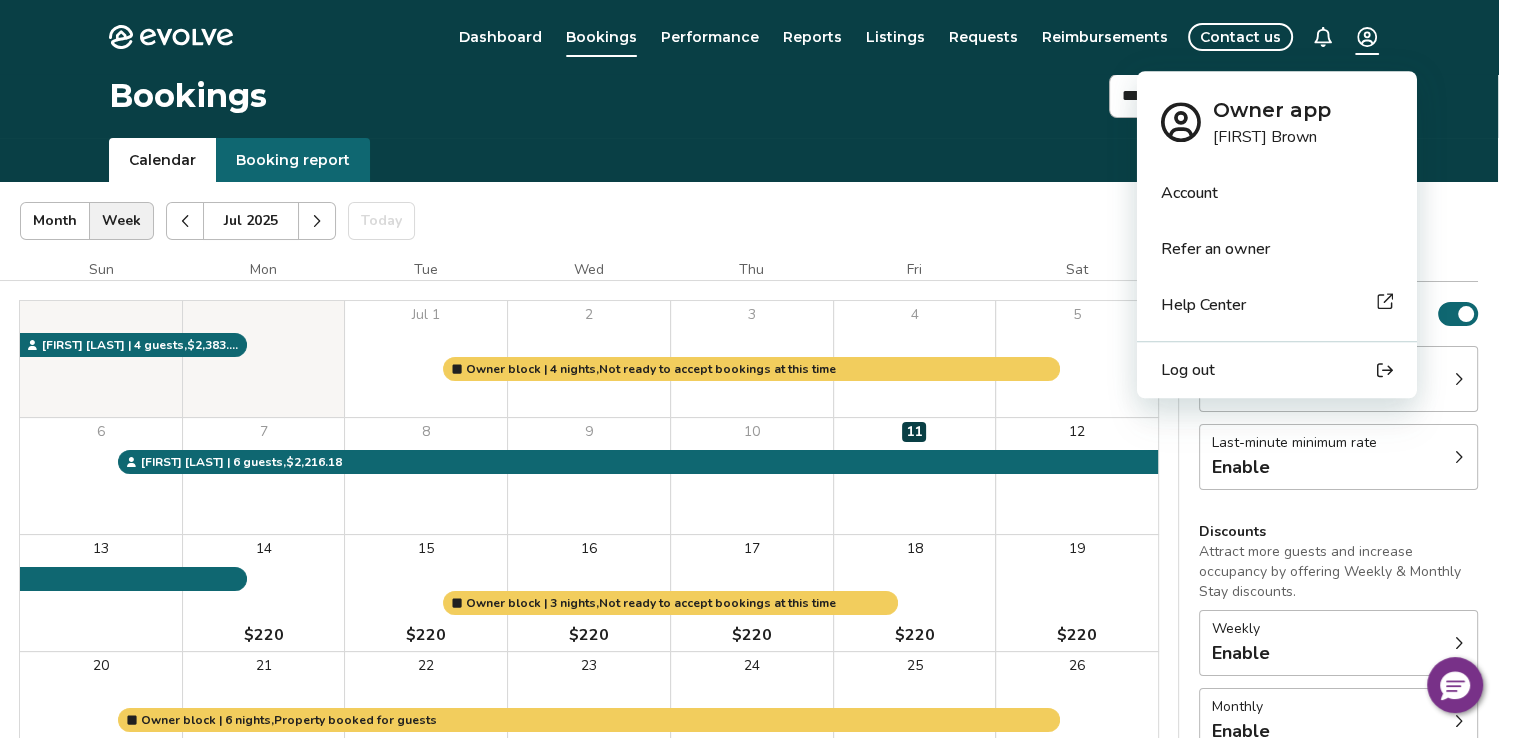click on "[MONTH] [YEAR]  | Views Month Week [MONTH] [YEAR] Today Settings Ohana Hideaway [MONTH] [YEAR] Sun Mon Tue Wed Thu Fri Sat [MONTH] 1 2 3 4 [PRICE] 5 [PRICE] 6 [PRICE] 7 [PRICE] 8 [PRICE] 9 [PRICE] 10 [PRICE] 11 12 13 14 15 16 17 18 19 20 21 22 [PRICE] 23 [PRICE] 24 [PRICE] 25 [PRICE] 26 [PRICE] 27 [PRICE] 28 [PRICE] 29 [PRICE] 30 [PRICE] 31 Owner block | 5 nights,  Not ready to accept bookings at this time [FIRST] [LAST] | 3 guests ,  [PRICE] [FIRST] [LAST] | 2 guests ,  [PRICE] [FIRST] [LAST] | 2 guests ,  [PRICE] [FIRST] [LAST] | 3 guests ,  [PRICE] Booking Pending Evolve/Owner Settings Rates Availability Rates per night Gap minimum rate Enable Last-minute minimum rate Enable Discounts Attract more guests and increase occupancy by offering Weekly & Monthly Stay discounts. Weekly Enable Monthly Enable Non-refundable discount 10% off View rates, policies, & fees Gap minimum rate Reduce your minimum rate by 20% to help fill nights between bookings (Fridays and Saturdays excluded). Enable Last-minute minimum rate Reduce your minimum rate by 20% Enable Weekly discount   Learn more" at bounding box center [756, 517] 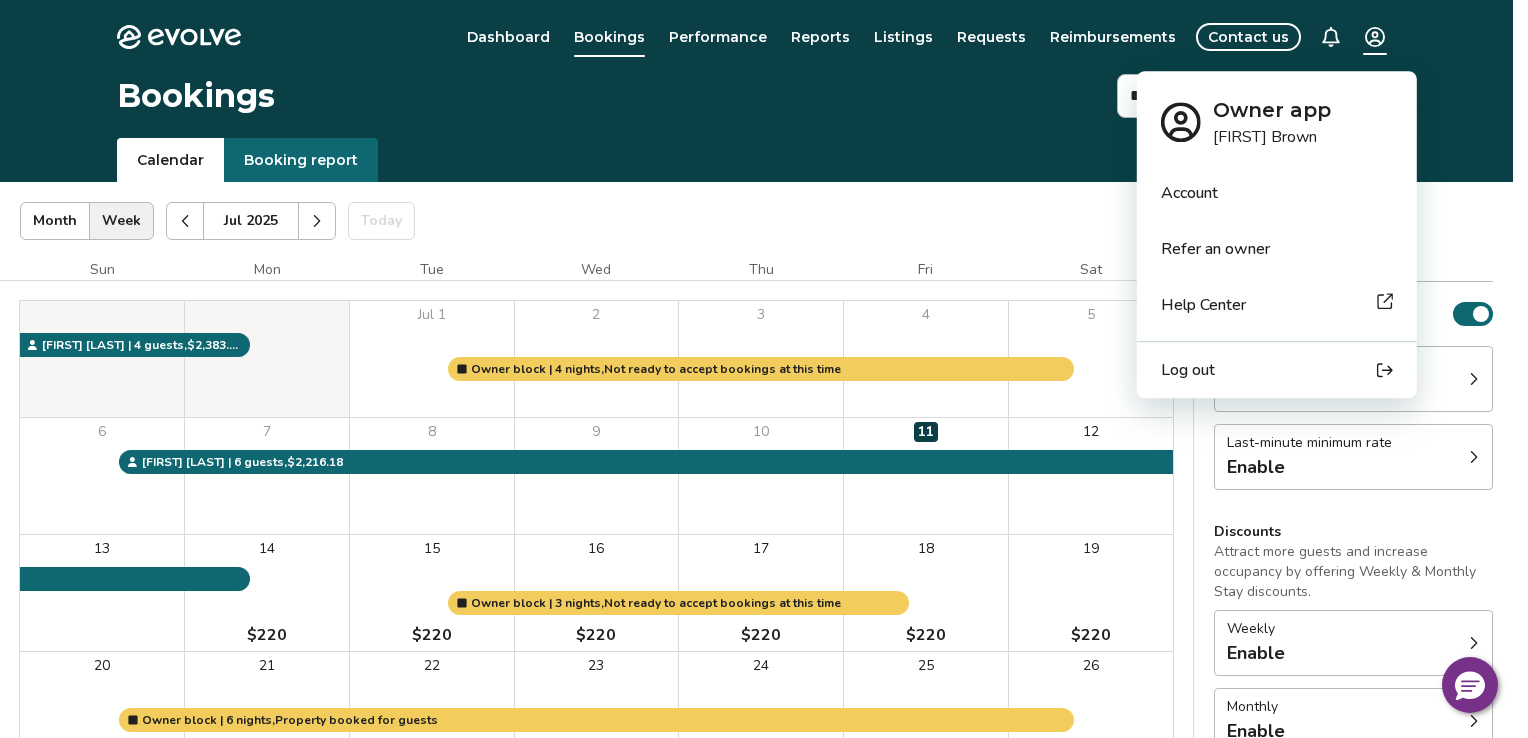 click on "Log out" at bounding box center (1188, 370) 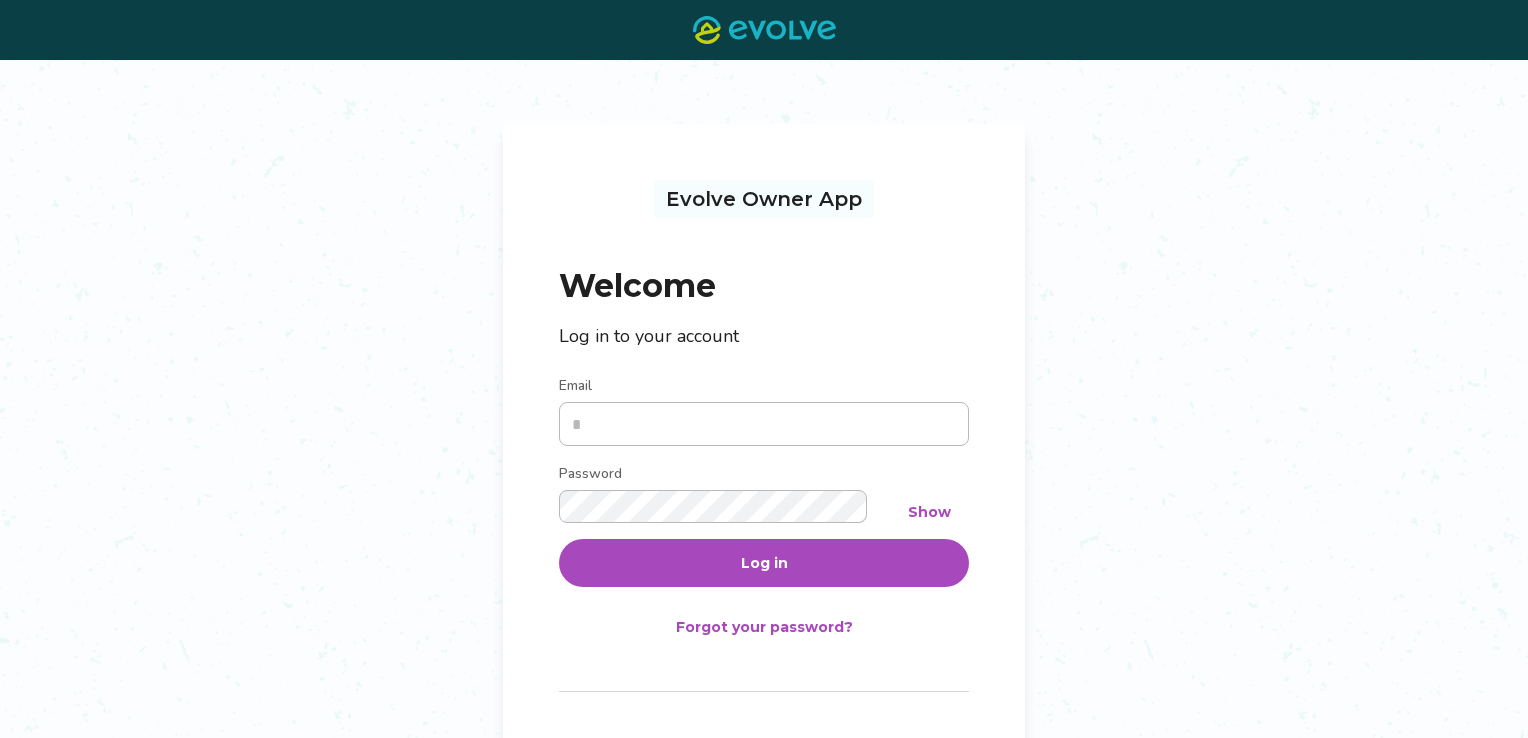 scroll, scrollTop: 0, scrollLeft: 0, axis: both 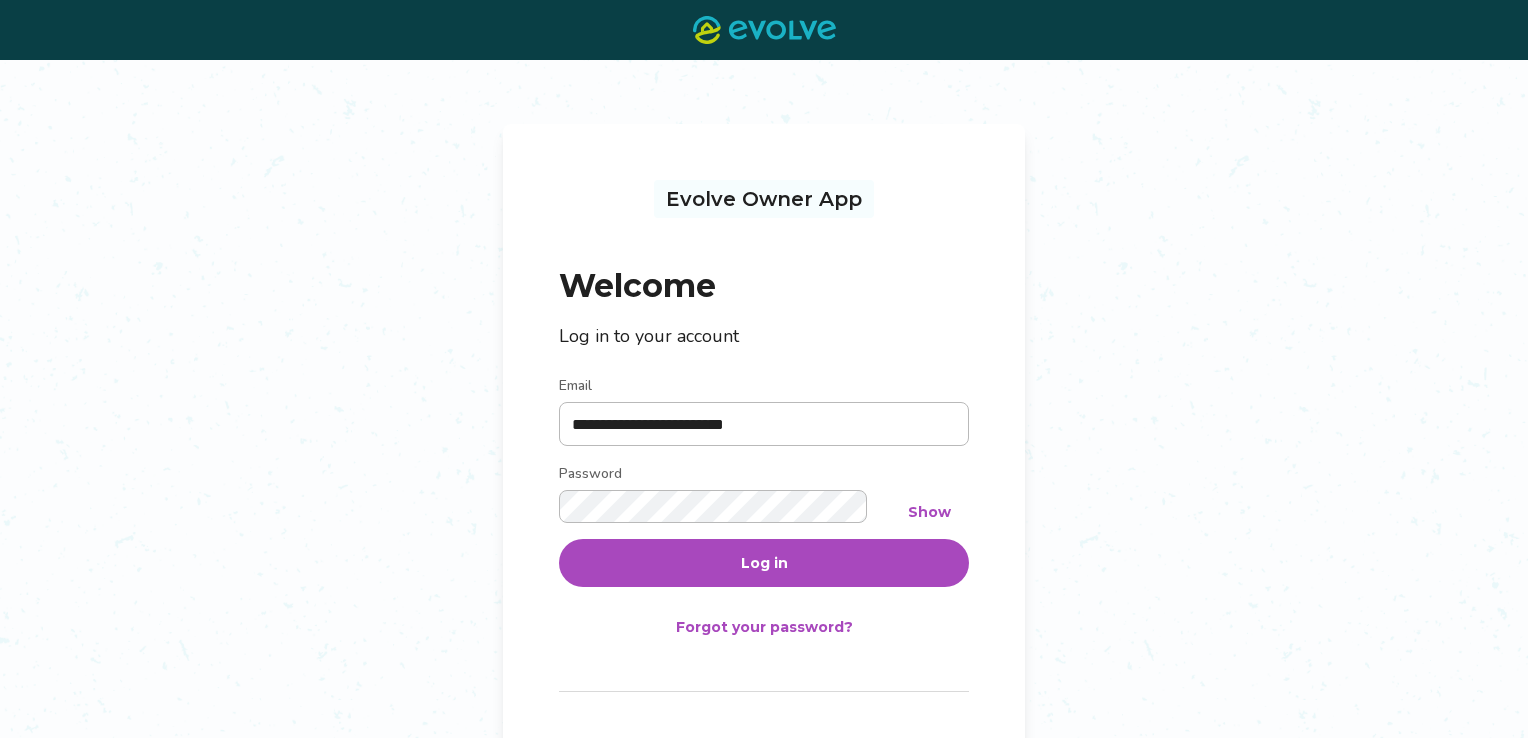 click on "Log in" at bounding box center (764, 563) 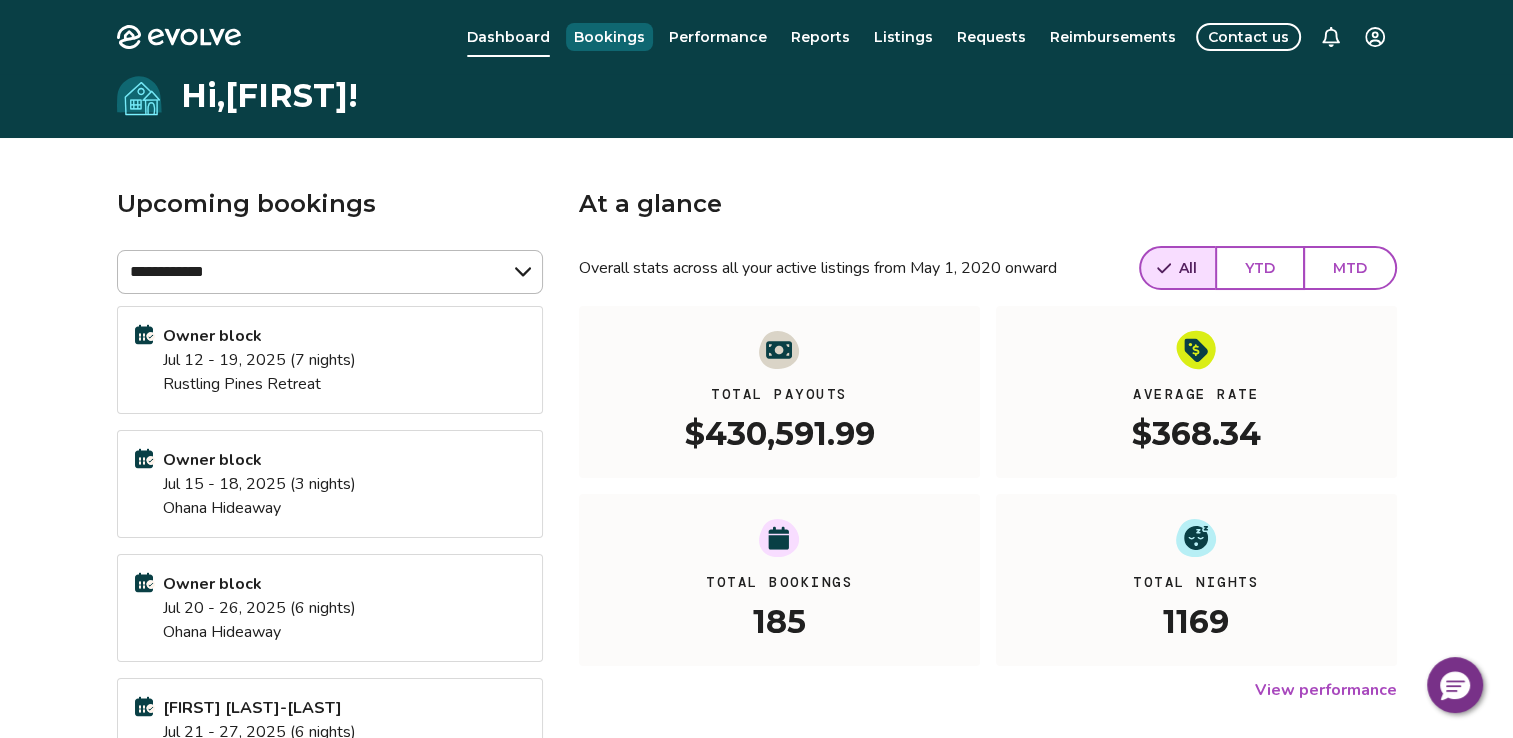 click on "Bookings" at bounding box center [609, 37] 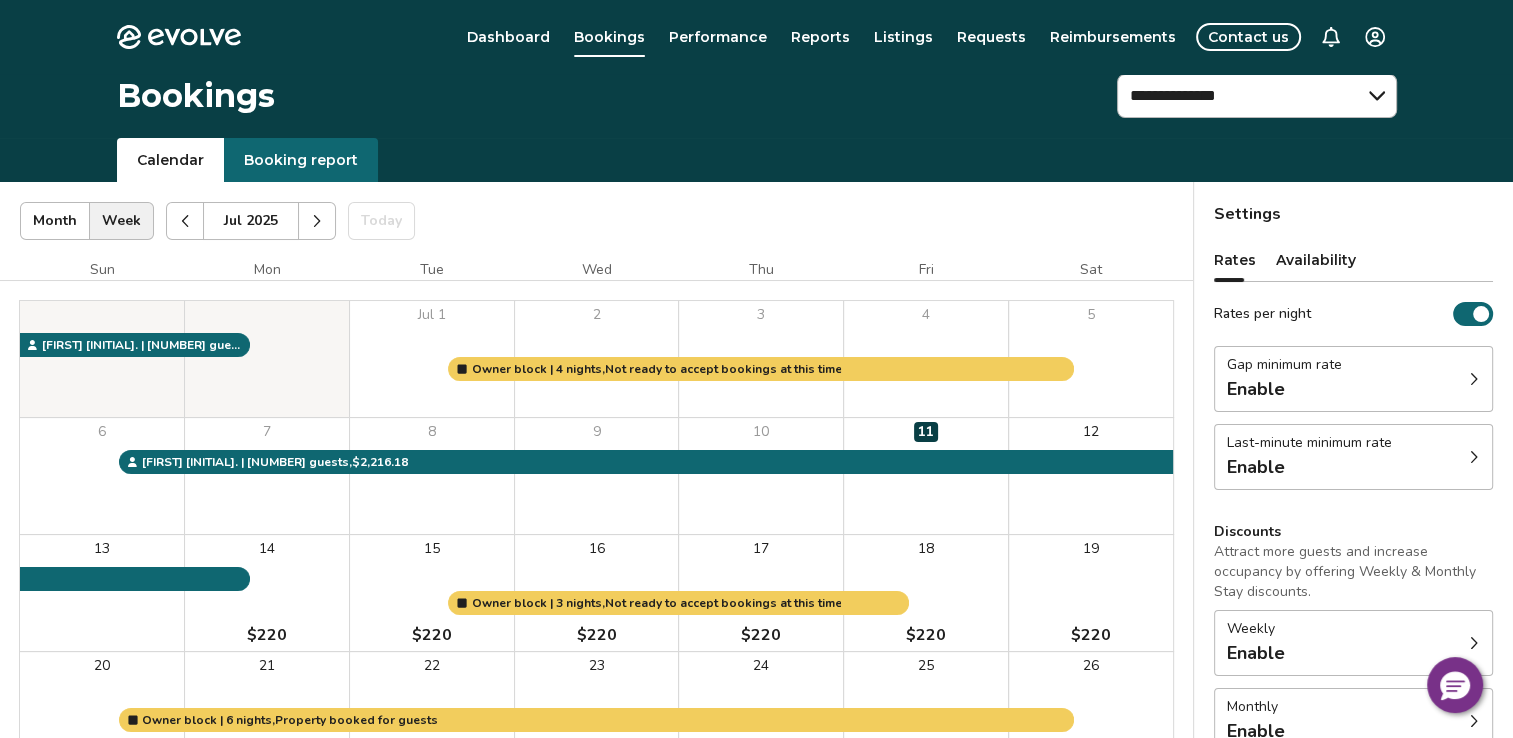 click 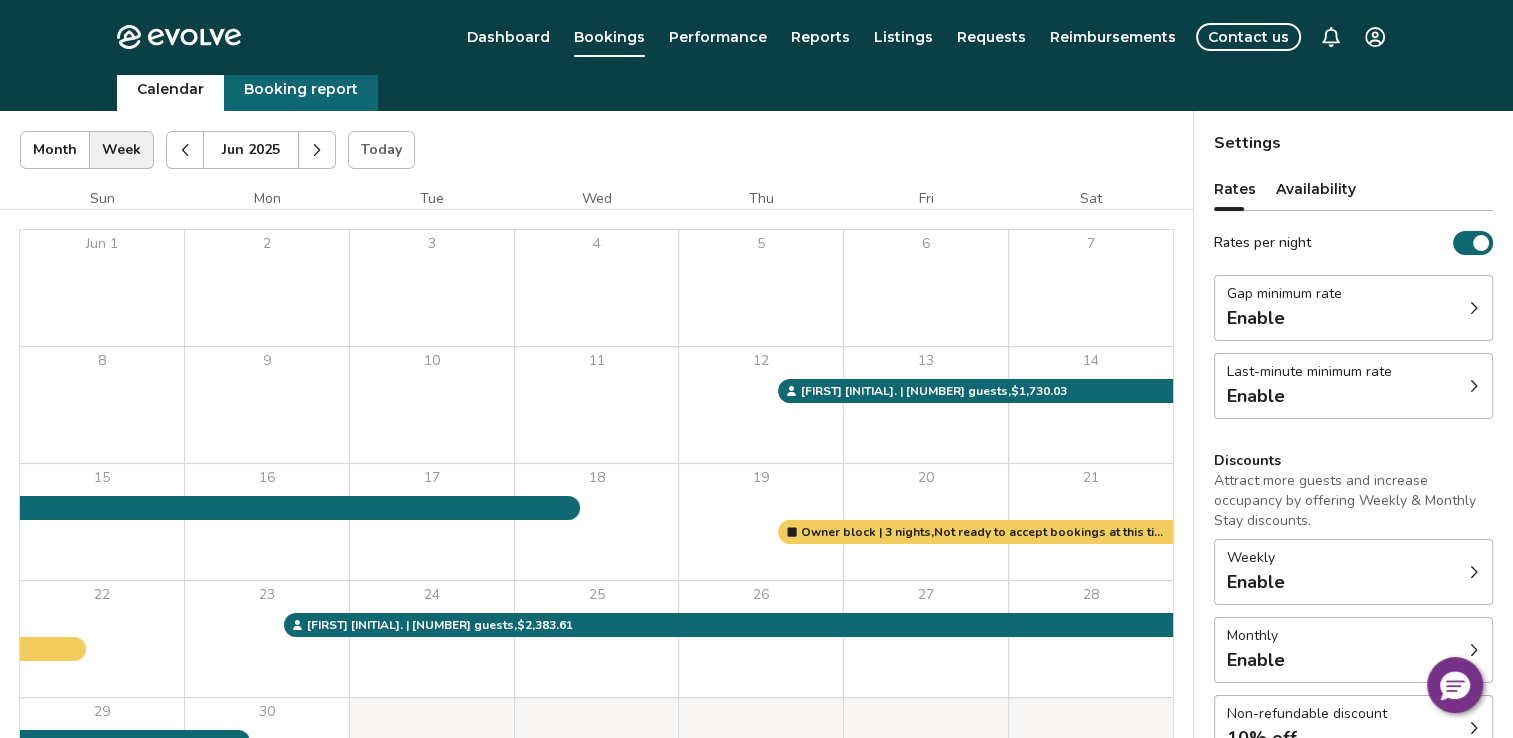 scroll, scrollTop: 0, scrollLeft: 0, axis: both 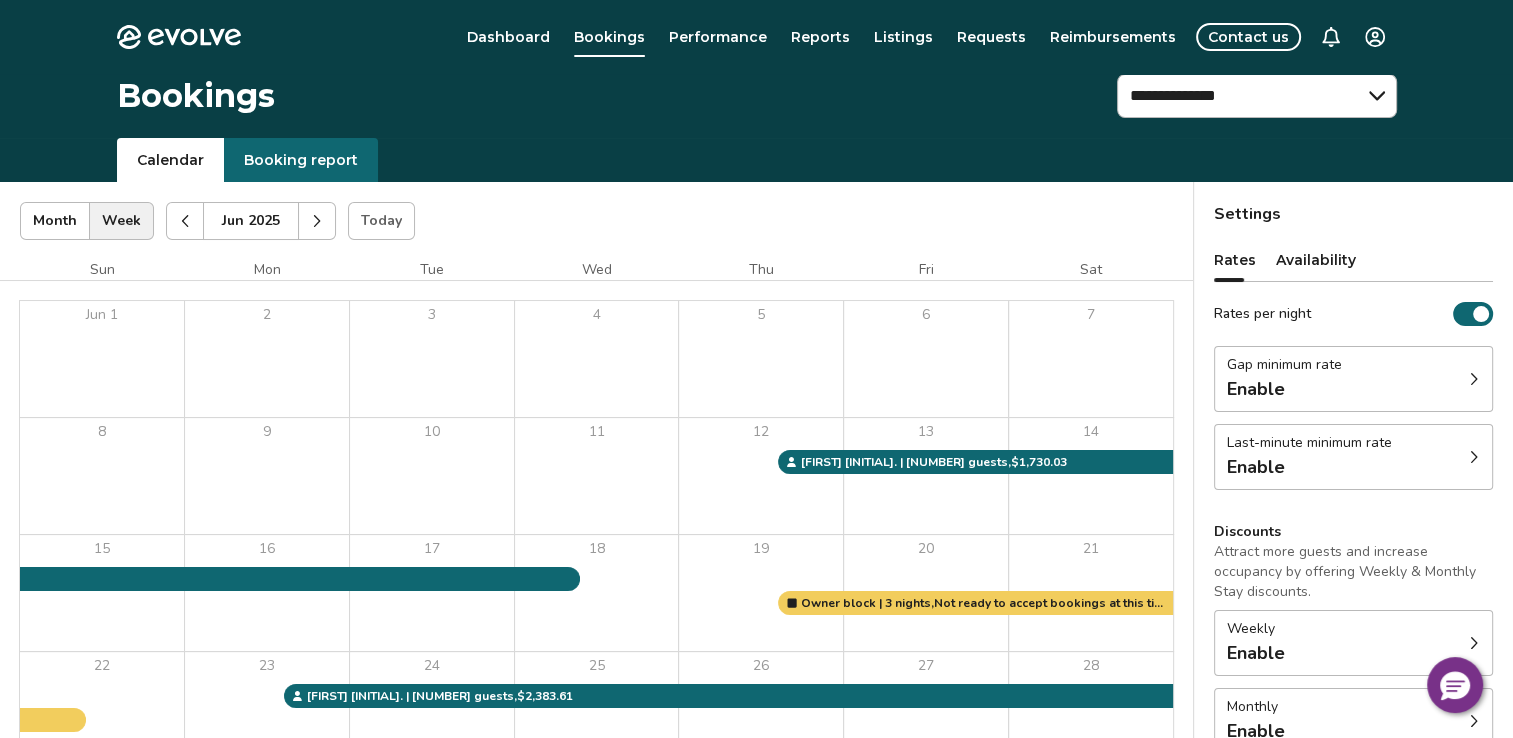 click 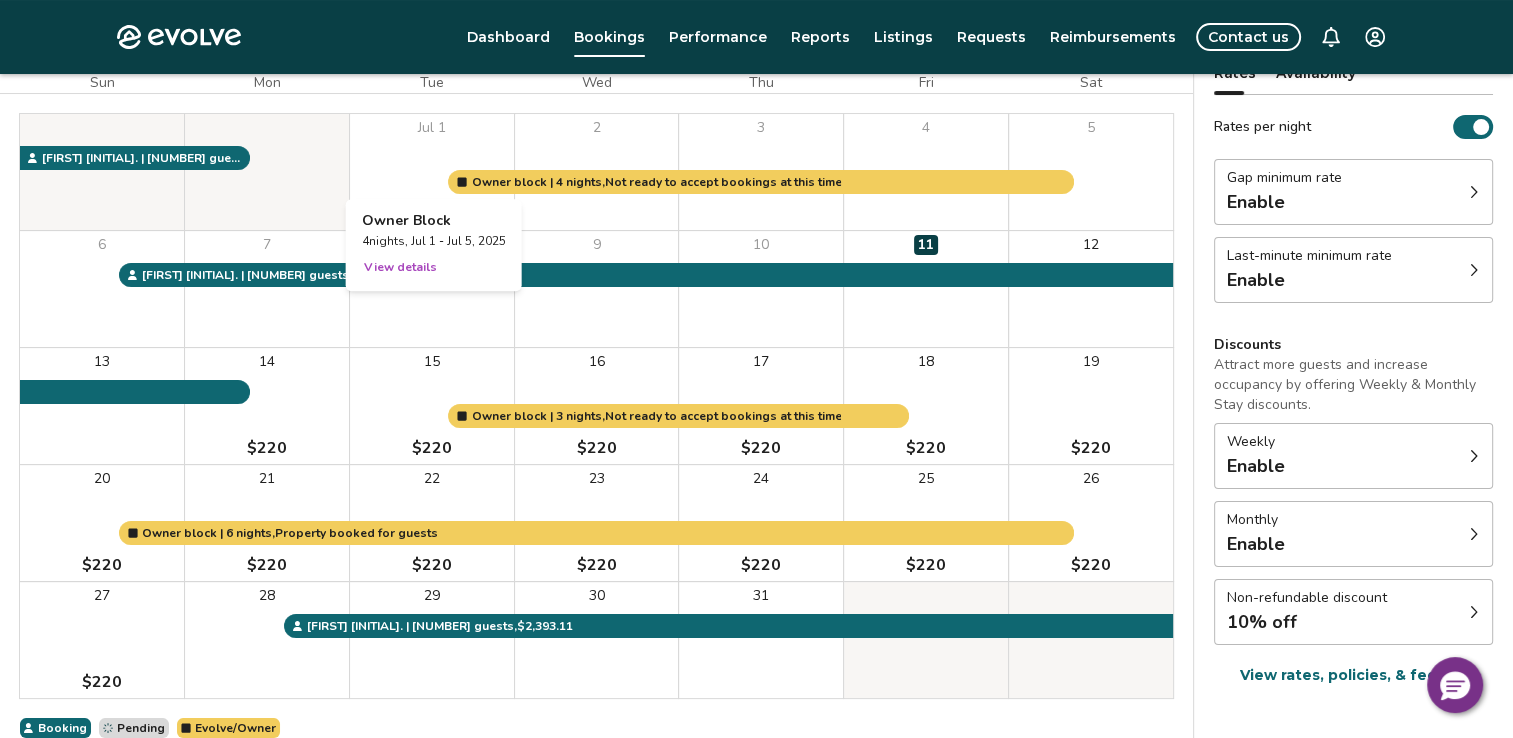 scroll, scrollTop: 198, scrollLeft: 0, axis: vertical 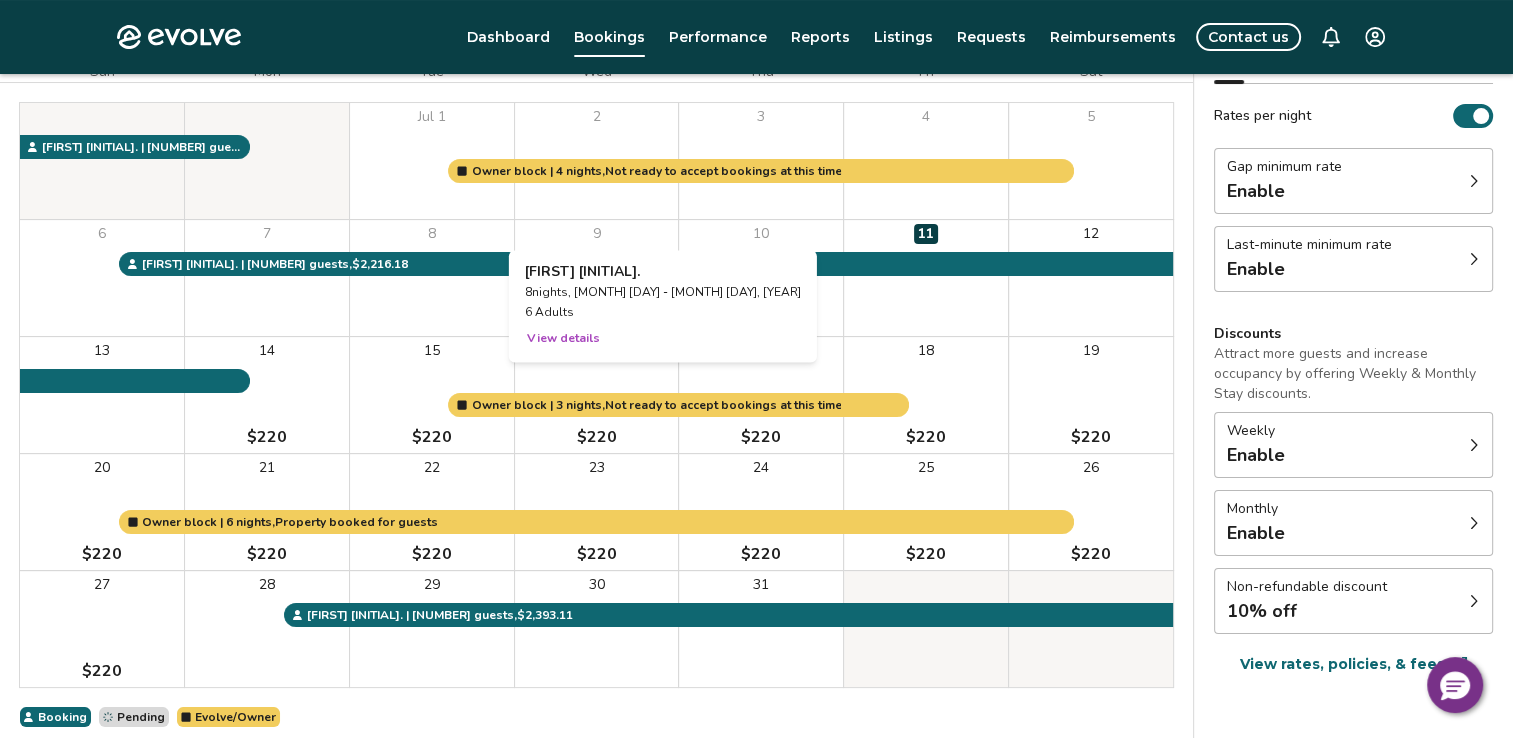 click on "View details" at bounding box center [563, 338] 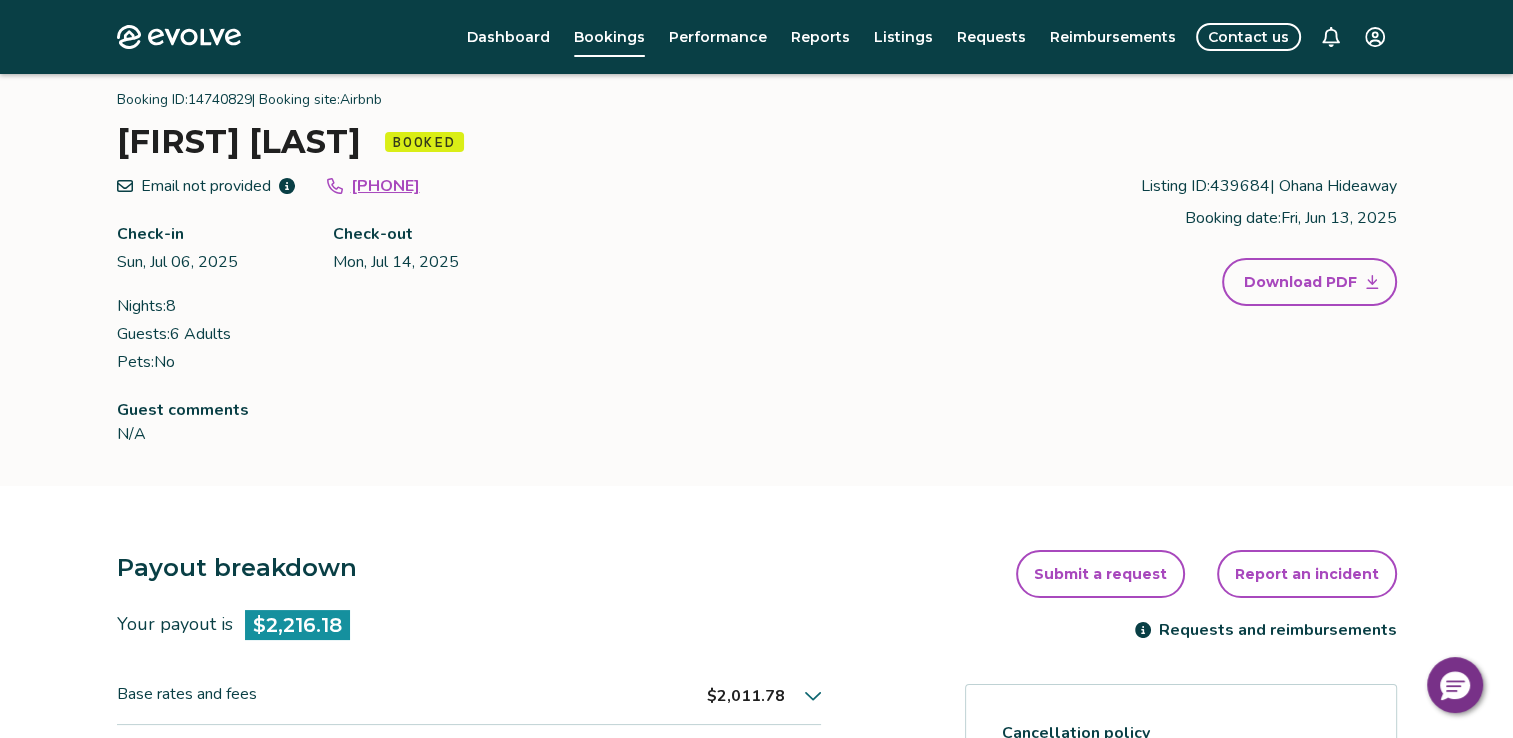 scroll, scrollTop: 0, scrollLeft: 0, axis: both 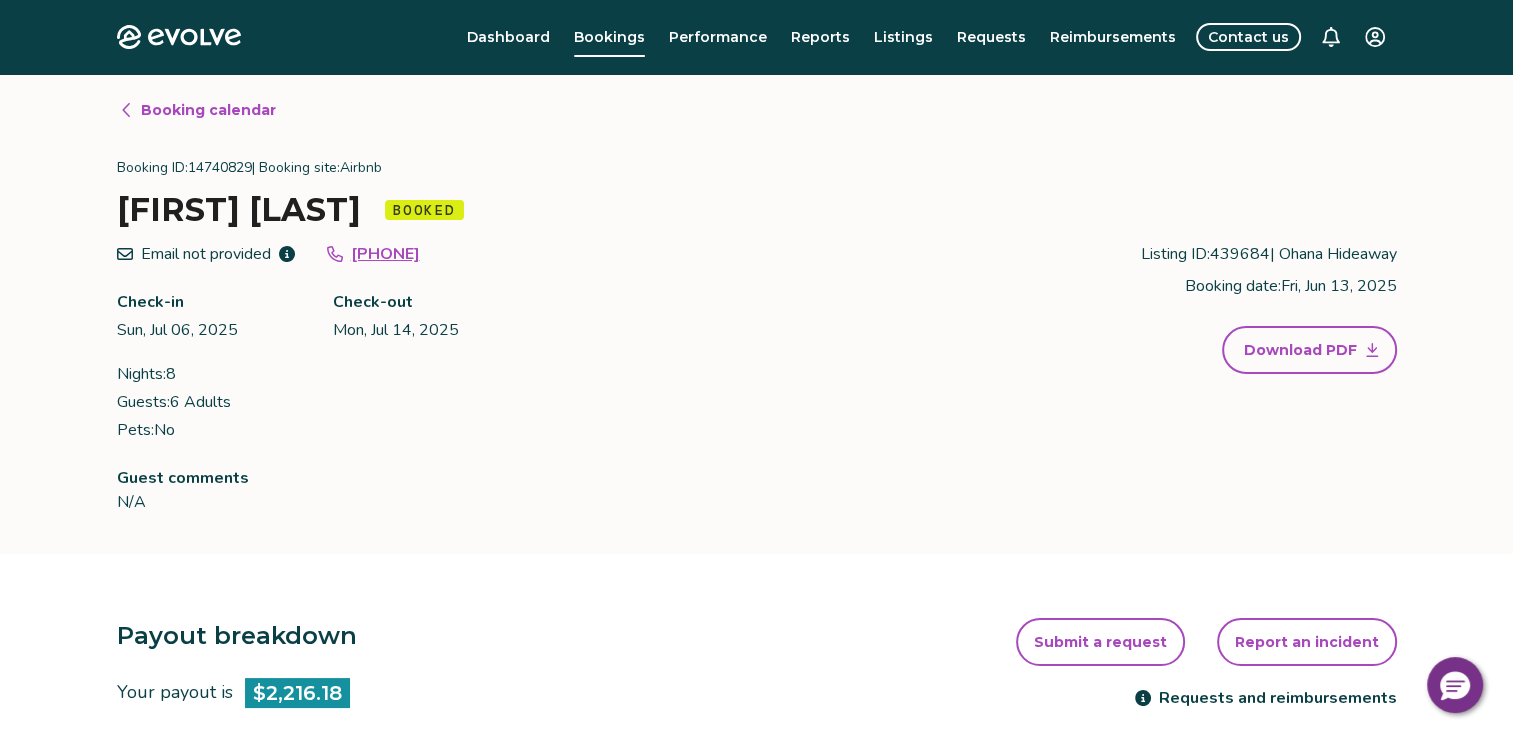 click on "Booking calendar" at bounding box center [208, 110] 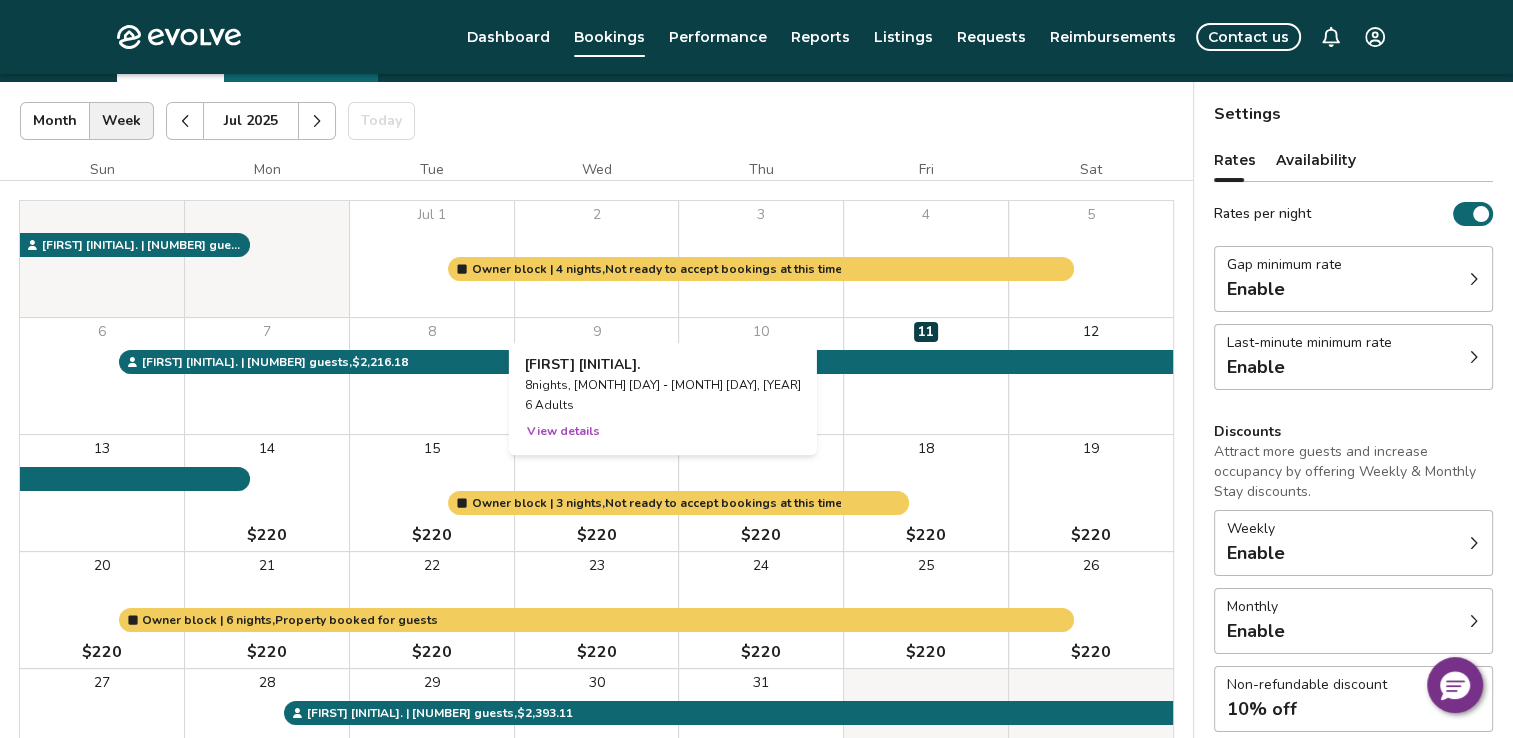 scroll, scrollTop: 198, scrollLeft: 0, axis: vertical 